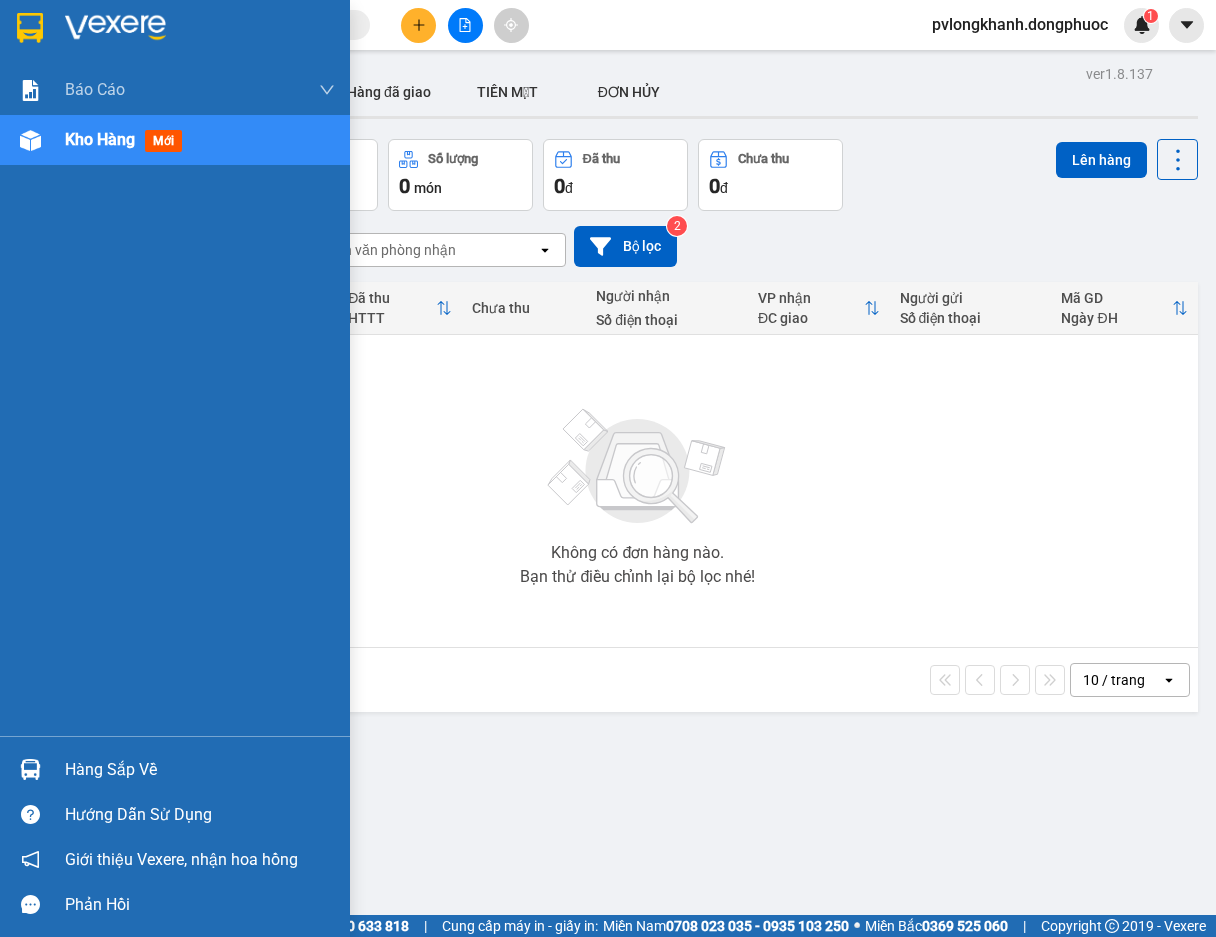 scroll, scrollTop: 0, scrollLeft: 0, axis: both 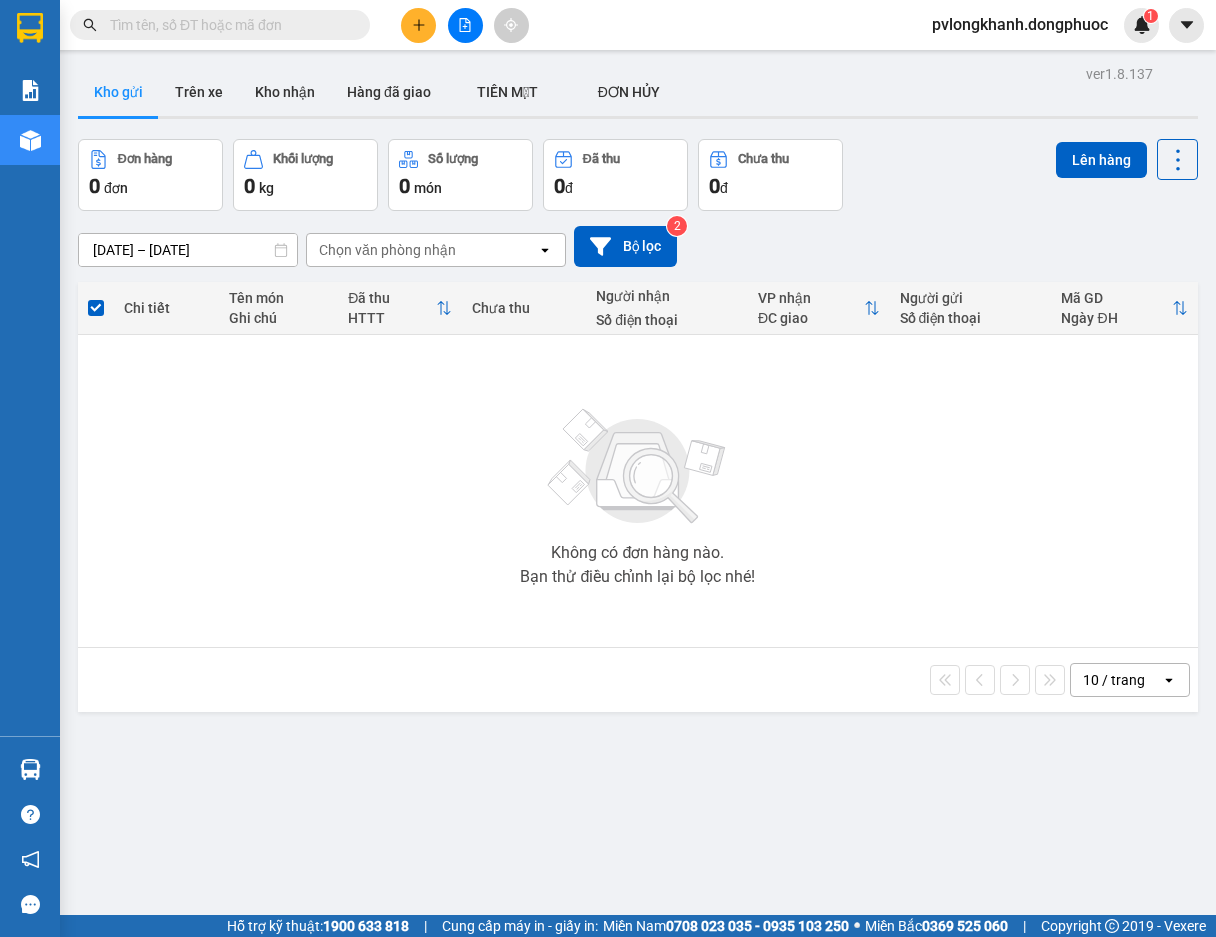 click on "Không có đơn hàng nào. Bạn thử điều chỉnh lại bộ lọc nhé!" at bounding box center [638, 491] 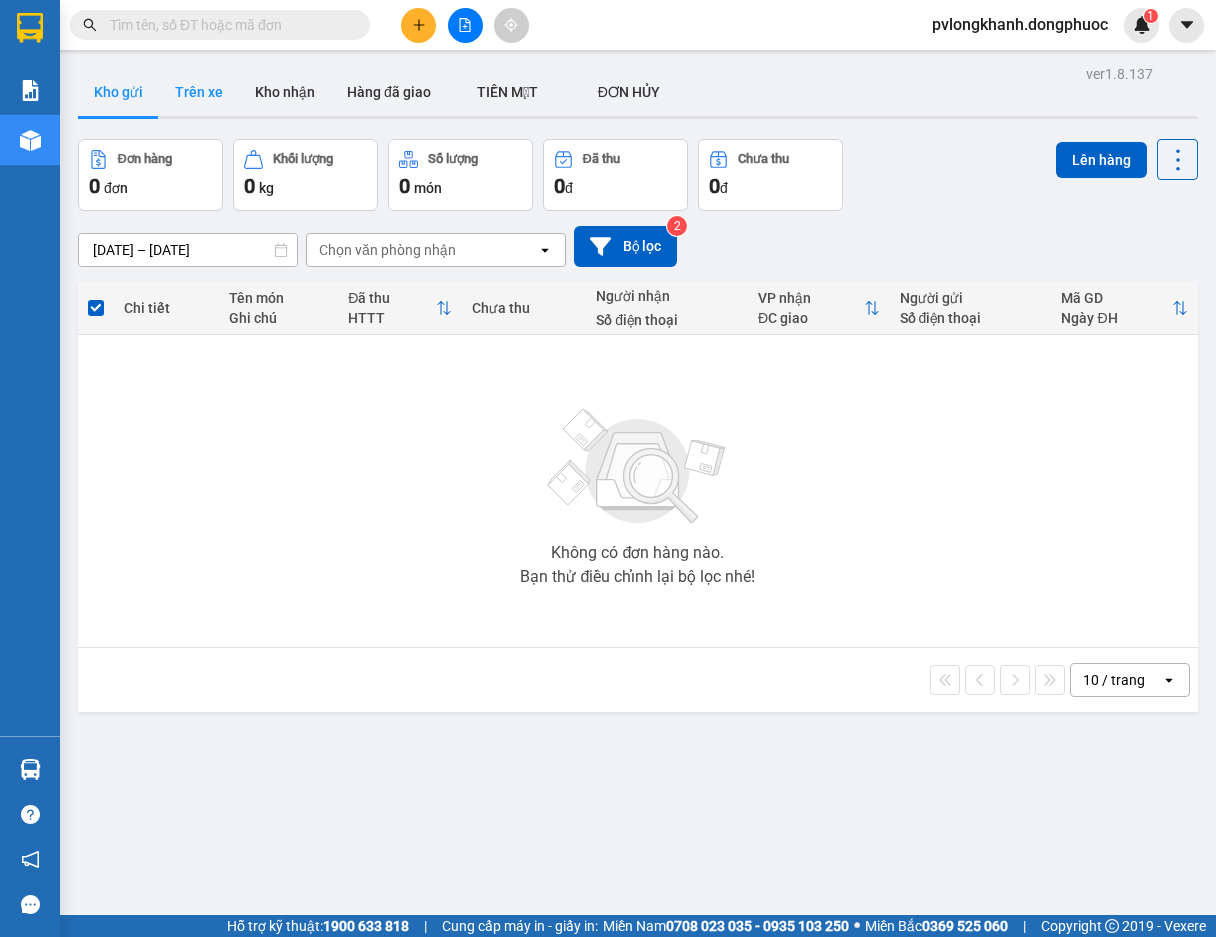 click on "Trên xe" at bounding box center (199, 92) 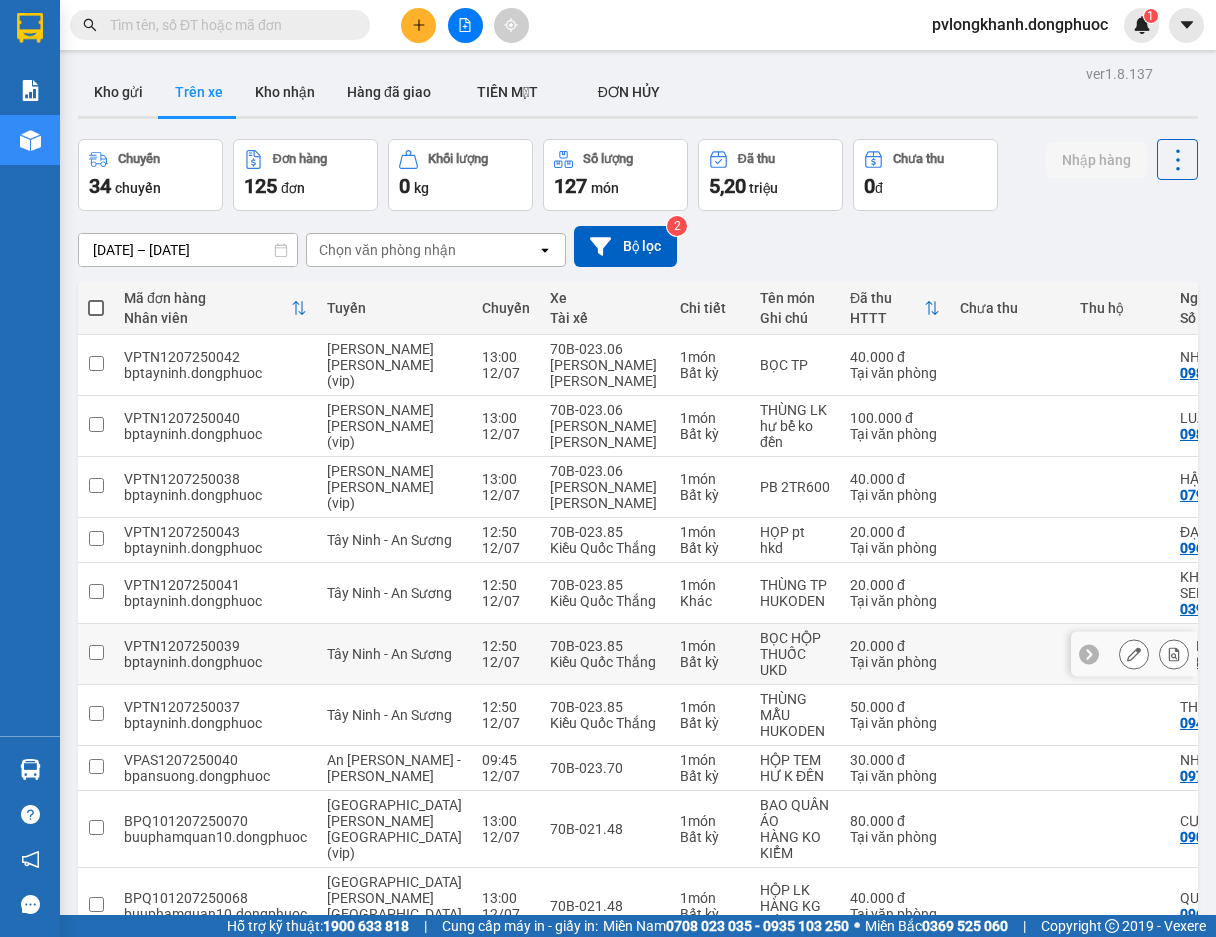 scroll, scrollTop: 104, scrollLeft: 0, axis: vertical 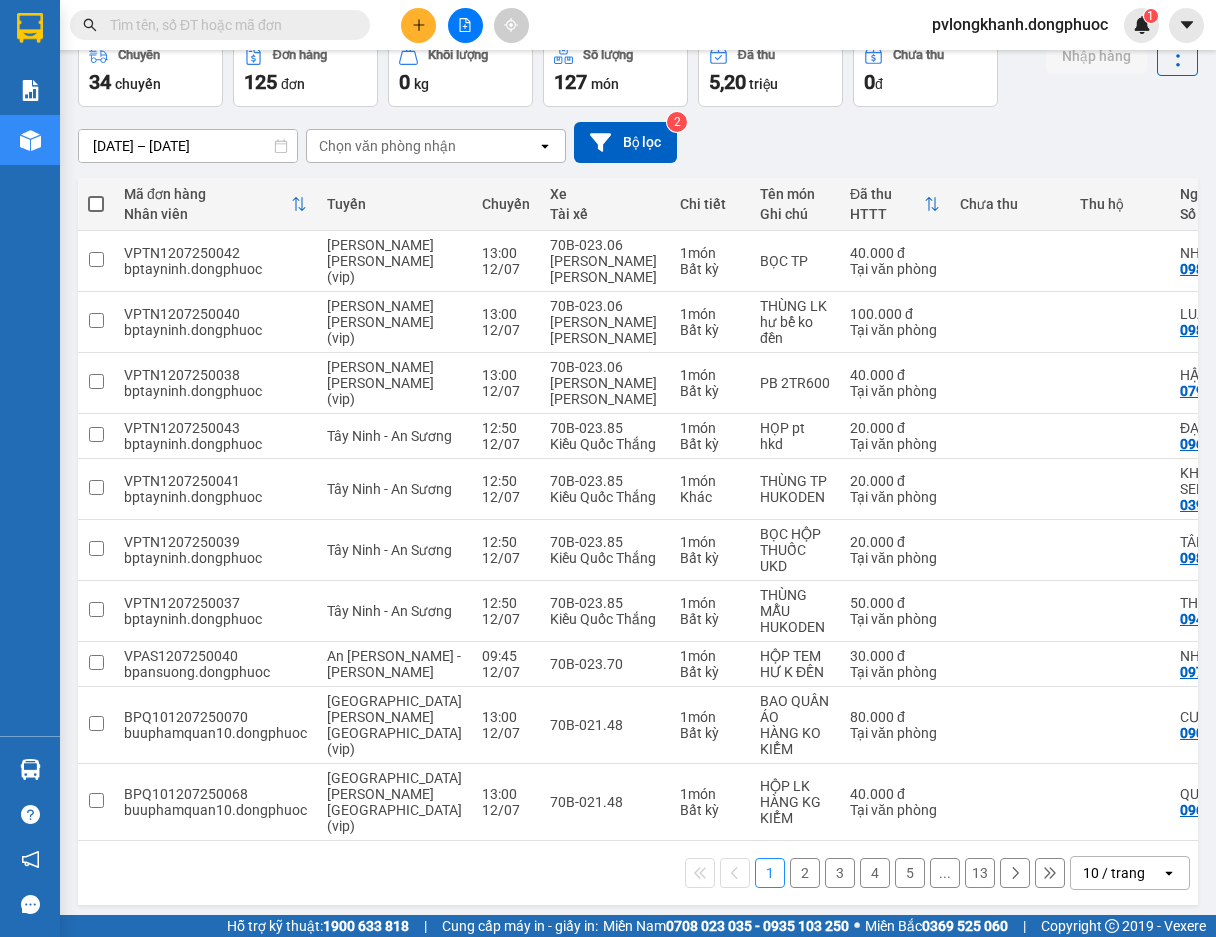 click 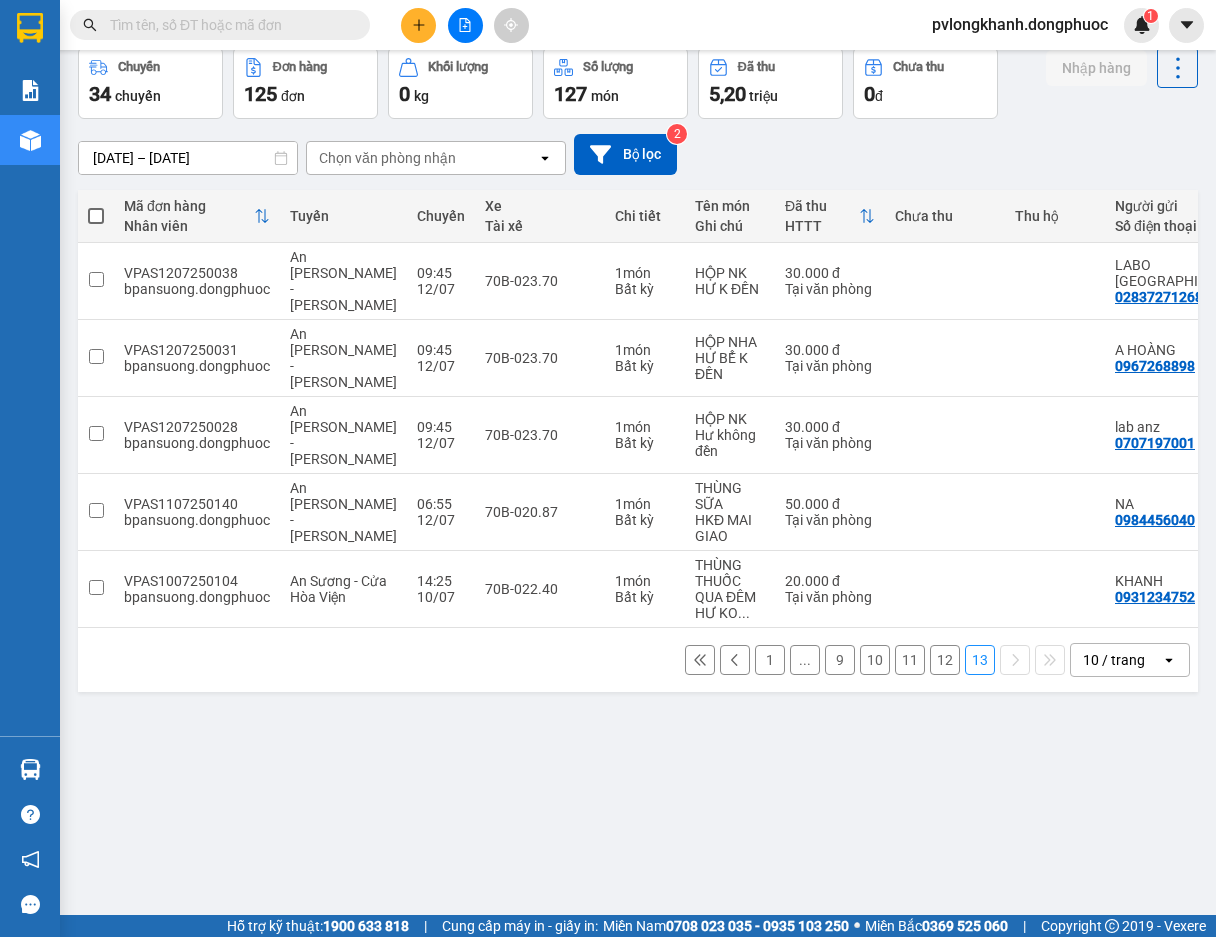 scroll, scrollTop: 0, scrollLeft: 0, axis: both 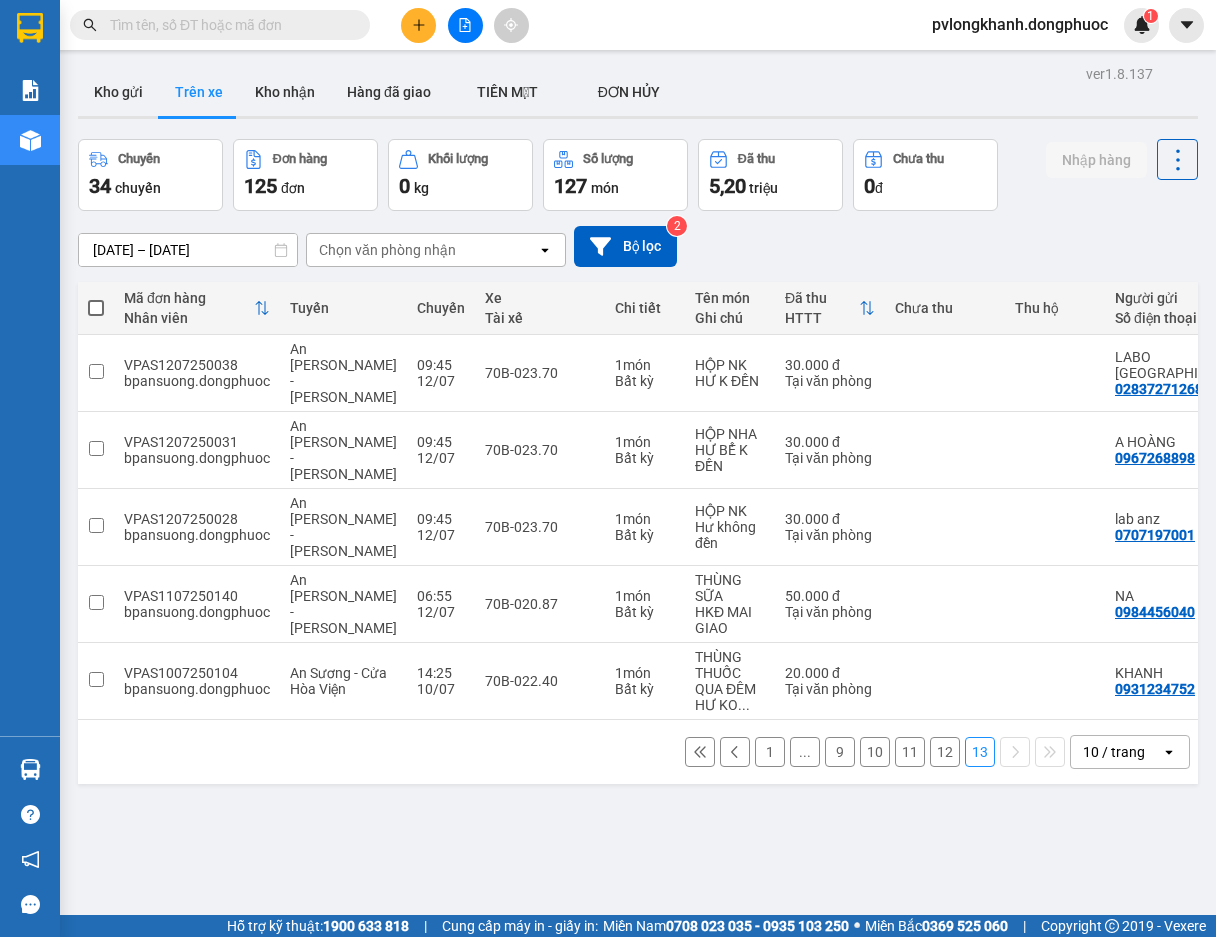 click on "13" at bounding box center [980, 752] 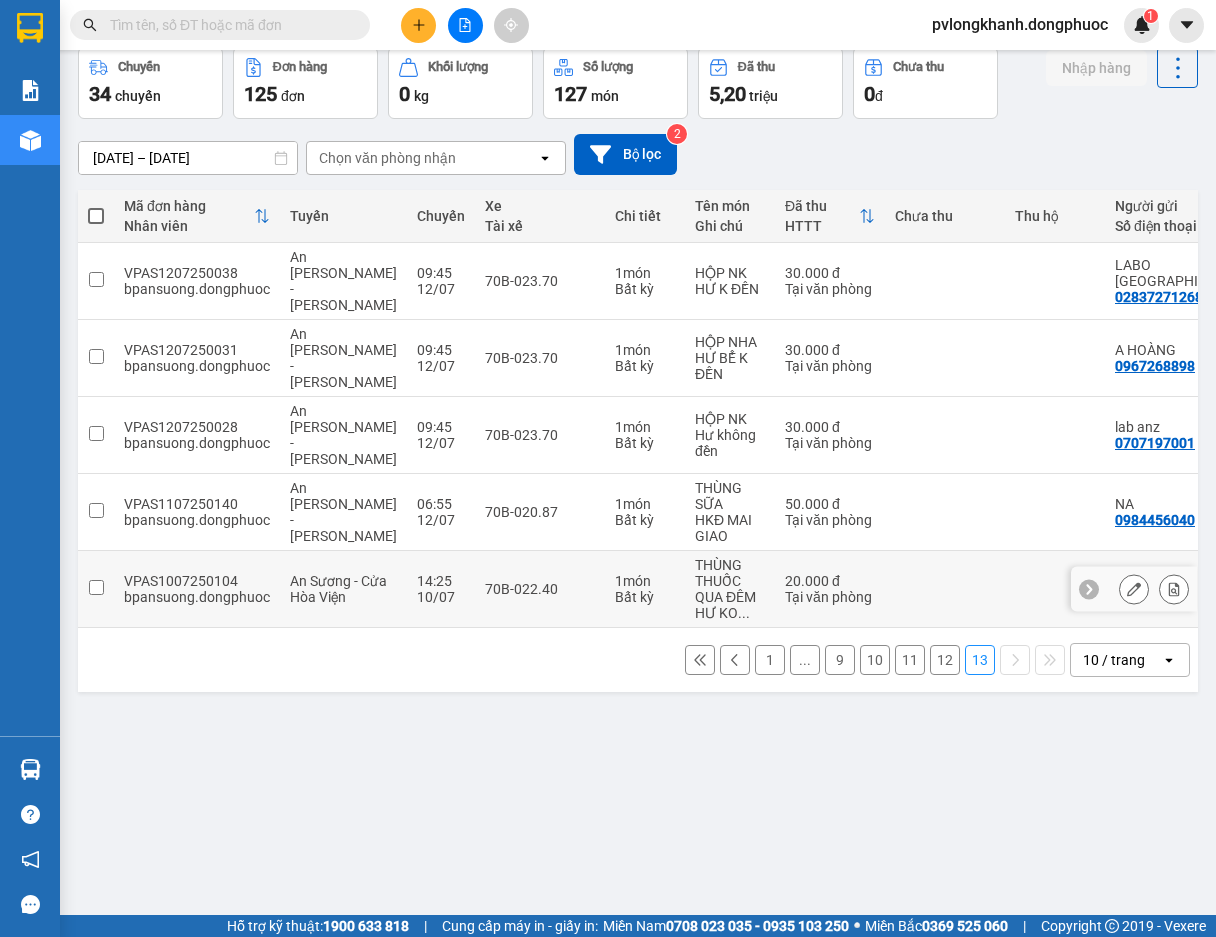 scroll, scrollTop: 0, scrollLeft: 0, axis: both 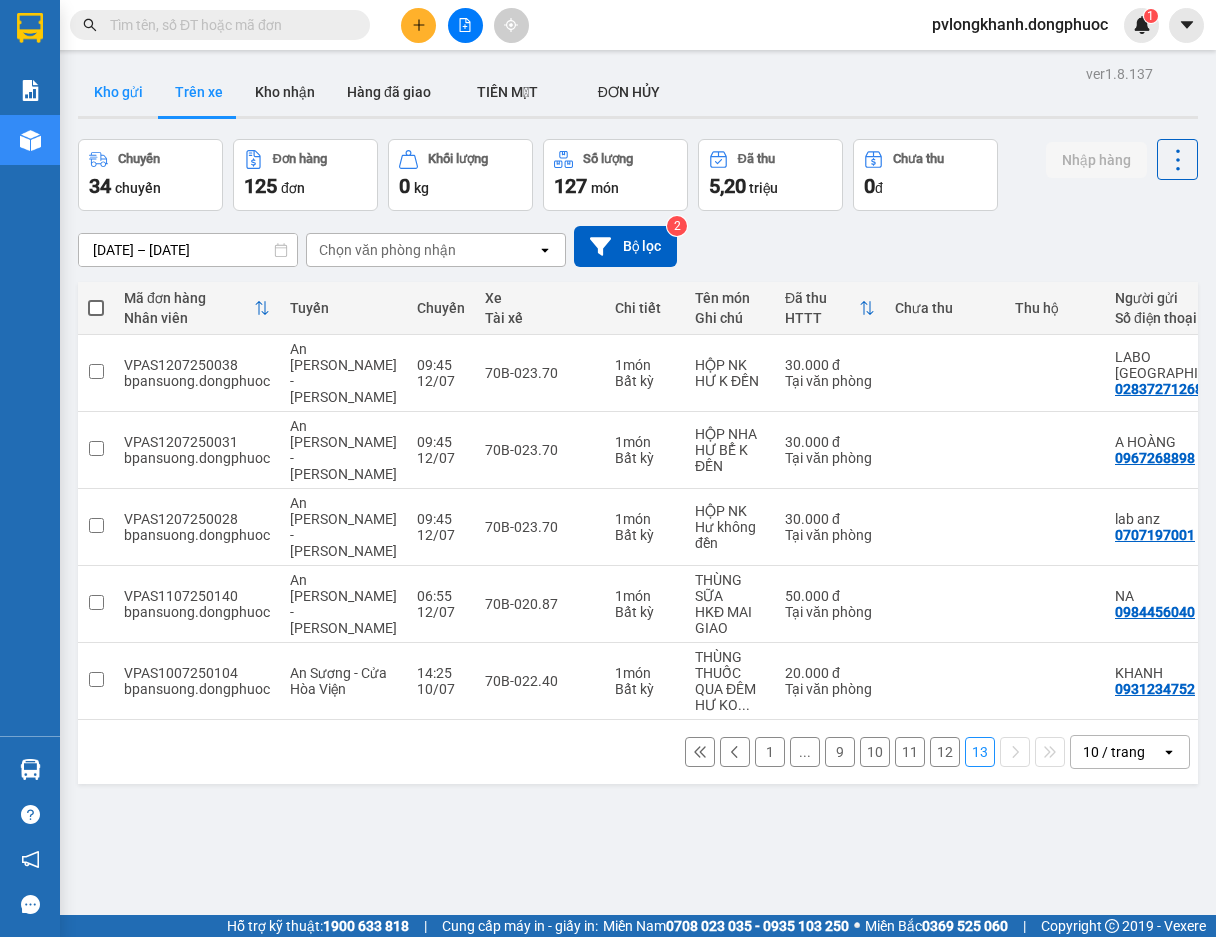 click on "Kho gửi" at bounding box center (118, 92) 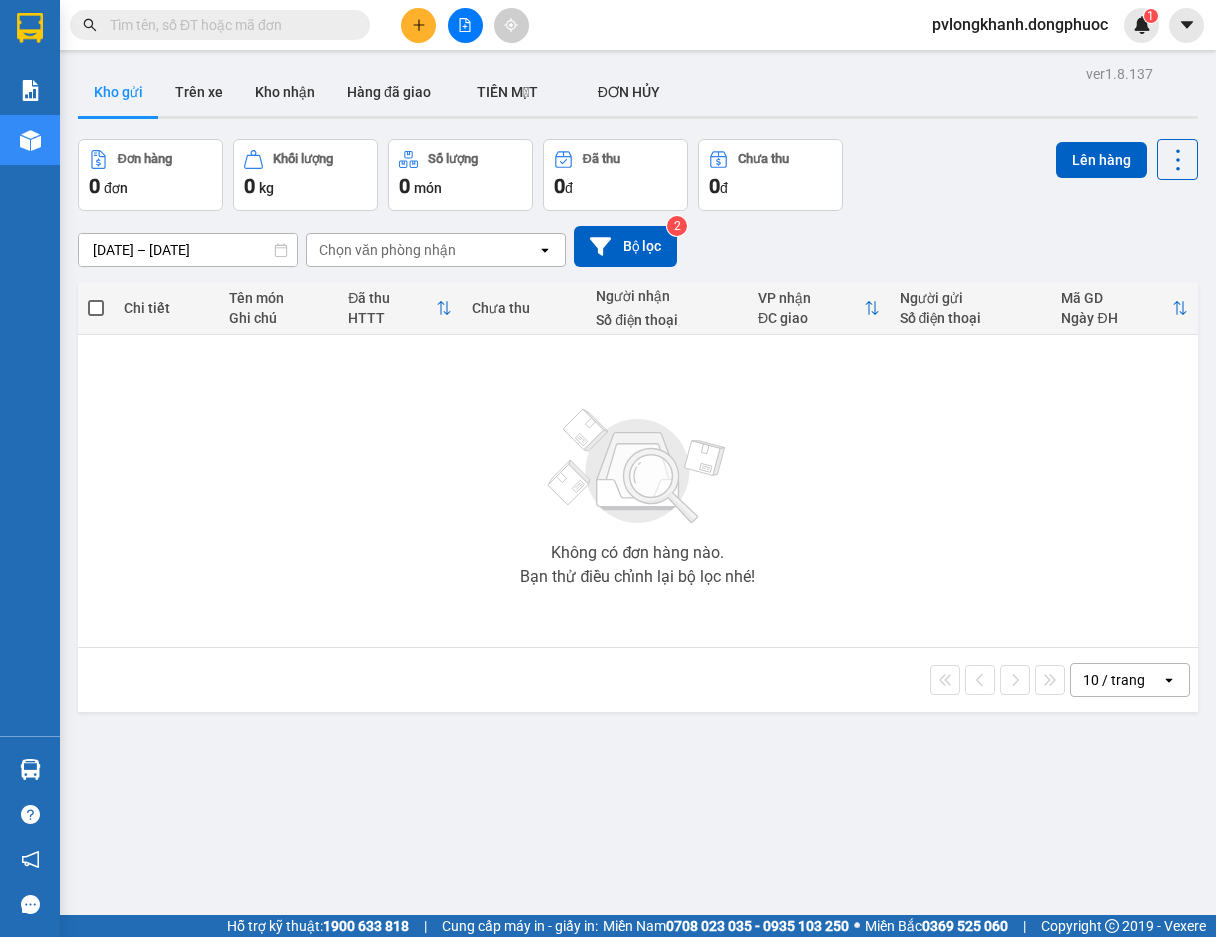 click on "open" 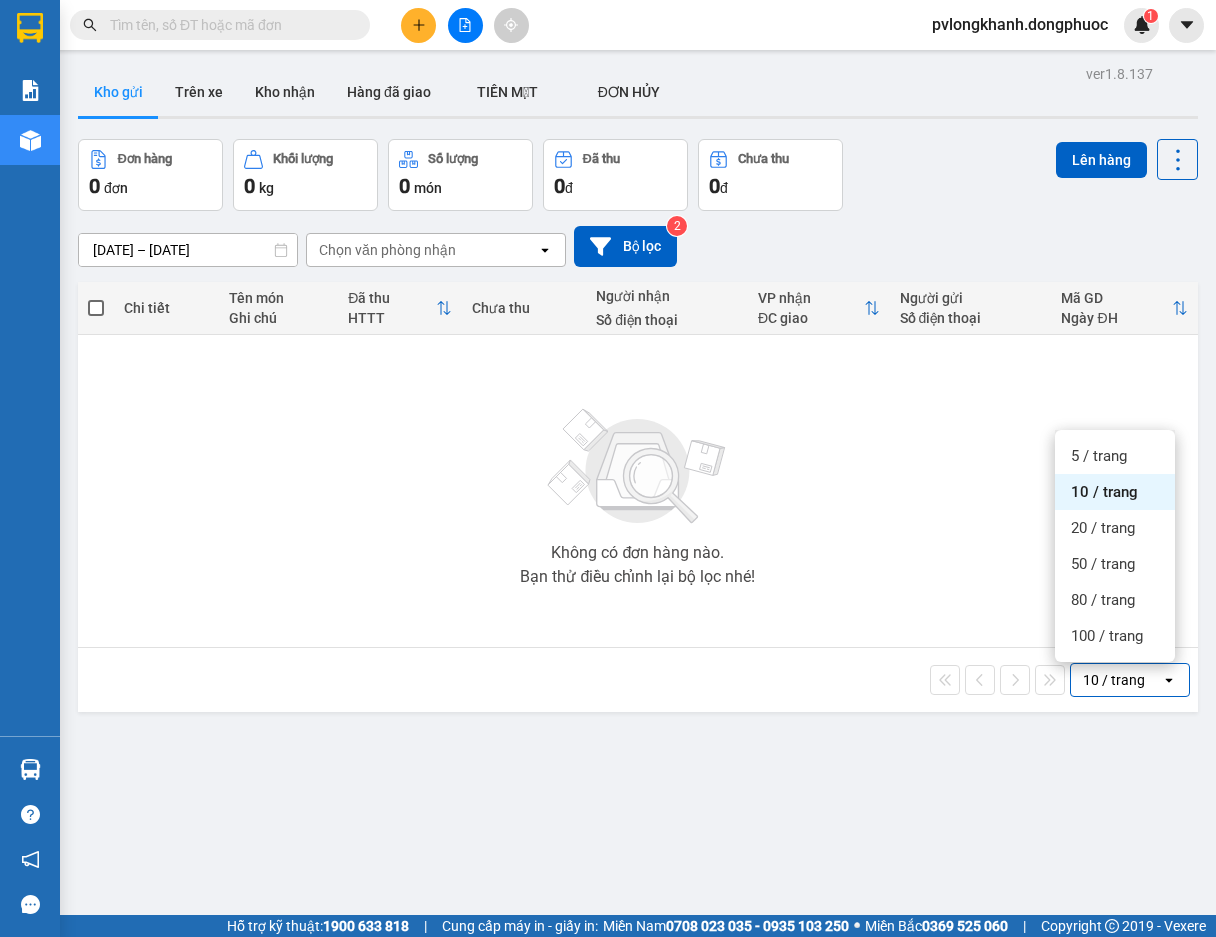 click on "10 / trang" at bounding box center [1104, 492] 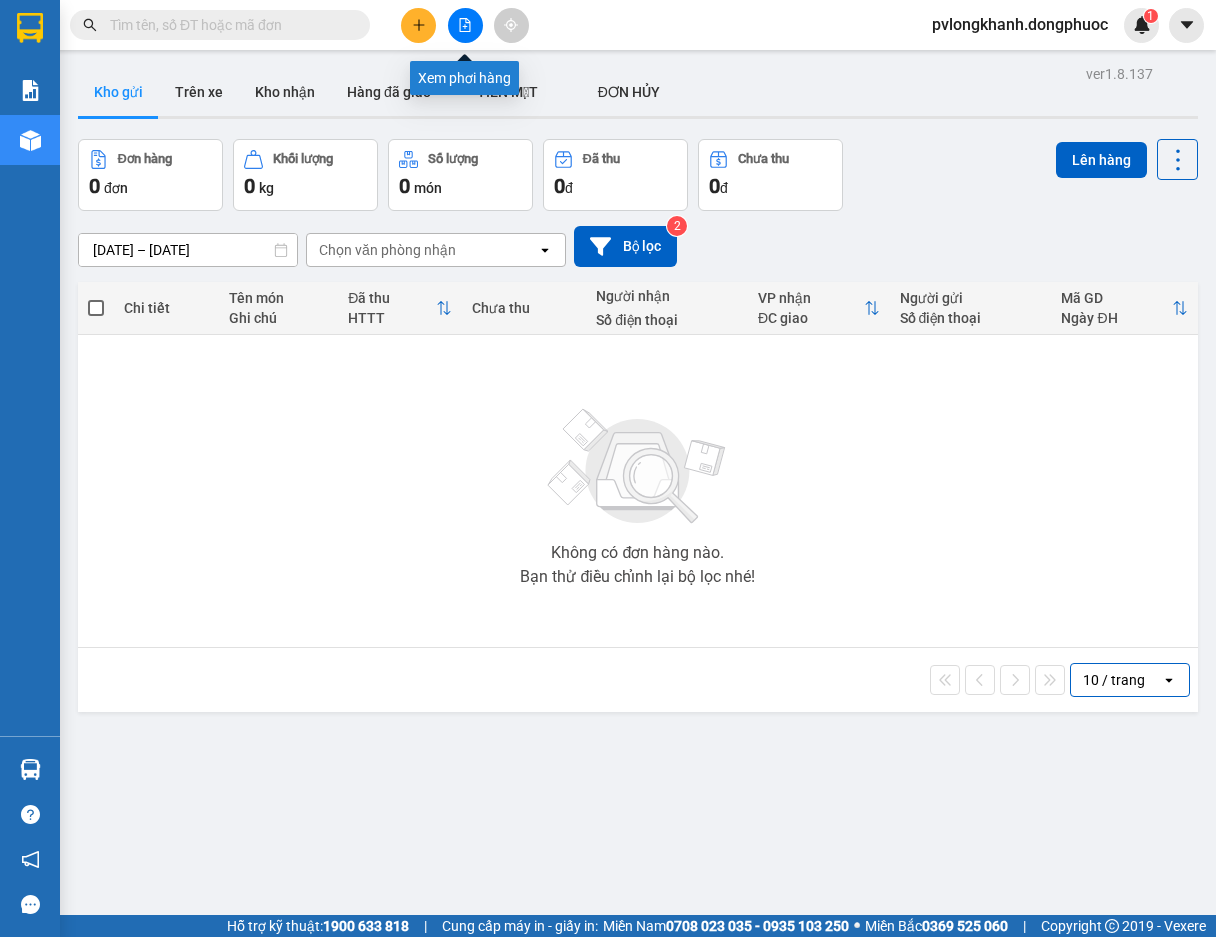 click 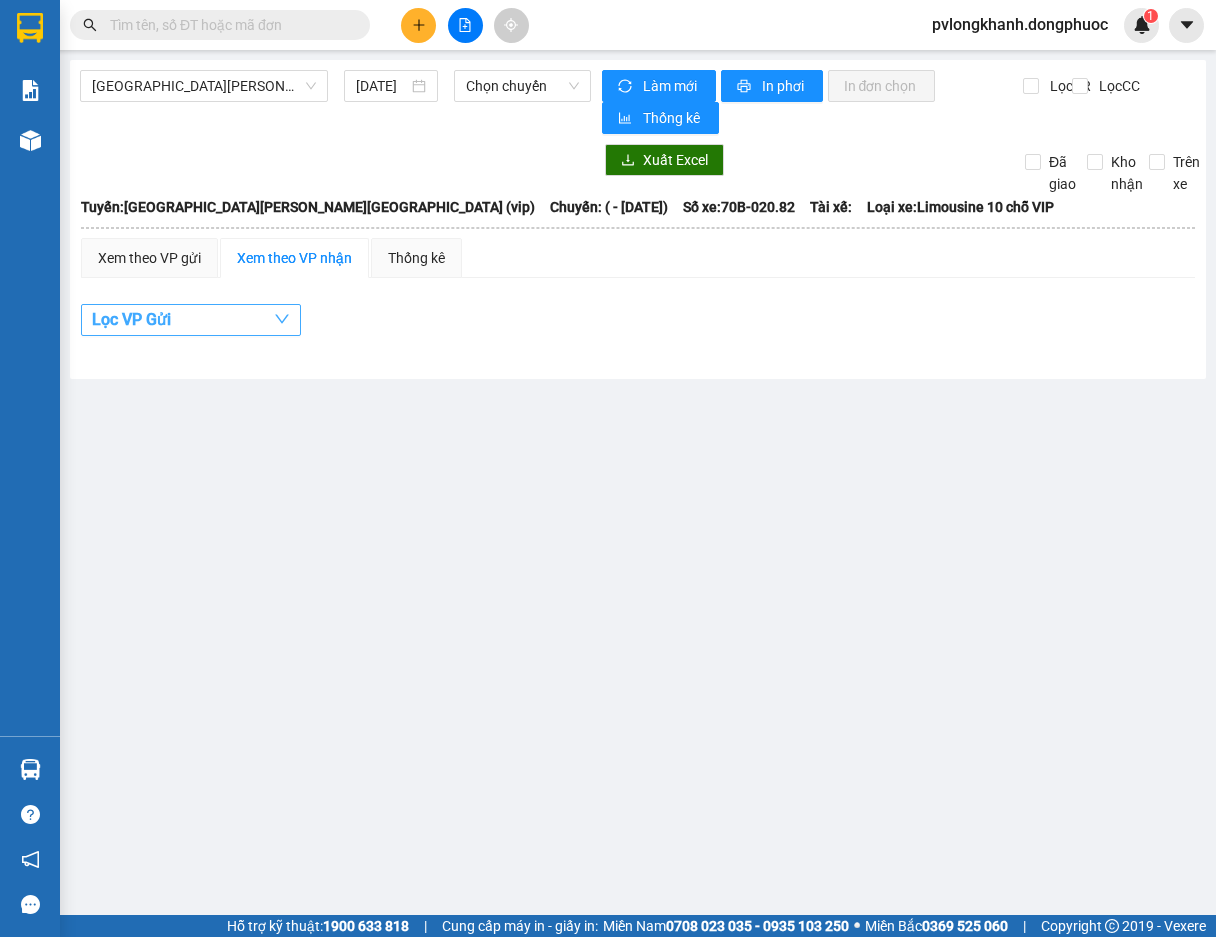 click 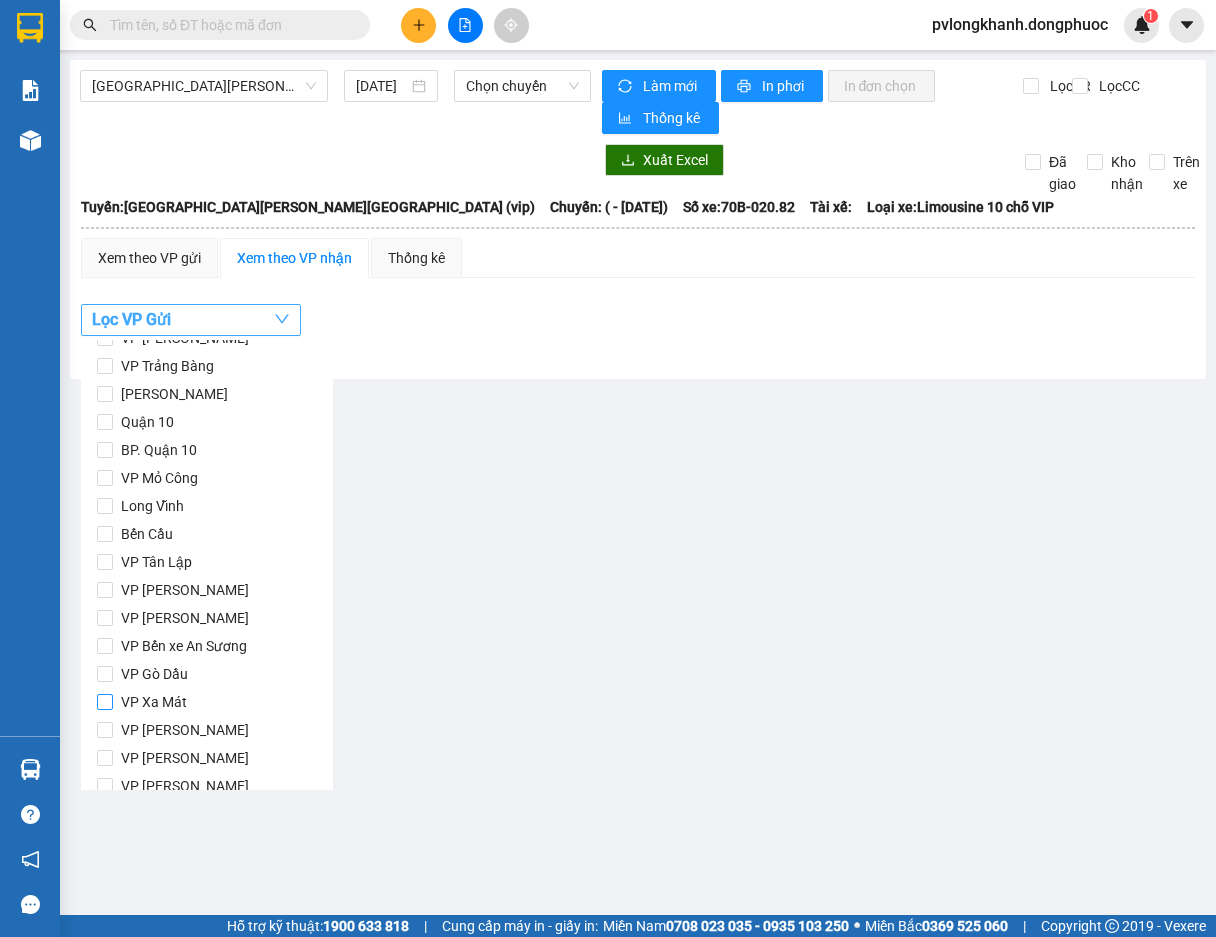 scroll, scrollTop: 293, scrollLeft: 0, axis: vertical 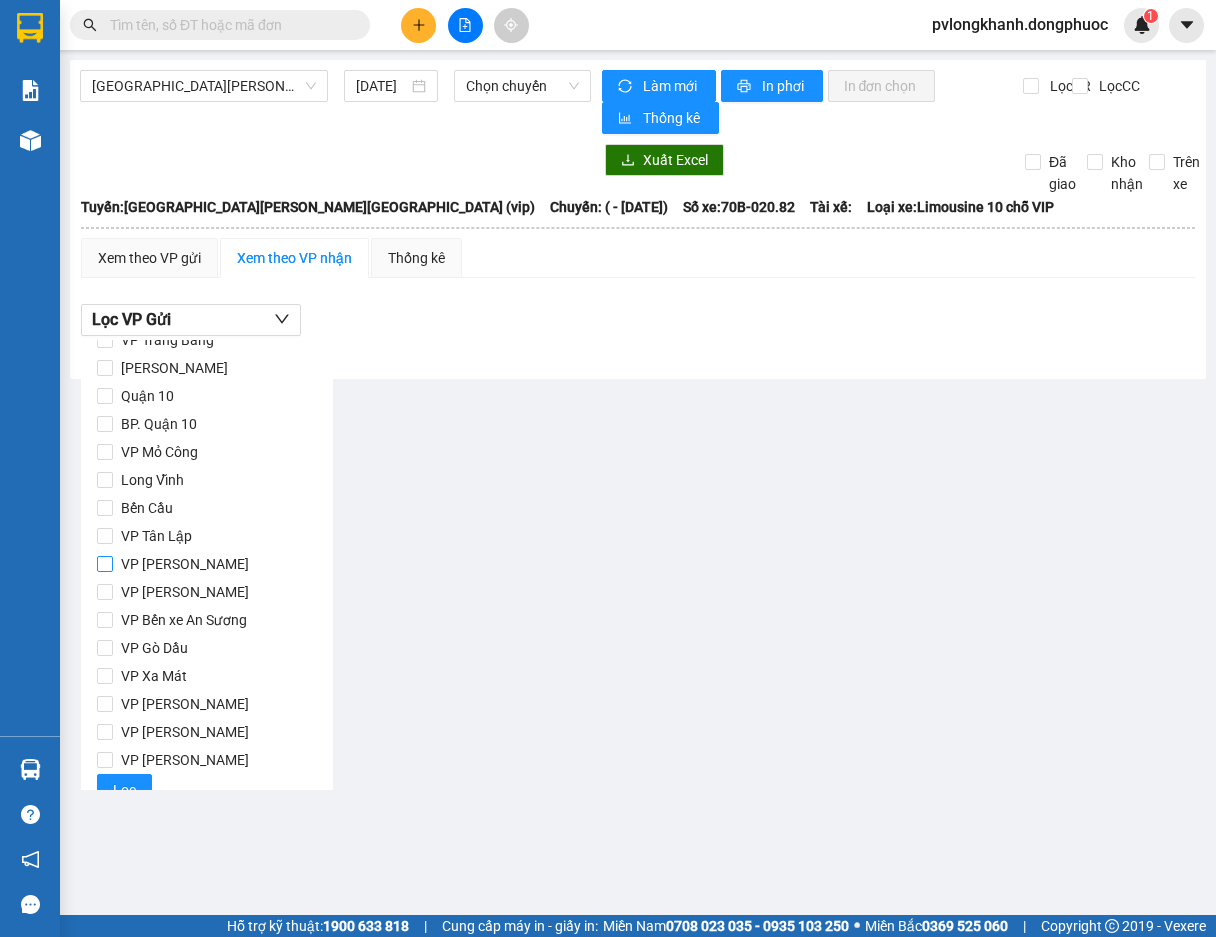 click on "VP [PERSON_NAME]" at bounding box center [185, 564] 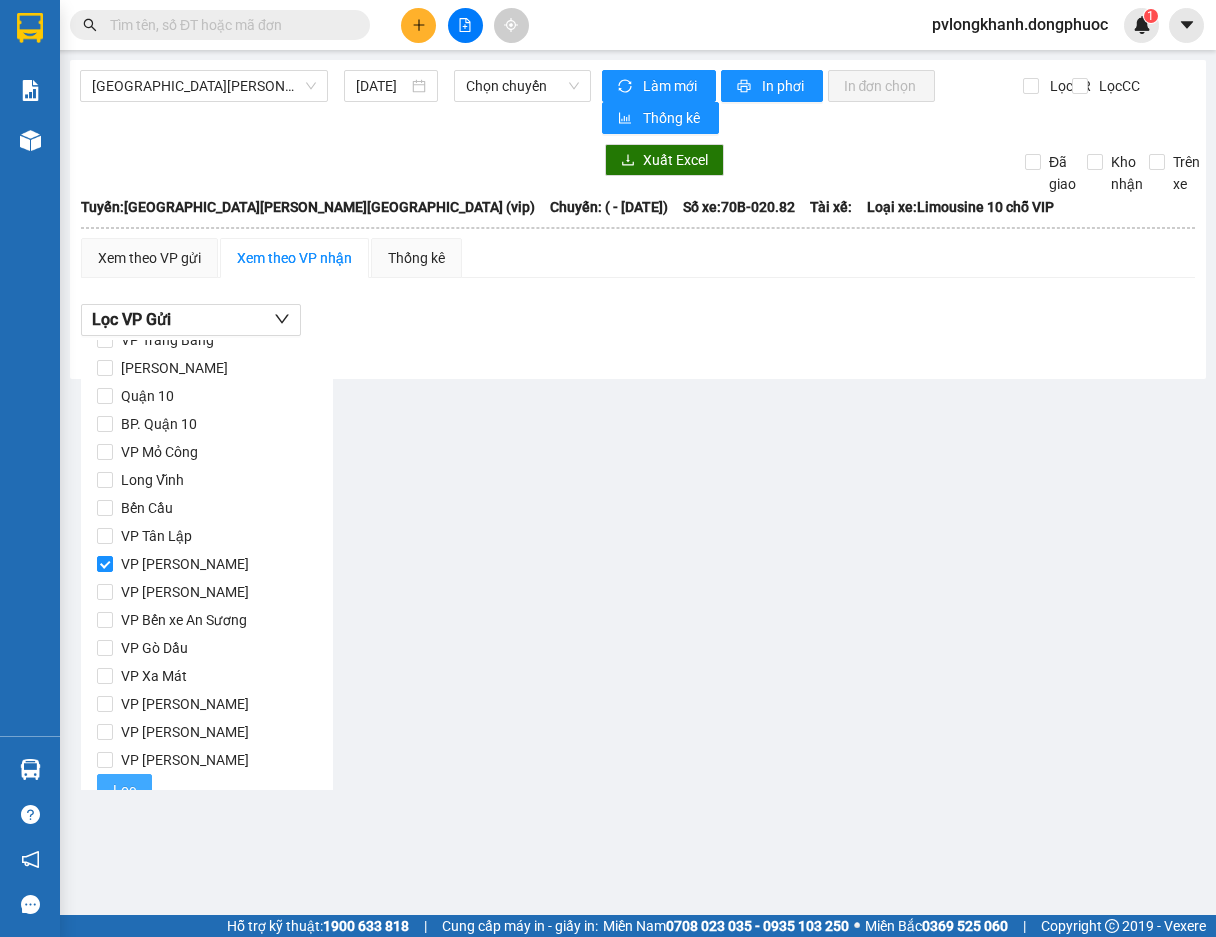click on "Lọc" at bounding box center (124, 790) 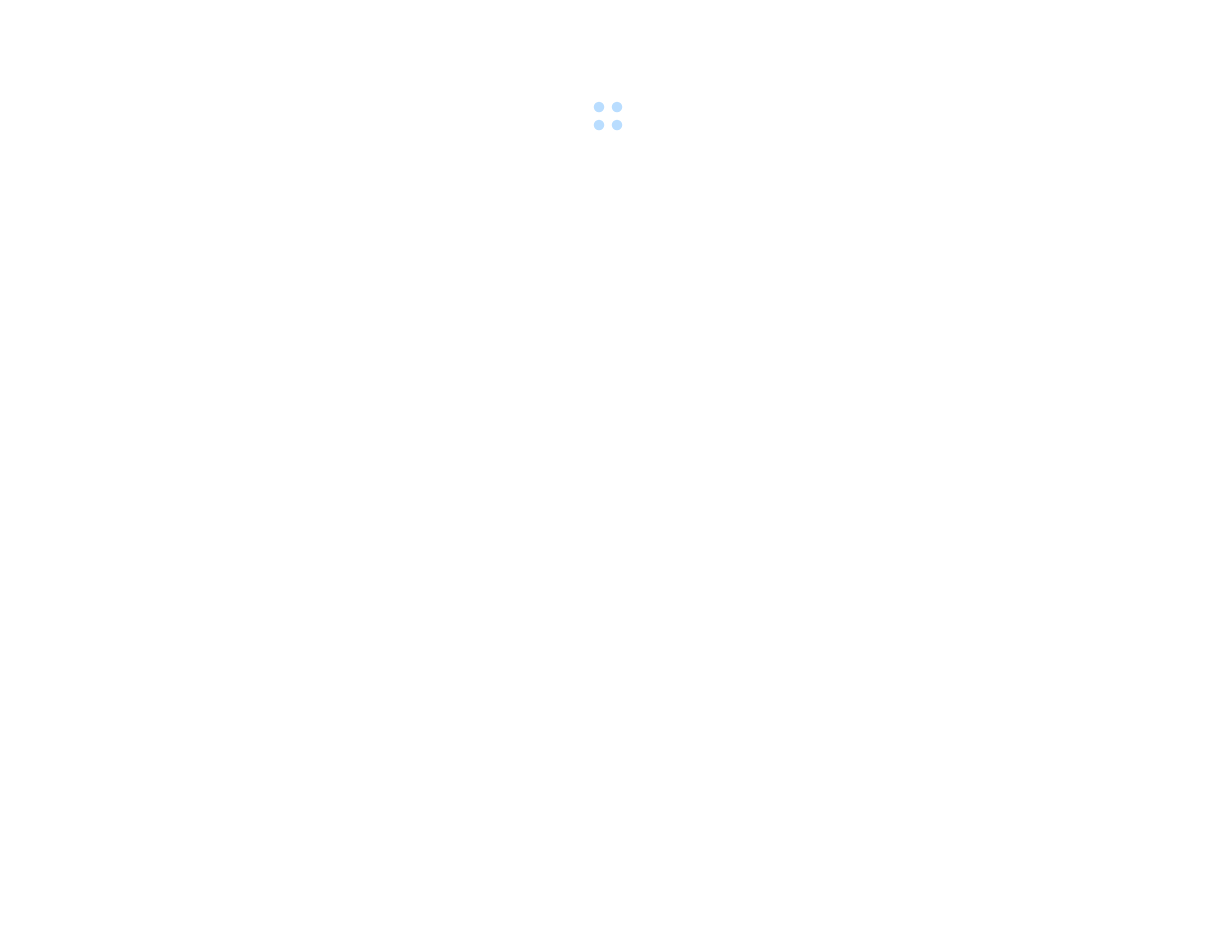 scroll, scrollTop: 0, scrollLeft: 0, axis: both 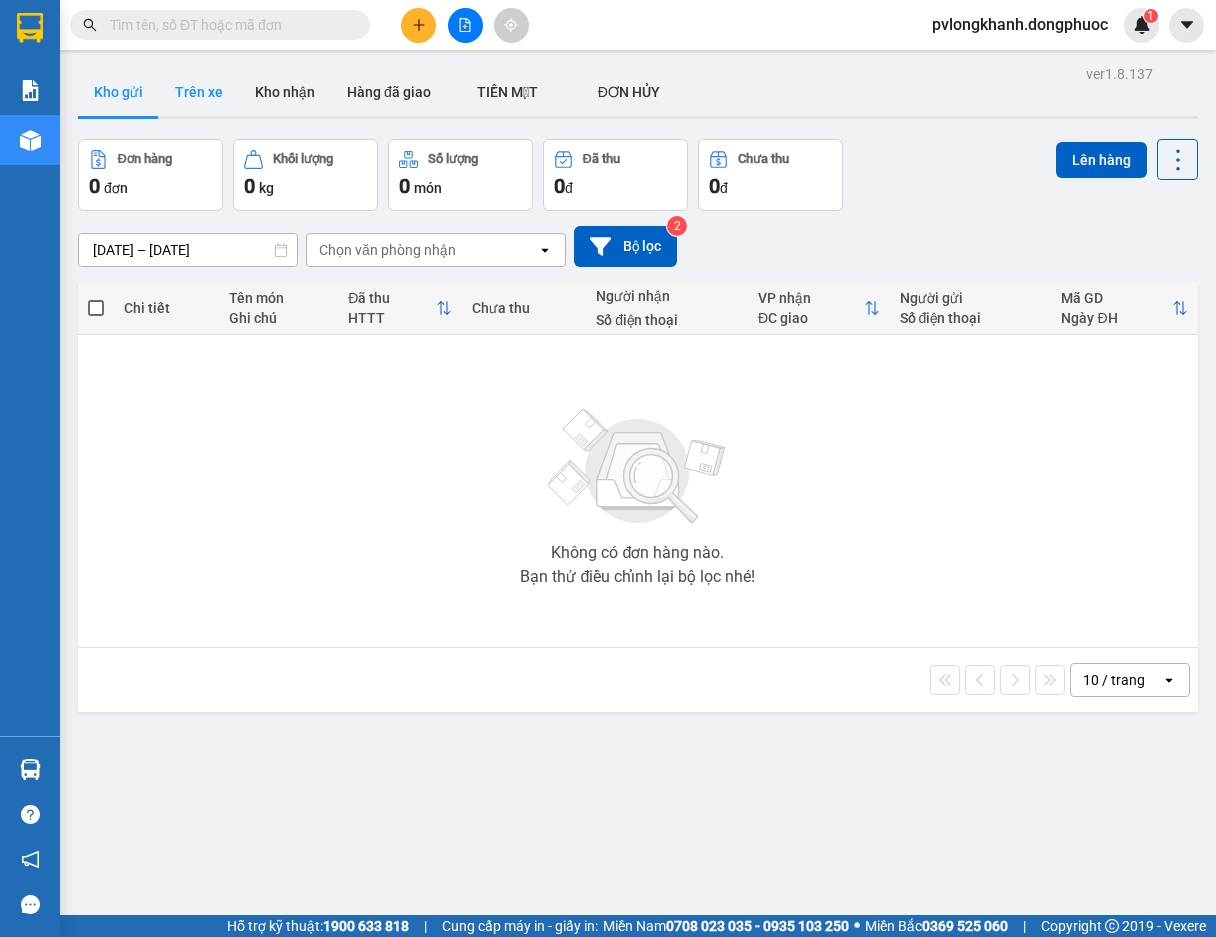 click on "Trên xe" at bounding box center [199, 92] 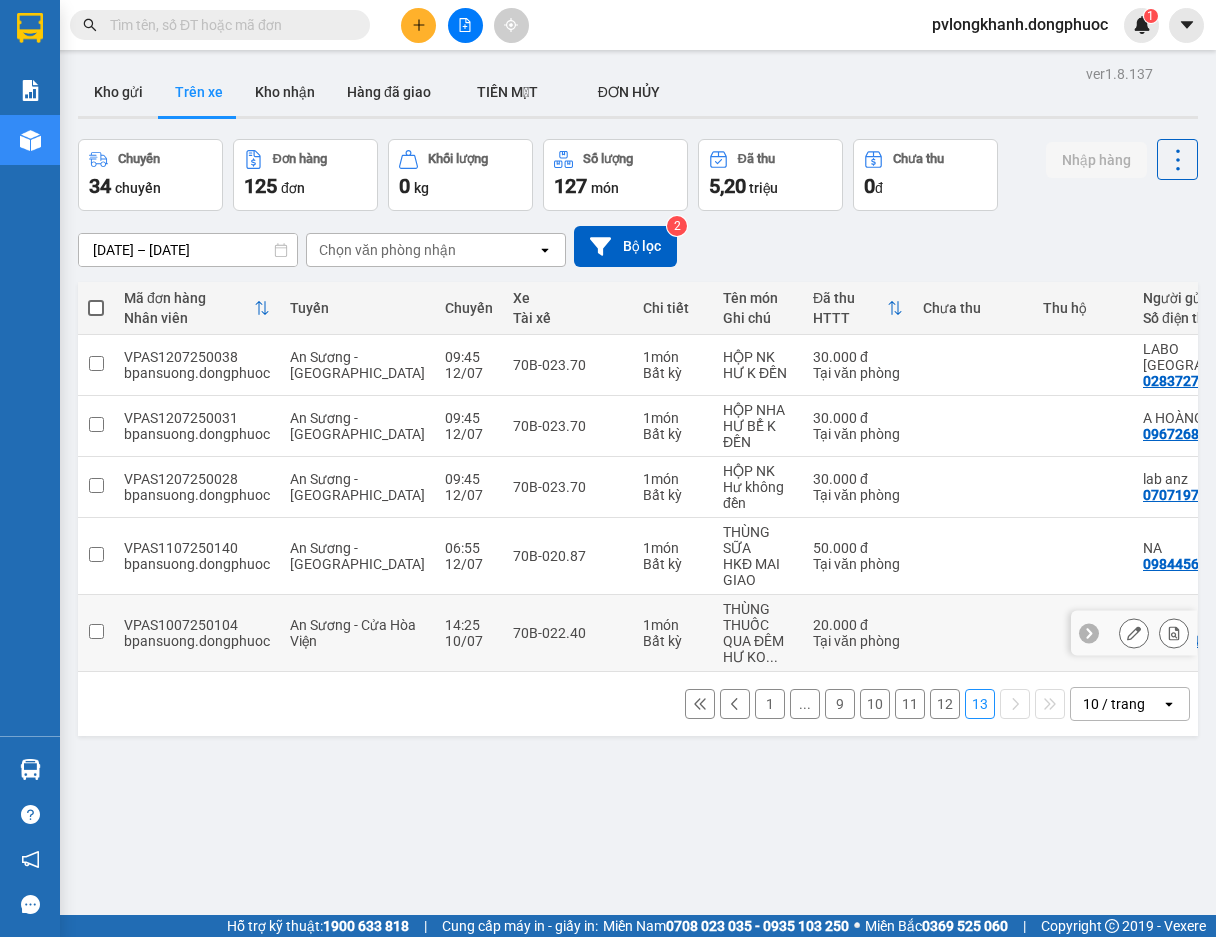 scroll, scrollTop: 92, scrollLeft: 0, axis: vertical 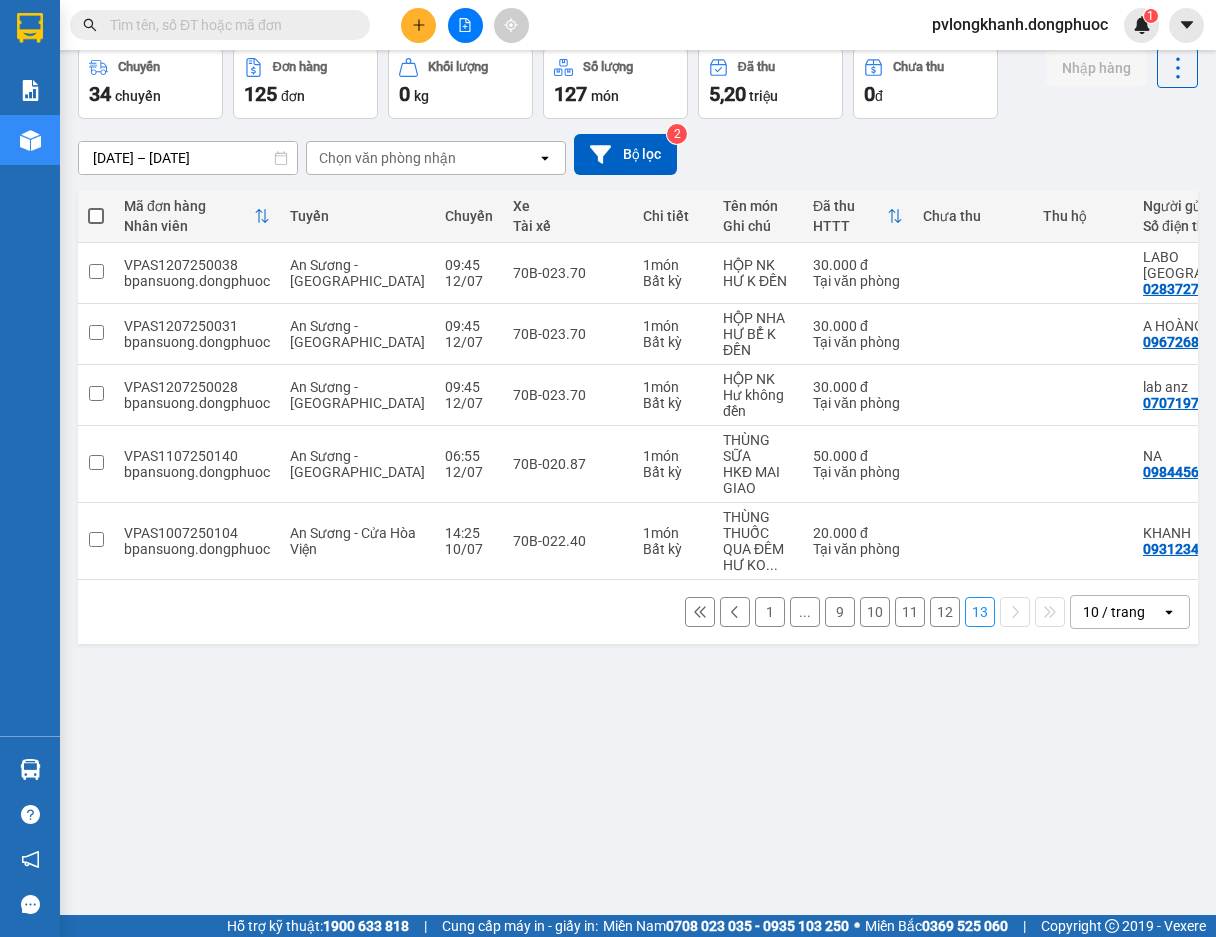 click on "13" at bounding box center [980, 612] 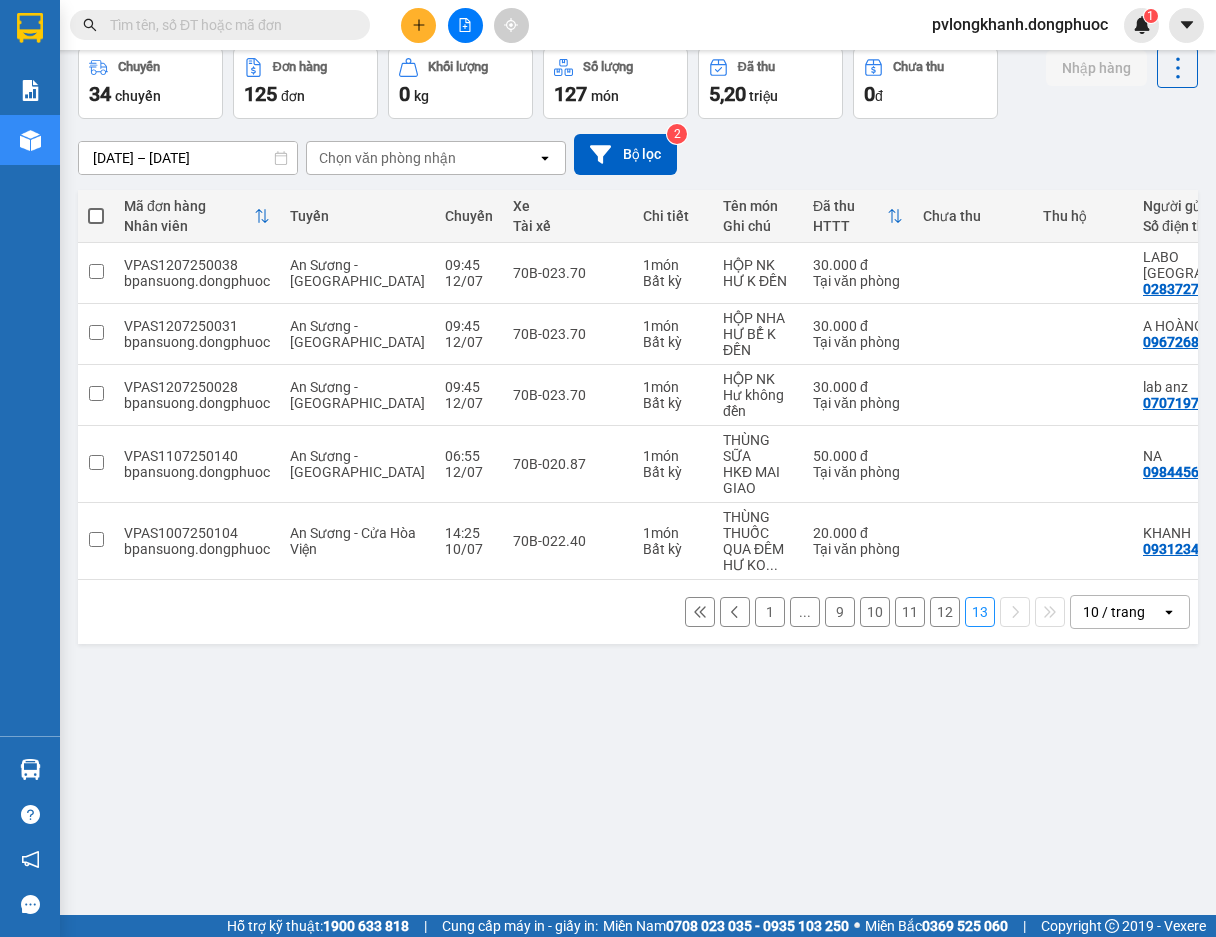 click on "12" at bounding box center [945, 612] 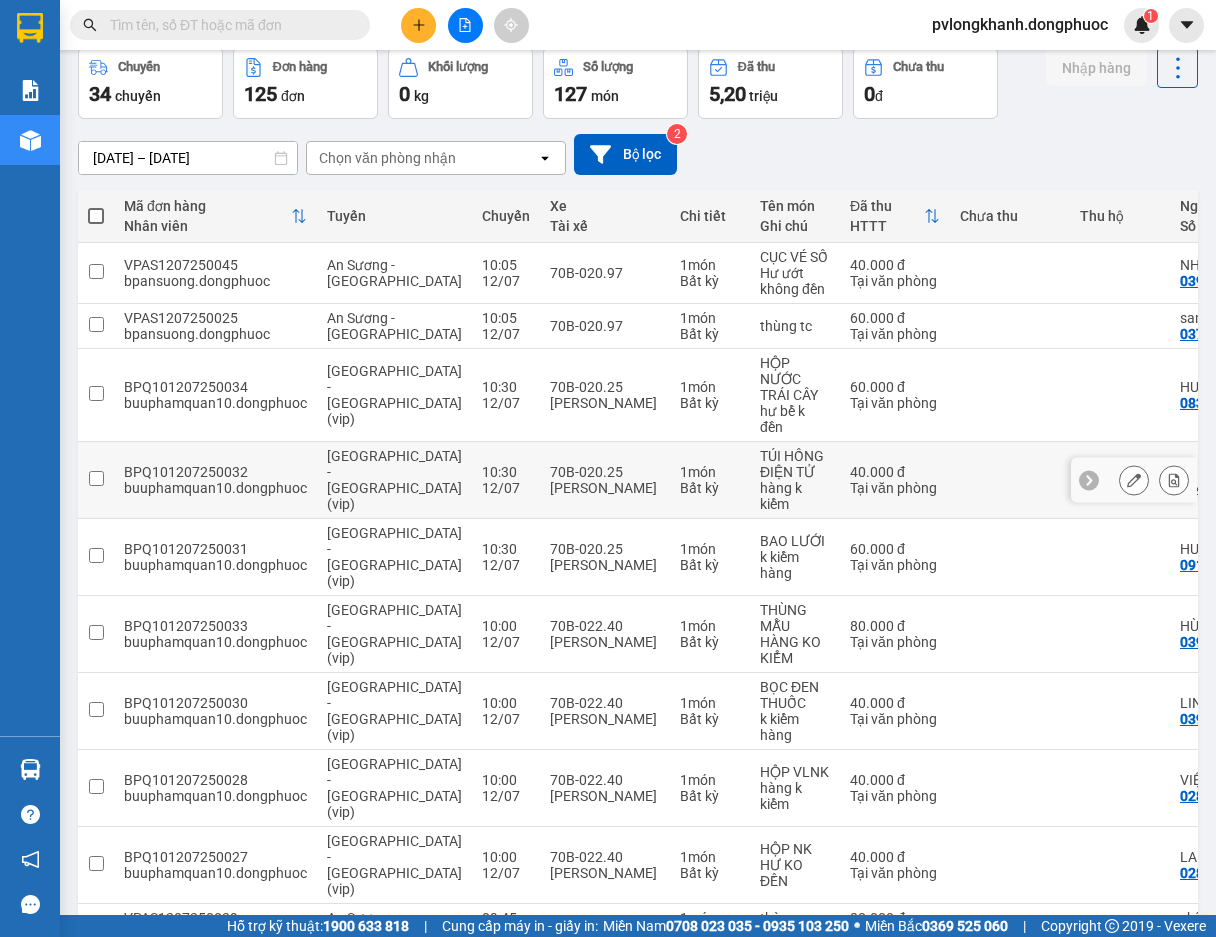 scroll, scrollTop: 168, scrollLeft: 0, axis: vertical 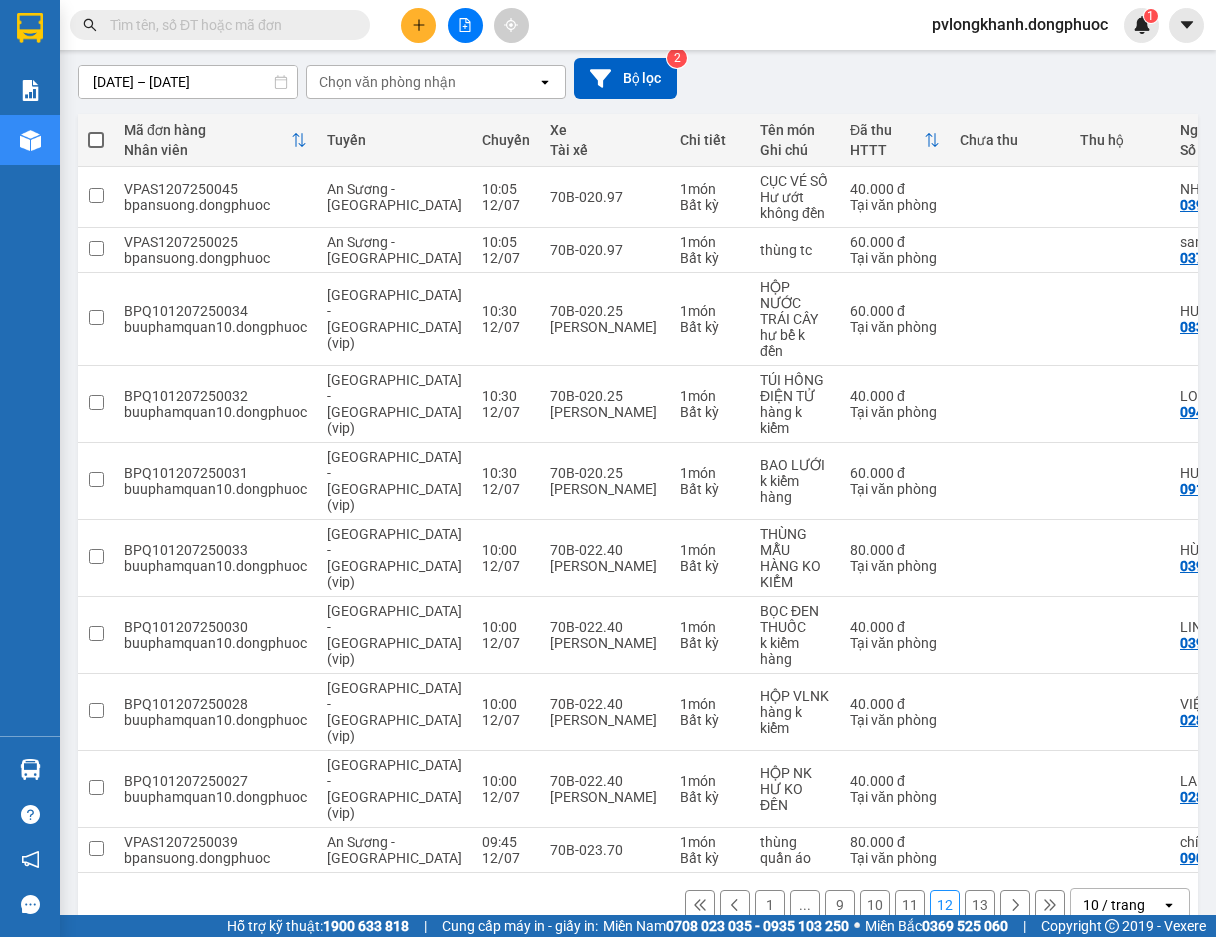 click on "13" at bounding box center (980, 905) 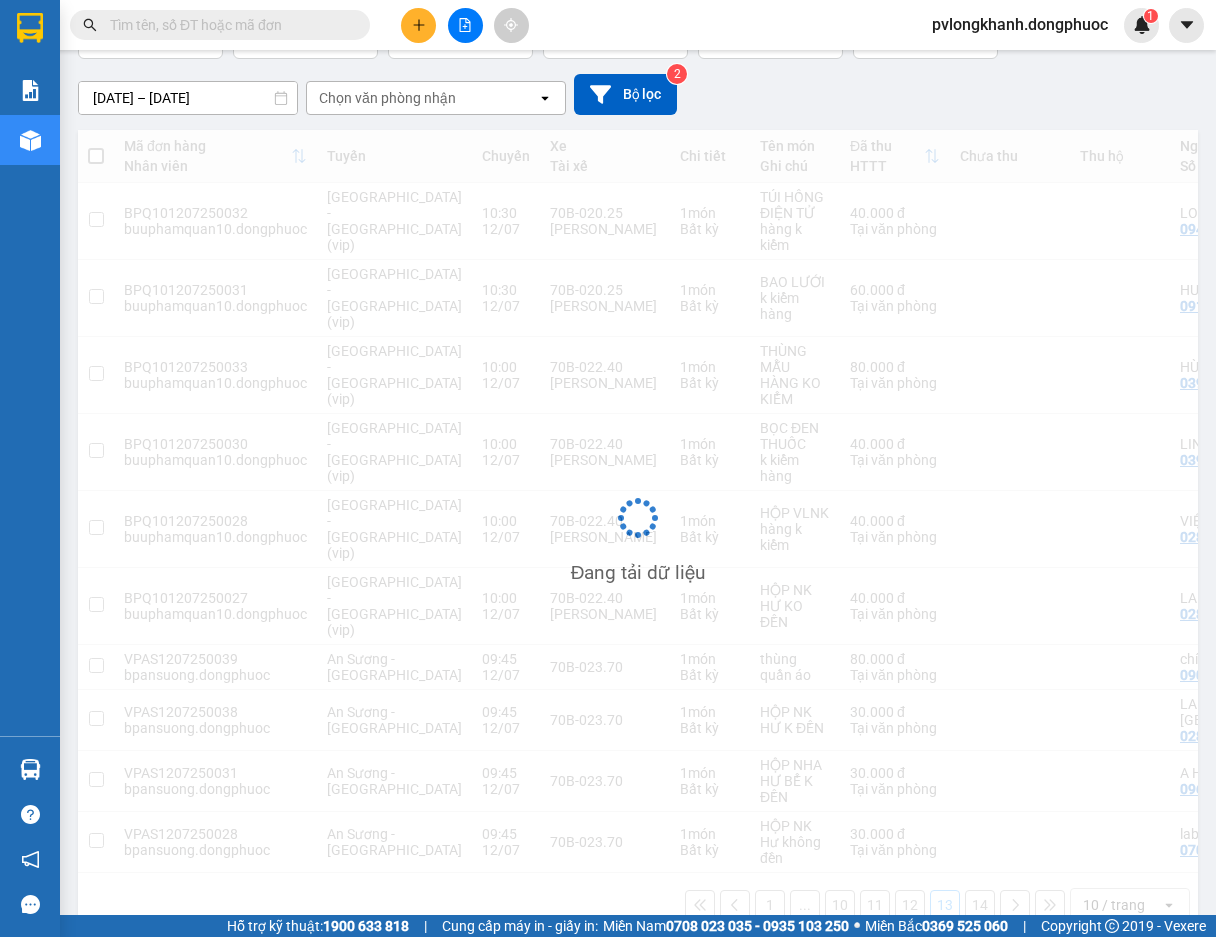 scroll, scrollTop: 152, scrollLeft: 0, axis: vertical 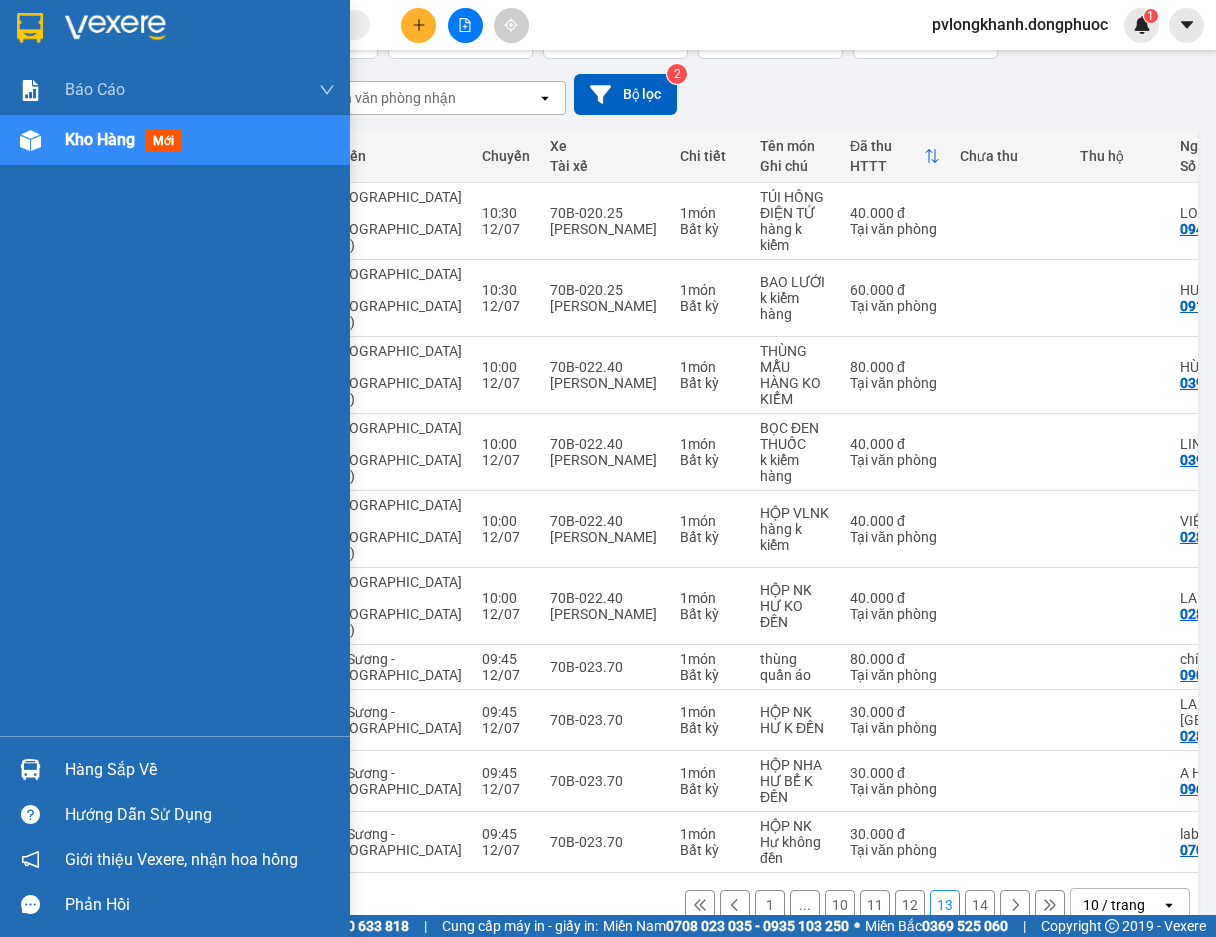 click on "Kho hàng" at bounding box center [100, 139] 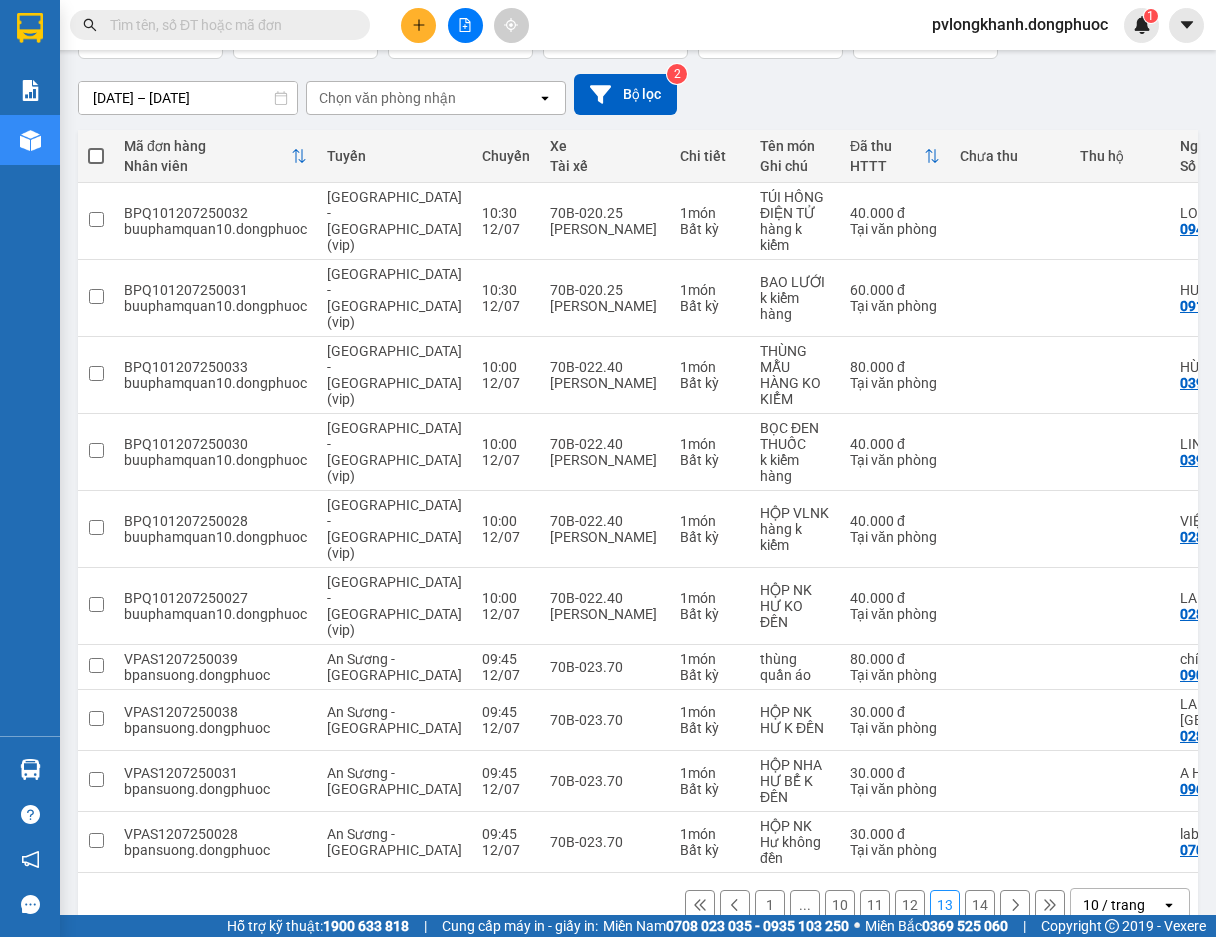 click at bounding box center (228, 25) 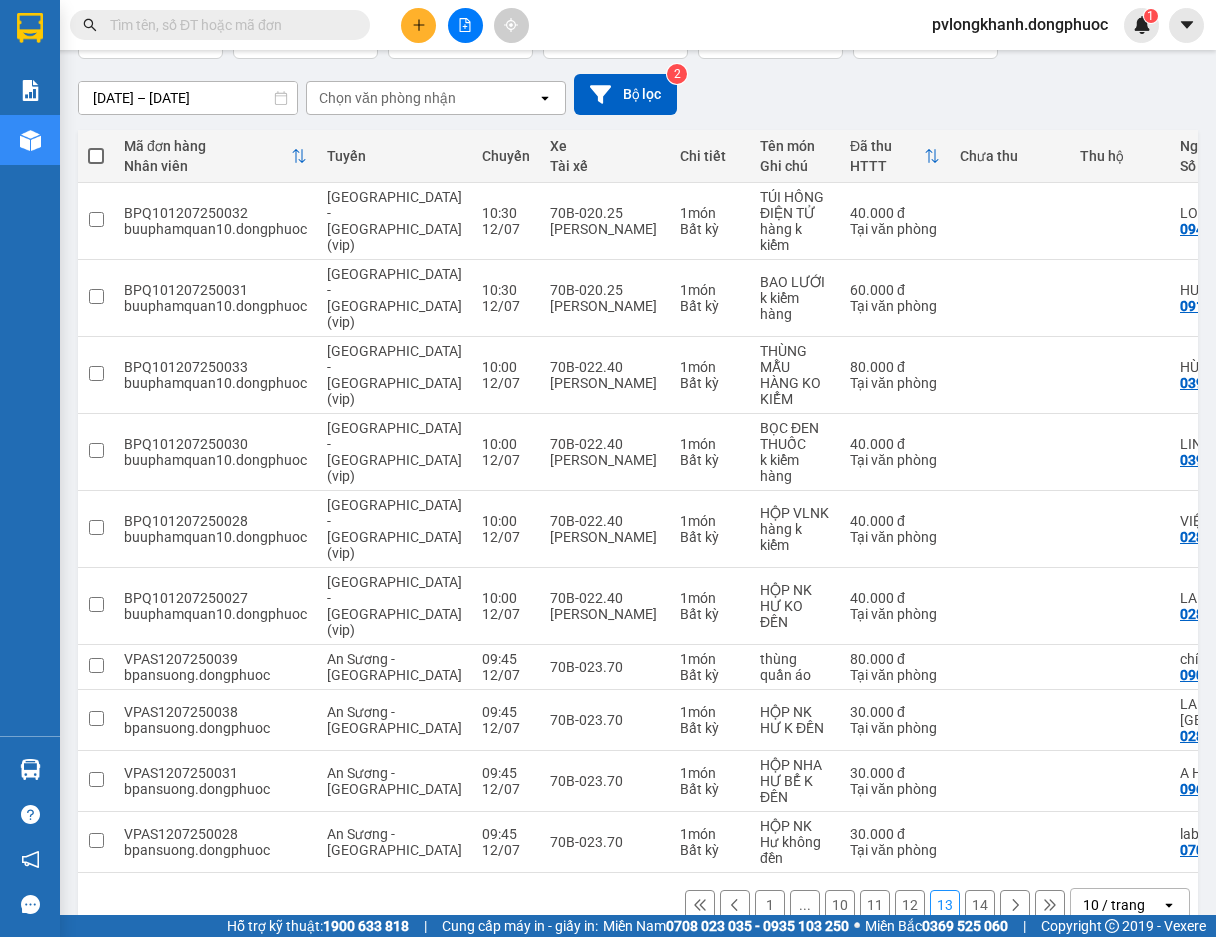 scroll, scrollTop: 0, scrollLeft: 0, axis: both 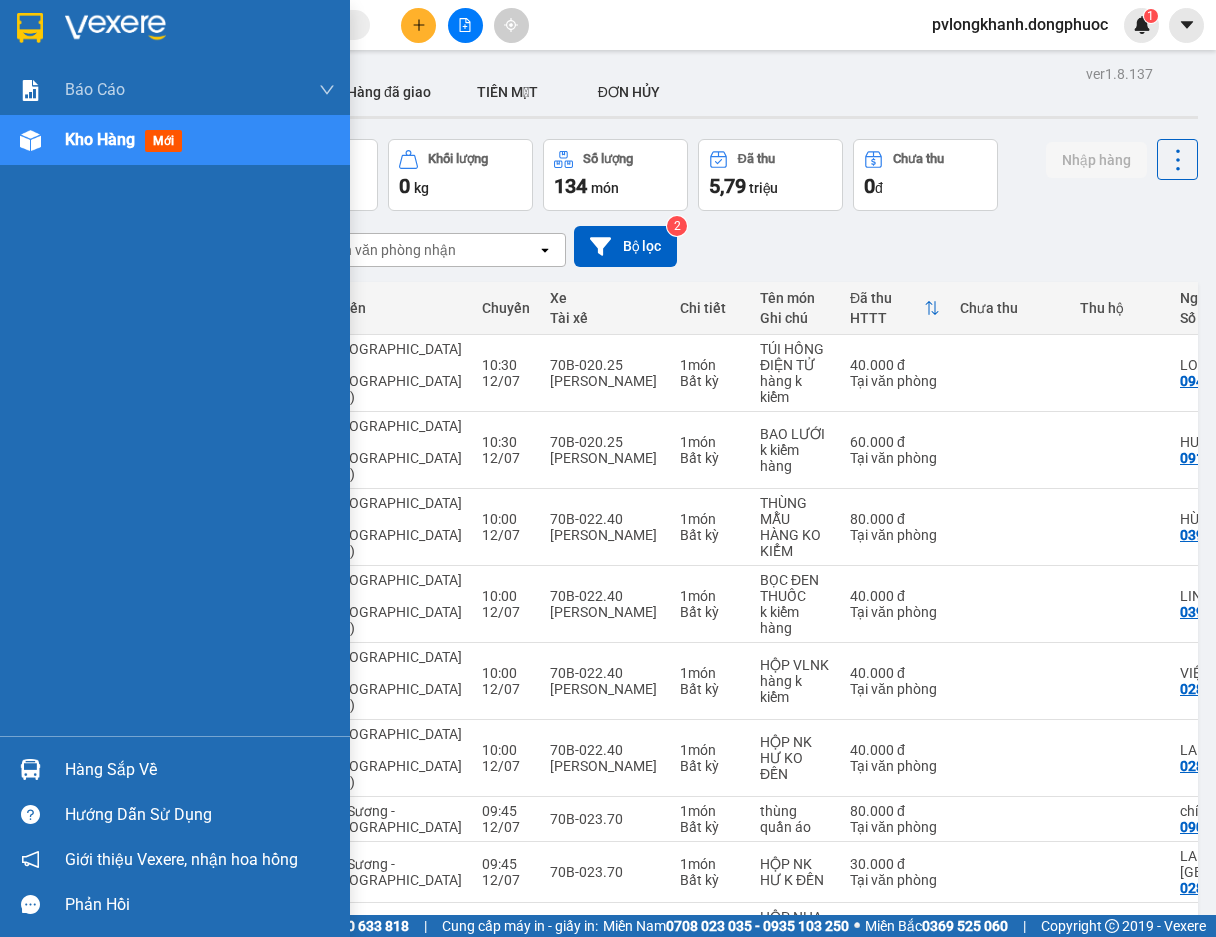 click on "Kho hàng" at bounding box center (100, 139) 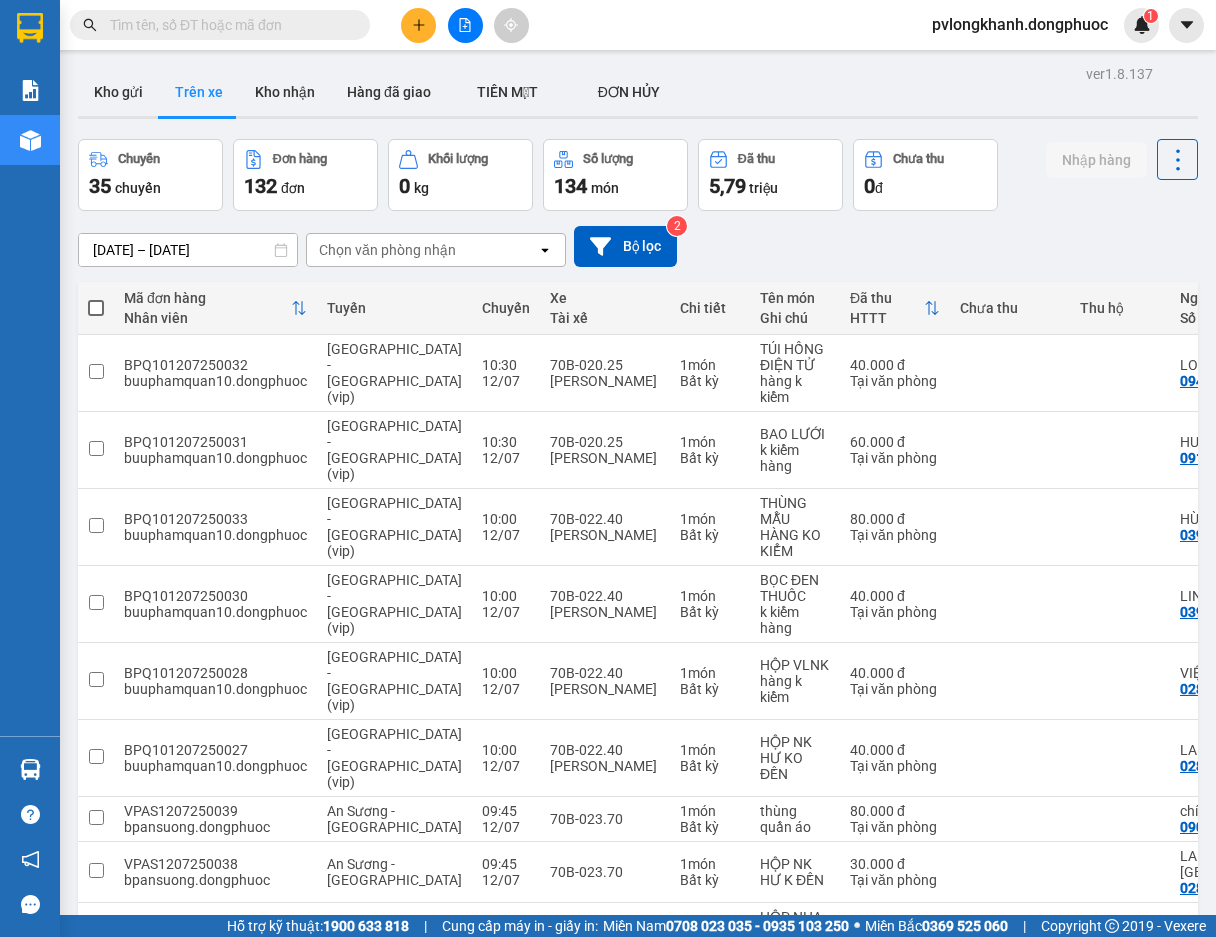 click on "[DATE] – [DATE] Press the down arrow key to interact with the calendar and select a date. Press the escape button to close the calendar. Selected date range is from [DATE] to [DATE]. Chọn văn phòng nhận open Bộ lọc 2" at bounding box center (638, 246) 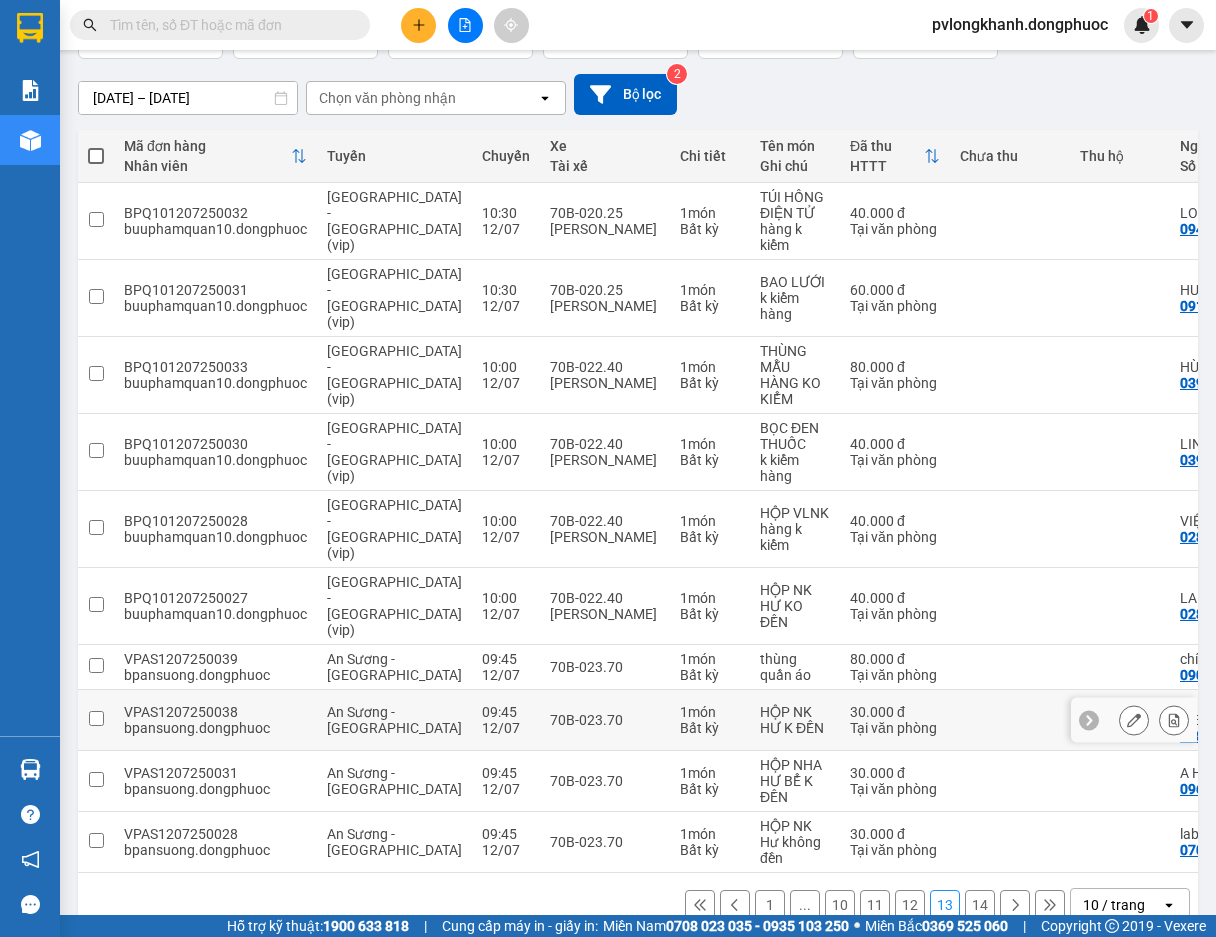 scroll, scrollTop: 0, scrollLeft: 0, axis: both 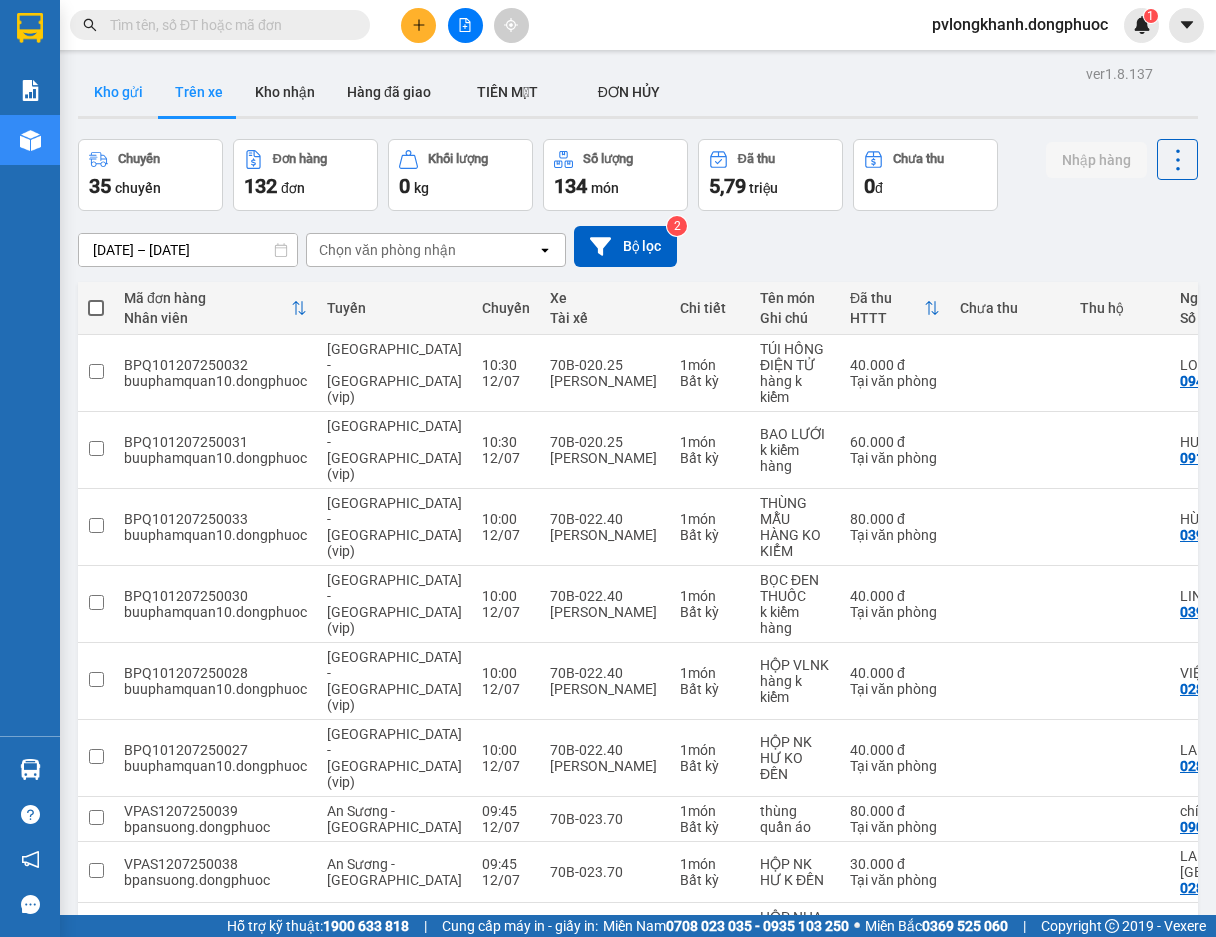 click on "Kho gửi" at bounding box center (118, 92) 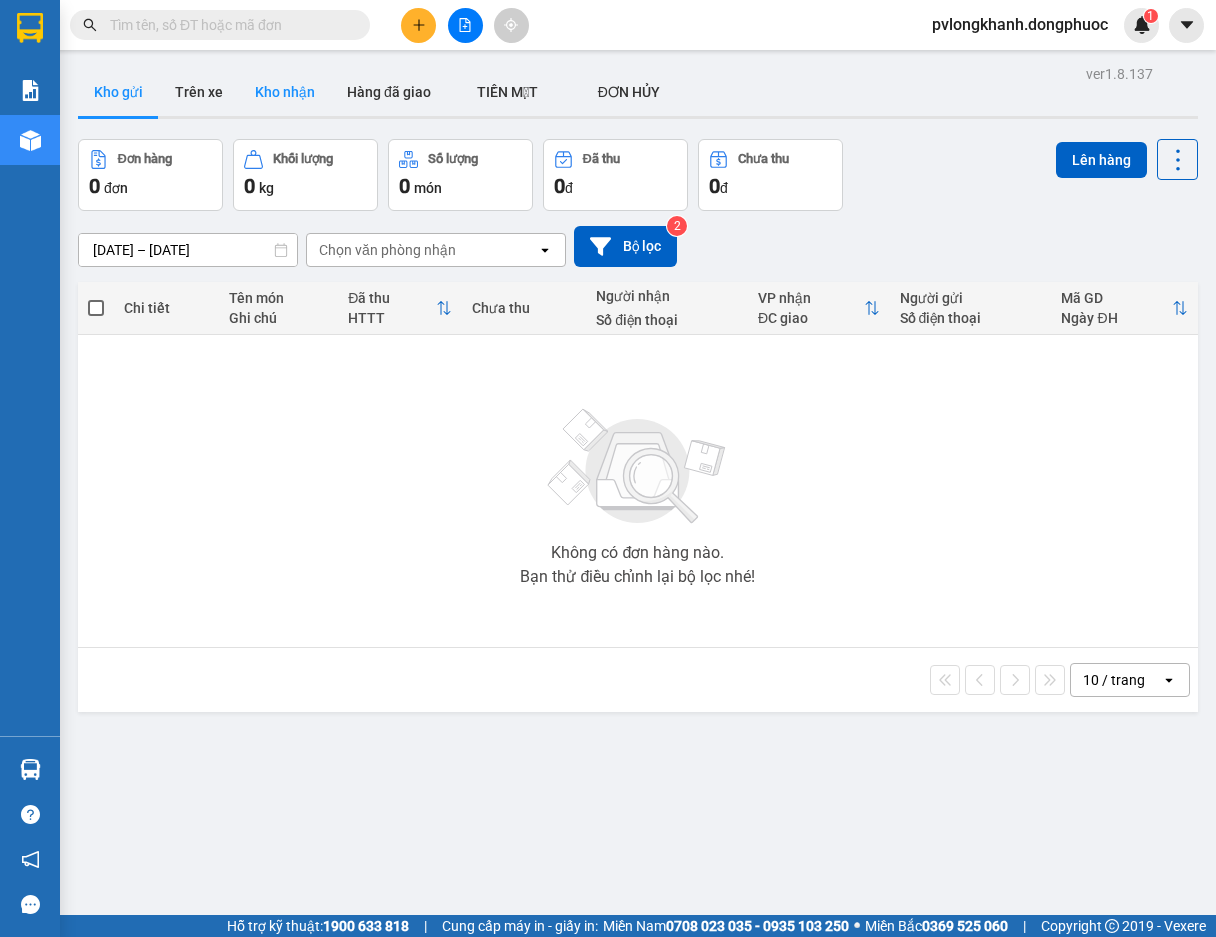 click on "Kho nhận" at bounding box center (285, 92) 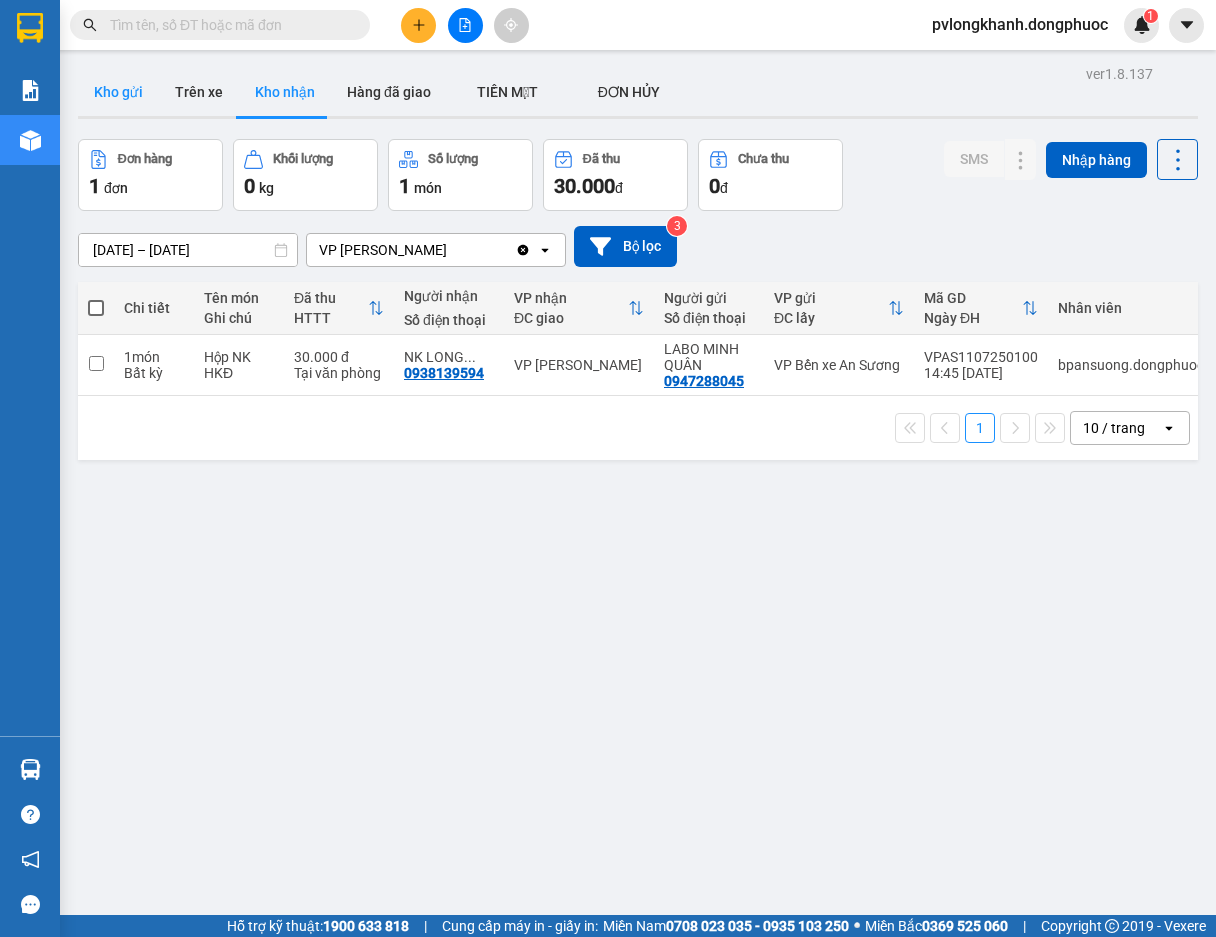 click on "Kho gửi" at bounding box center (118, 92) 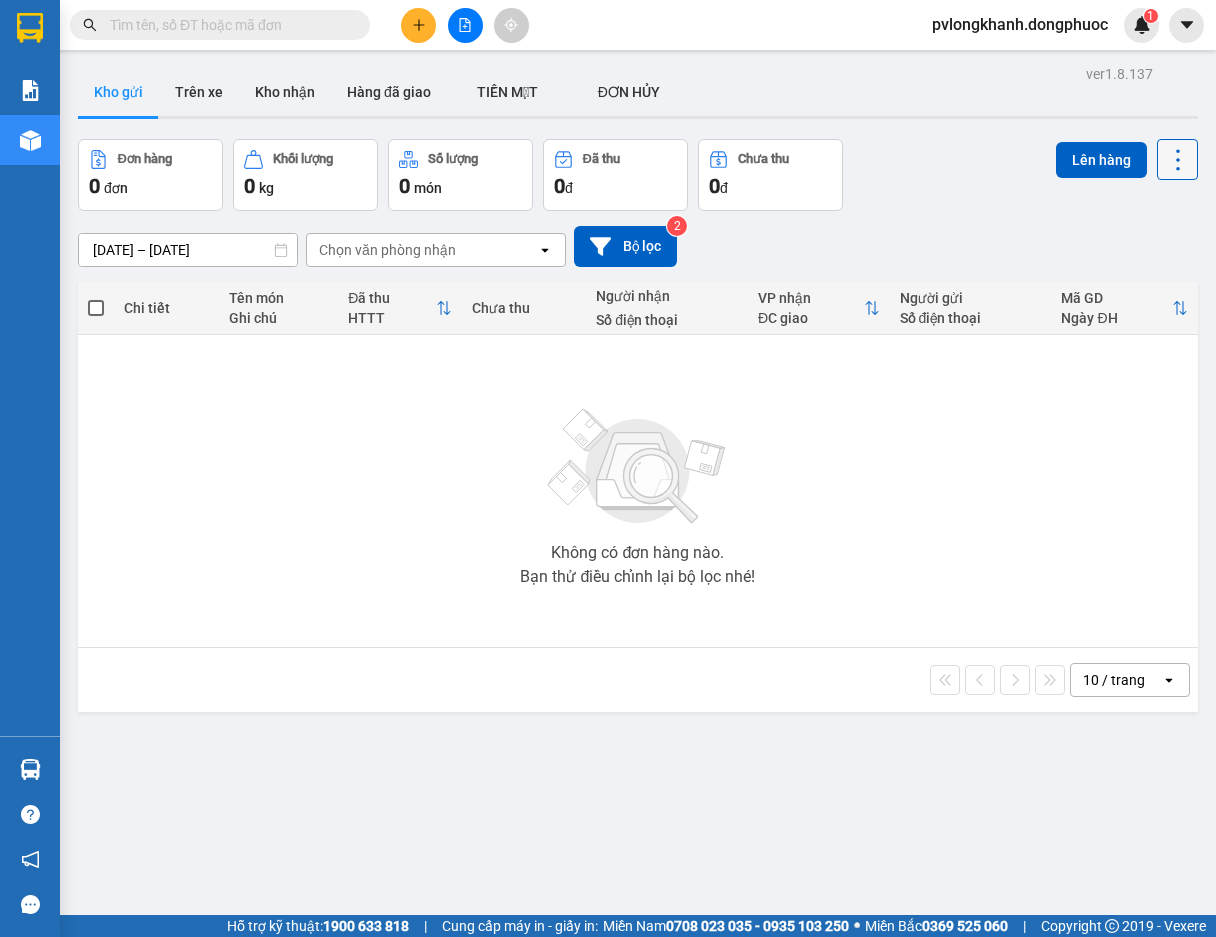 click 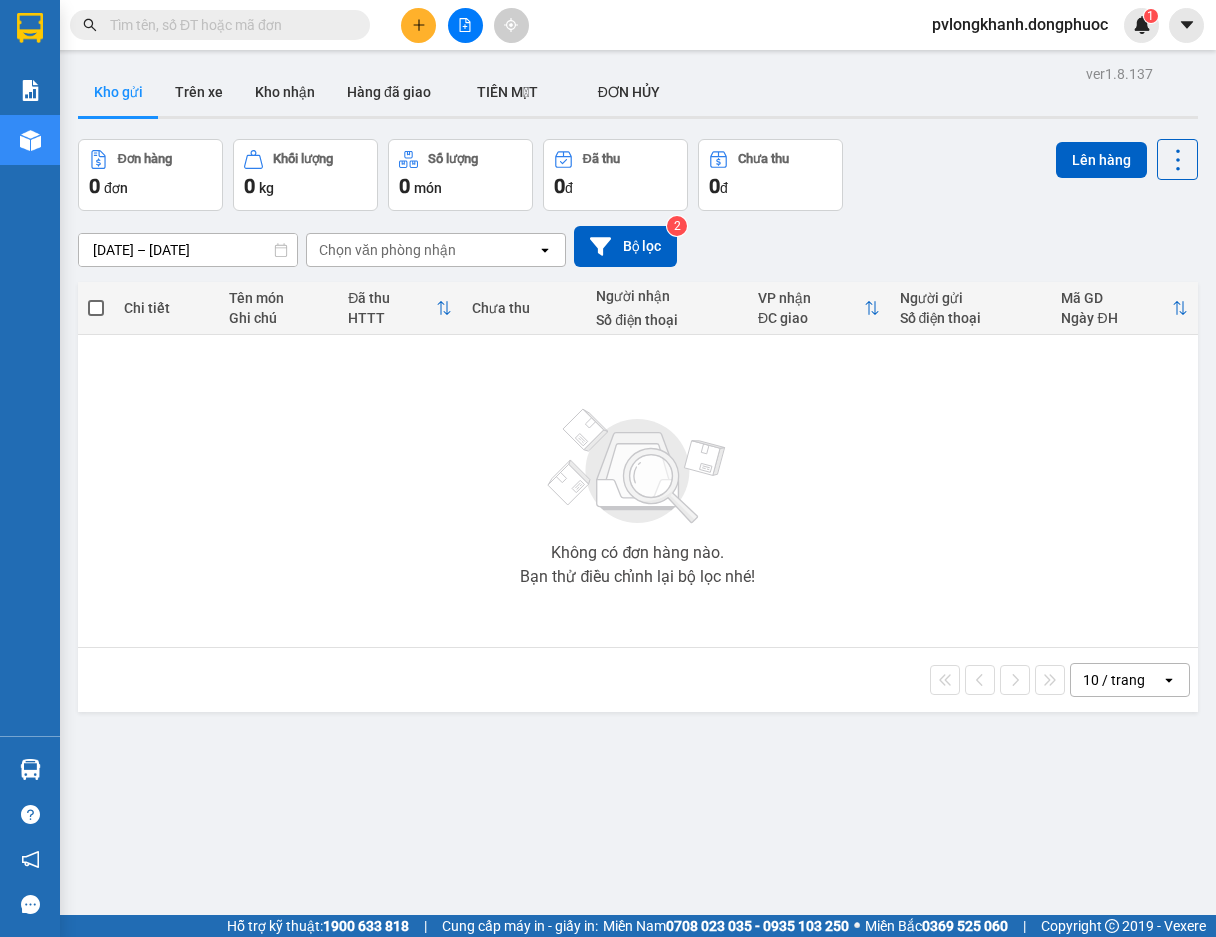 click 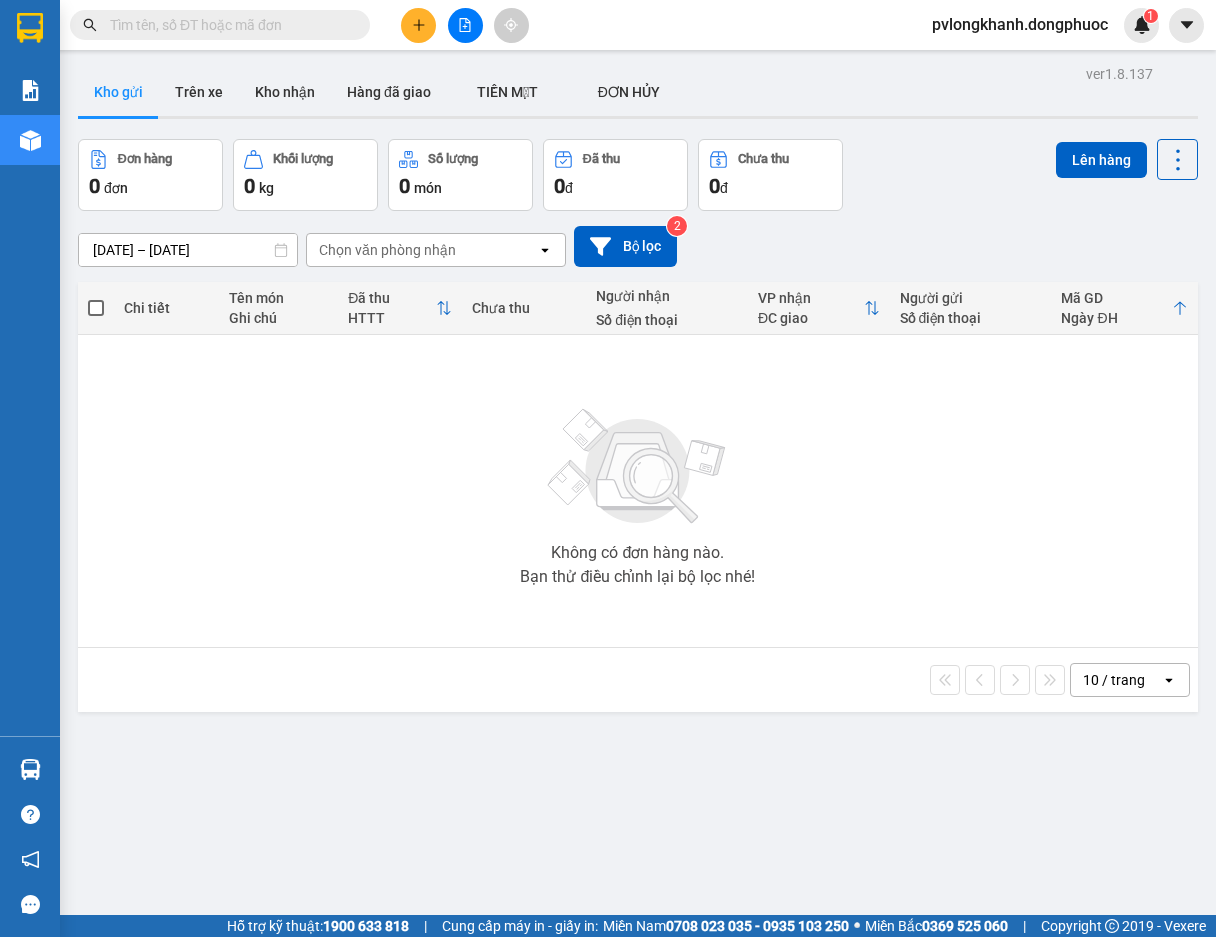 click 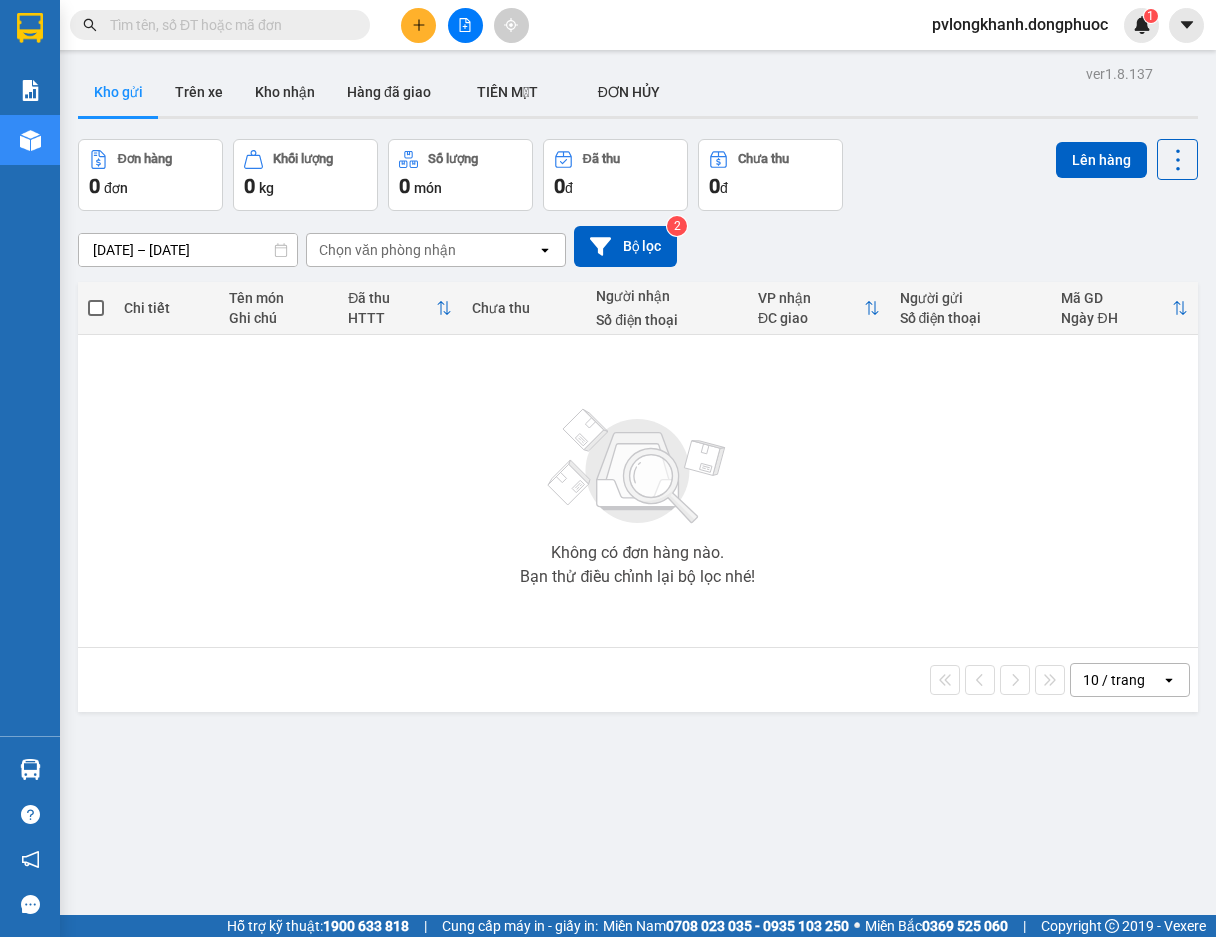 click on "Chọn văn phòng nhận" at bounding box center (422, 250) 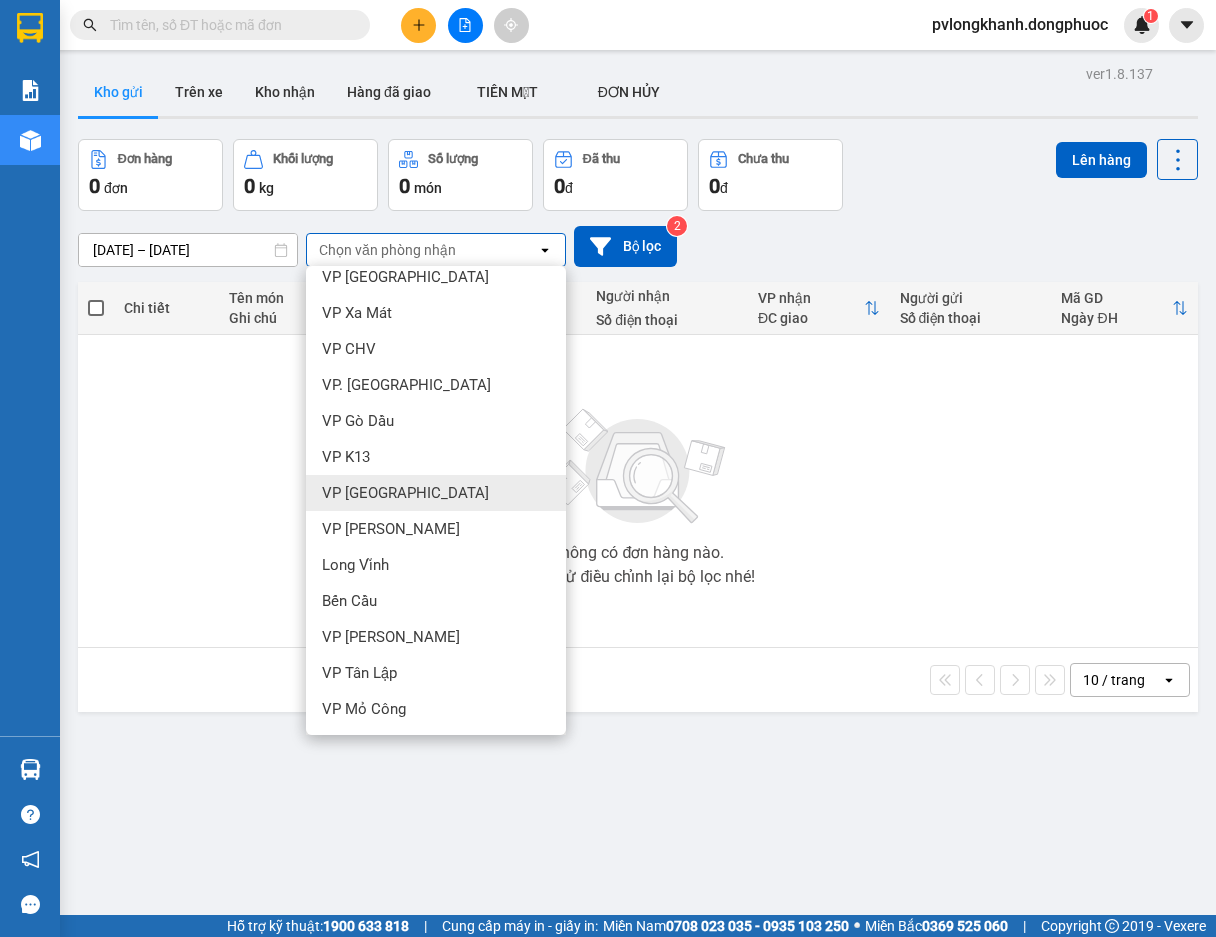 scroll, scrollTop: 411, scrollLeft: 0, axis: vertical 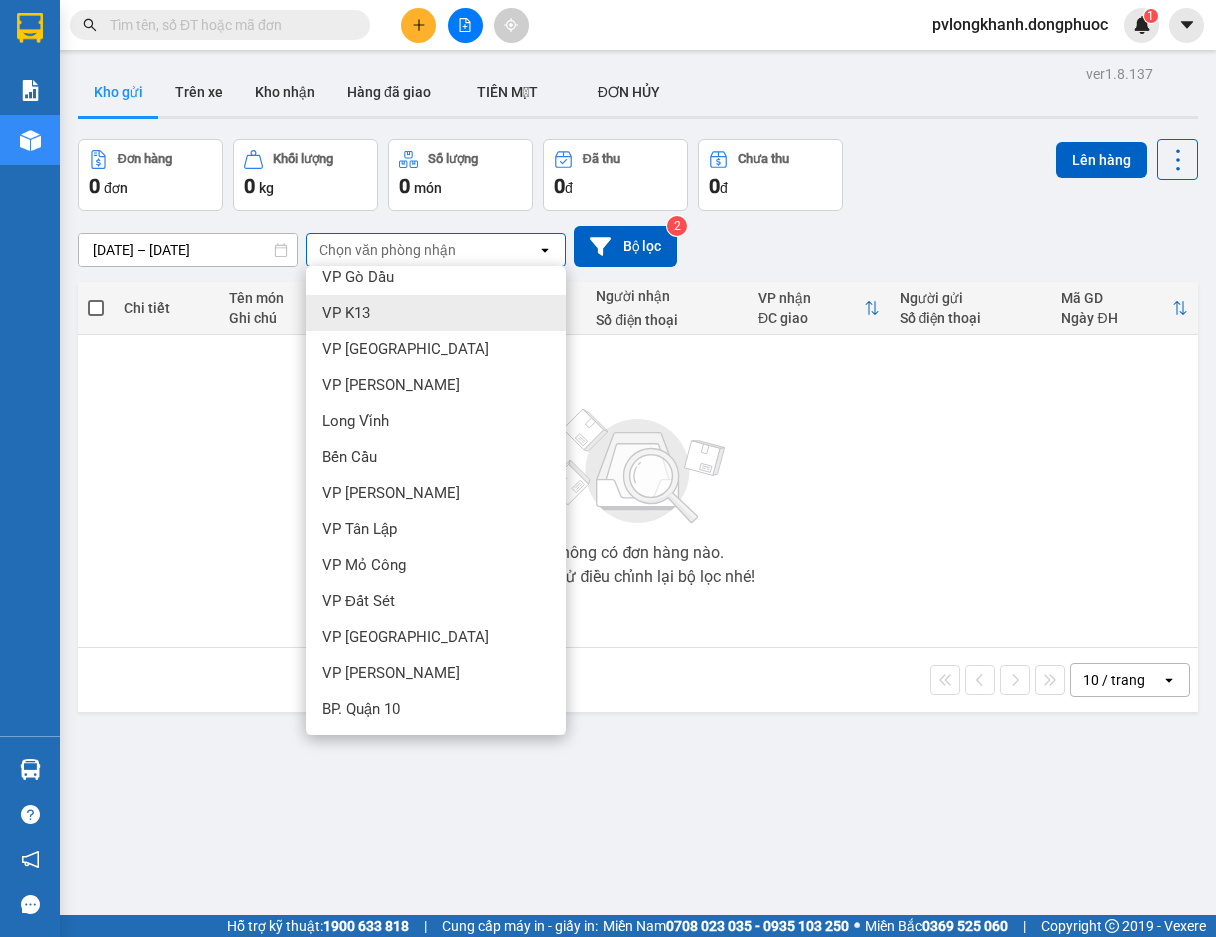 drag, startPoint x: 166, startPoint y: 390, endPoint x: 782, endPoint y: 90, distance: 685.1686 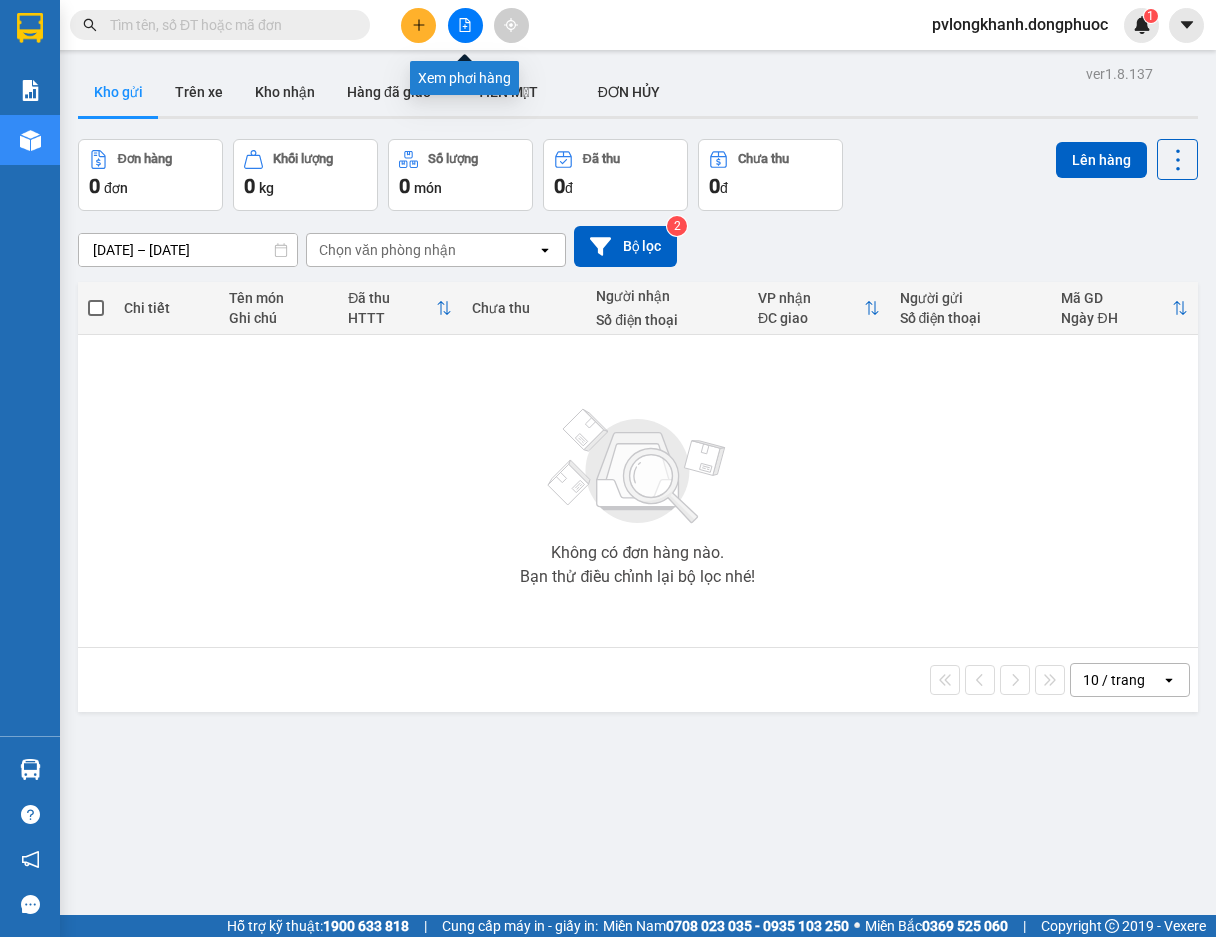 click 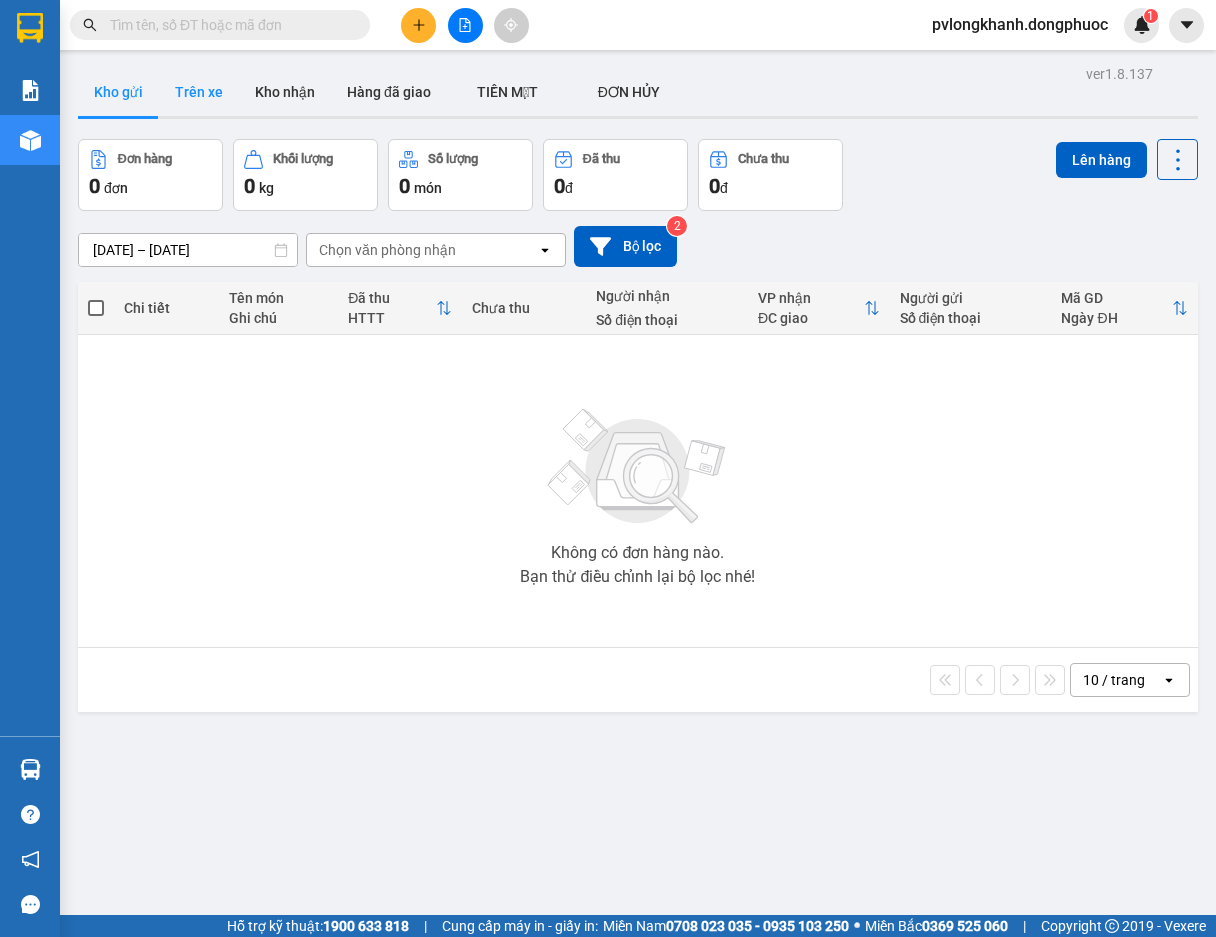 click on "Trên xe" at bounding box center (199, 92) 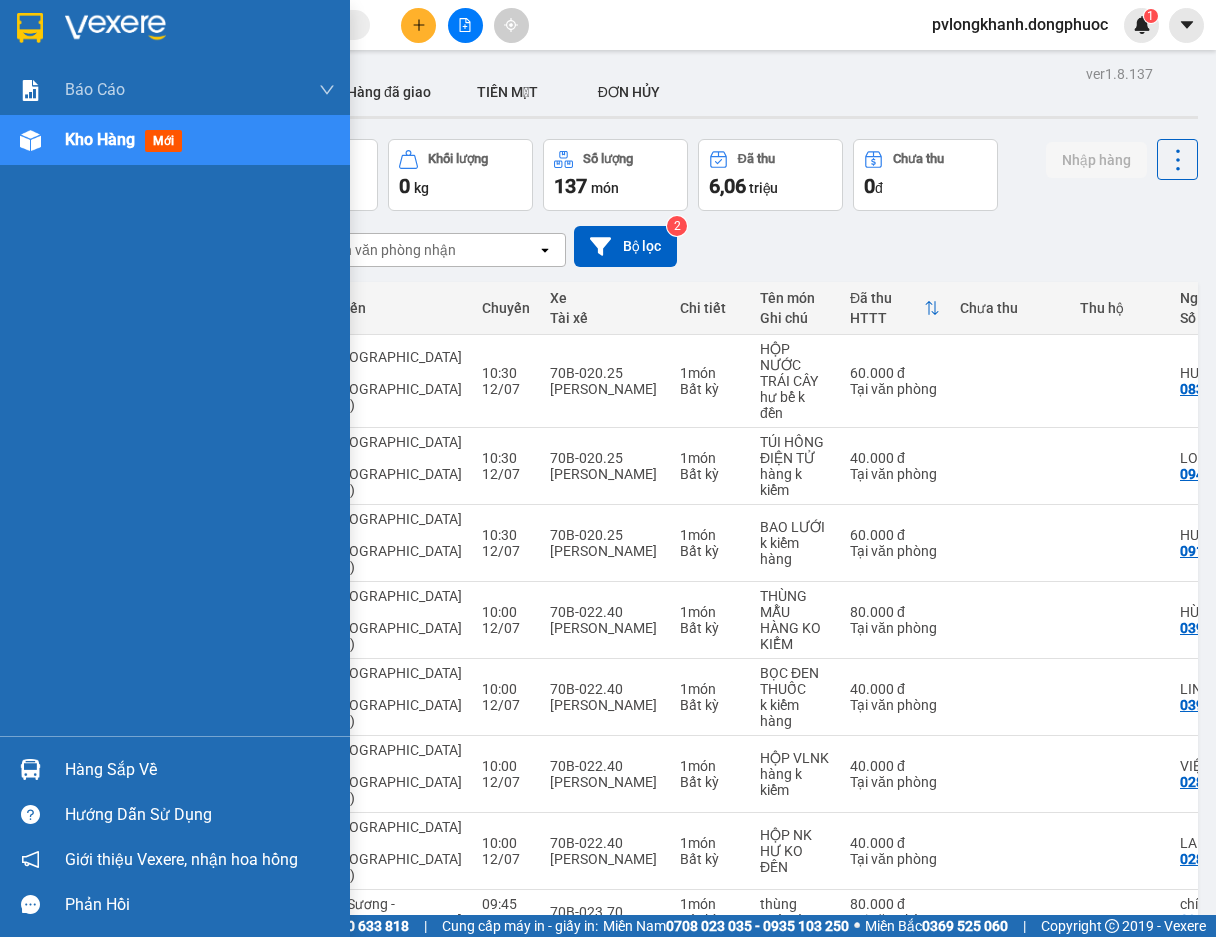 click on "Kho hàng" at bounding box center (100, 139) 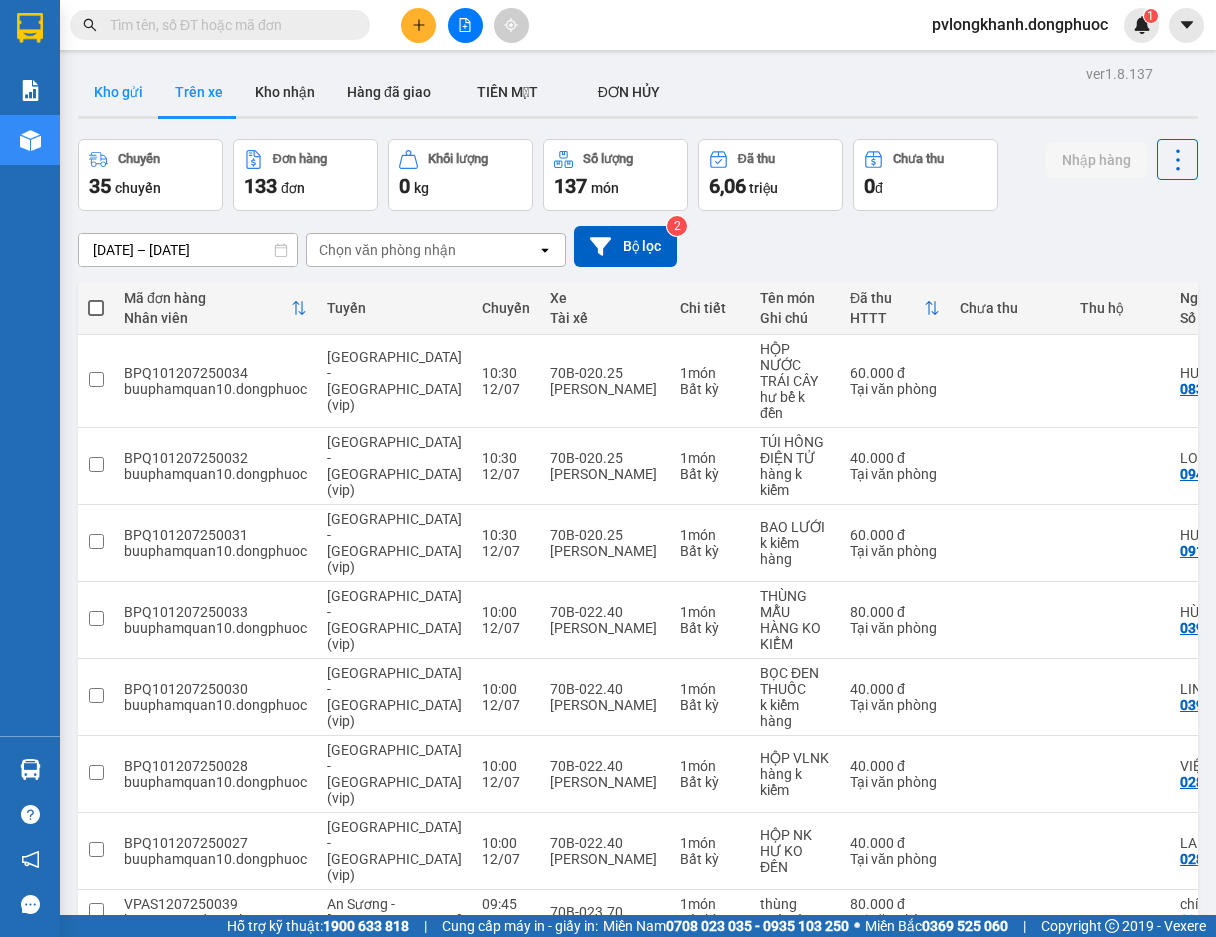 click on "Kho gửi" at bounding box center (118, 92) 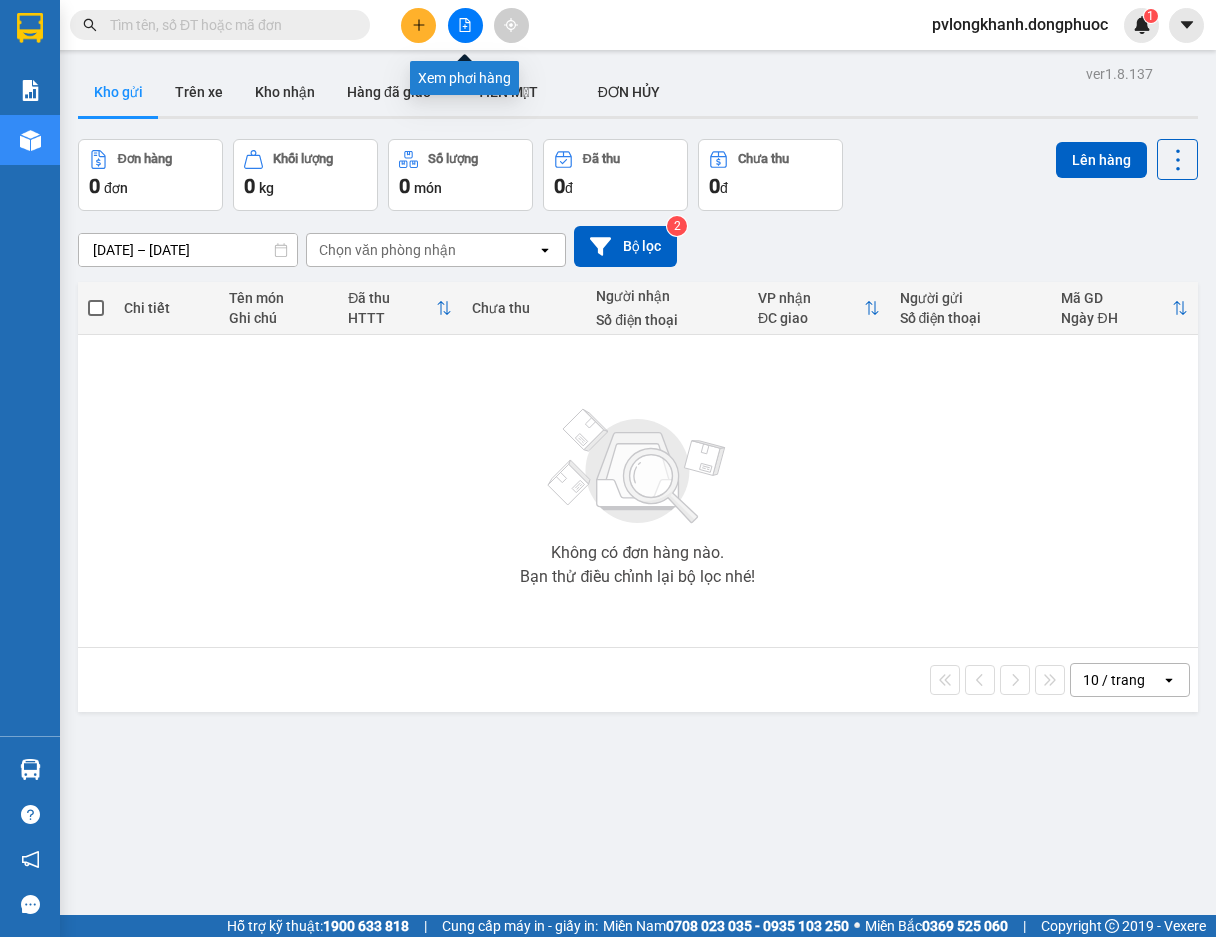 click 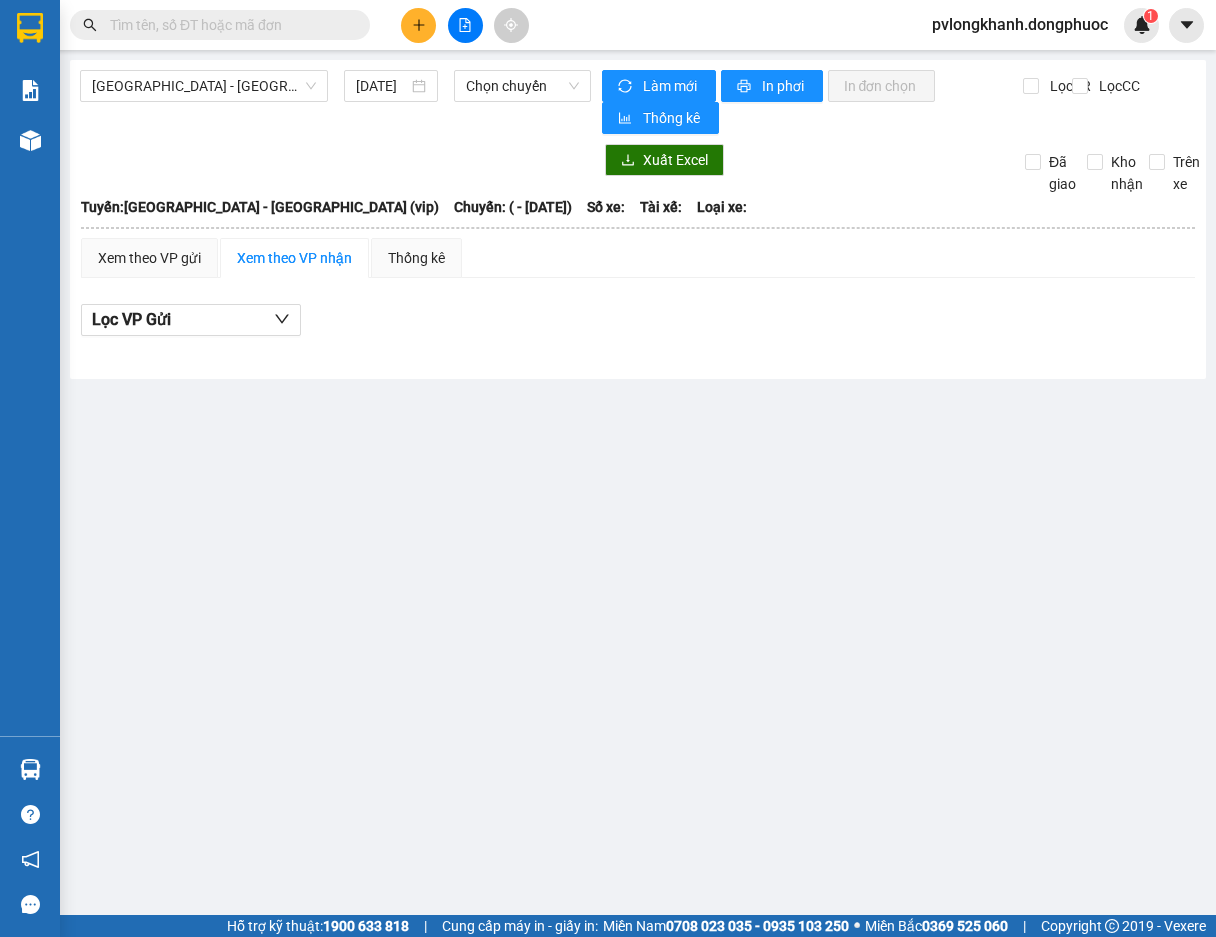 click at bounding box center [228, 25] 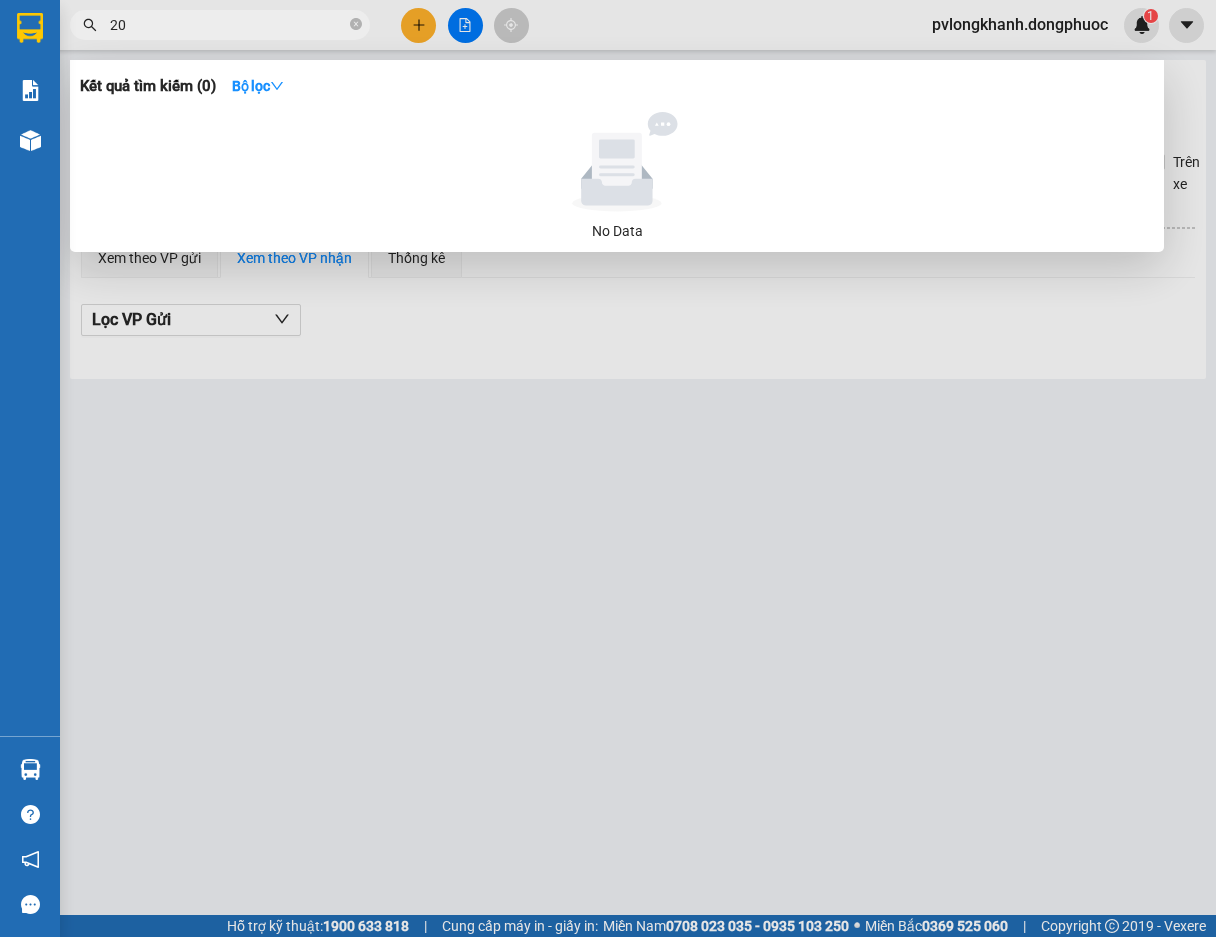 type on "2" 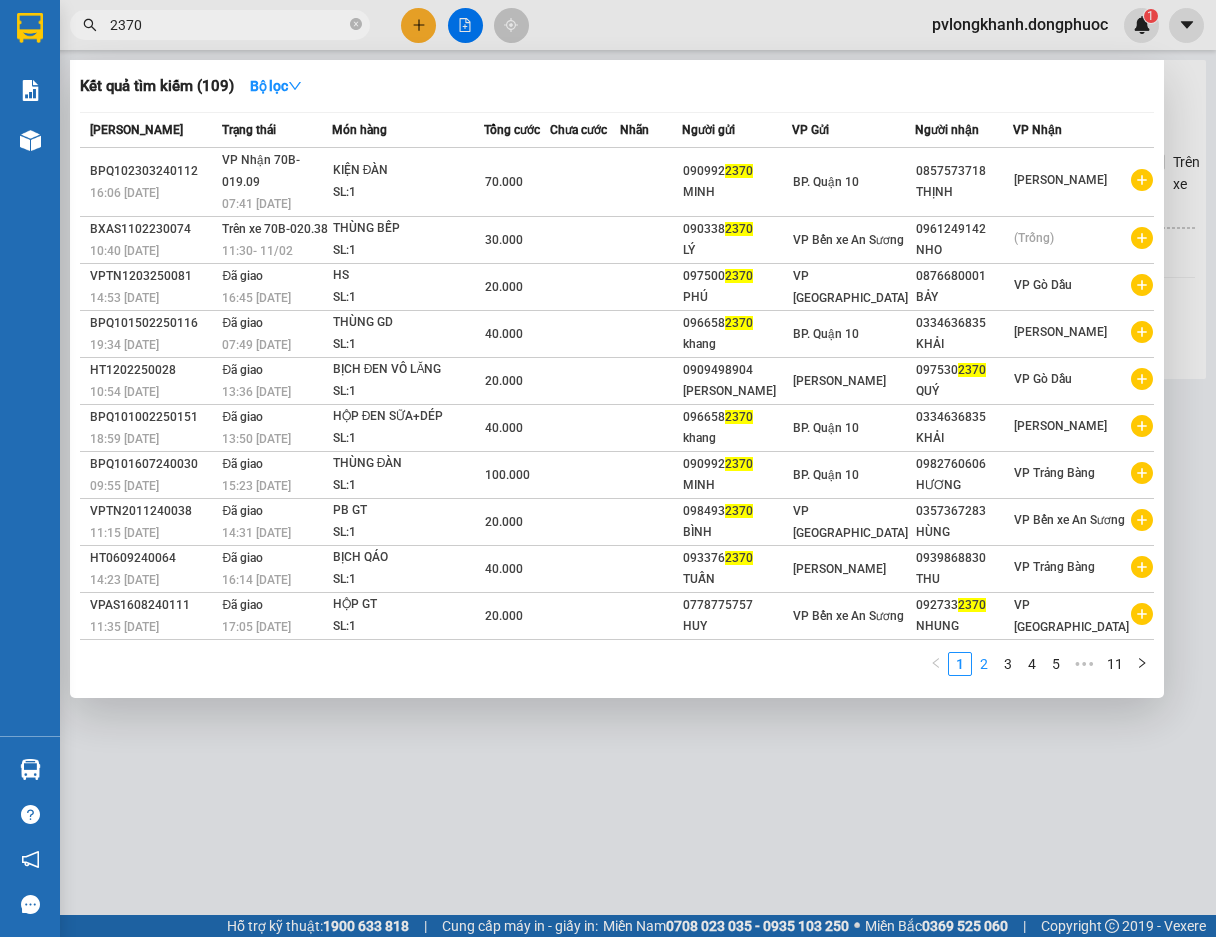 type on "2370" 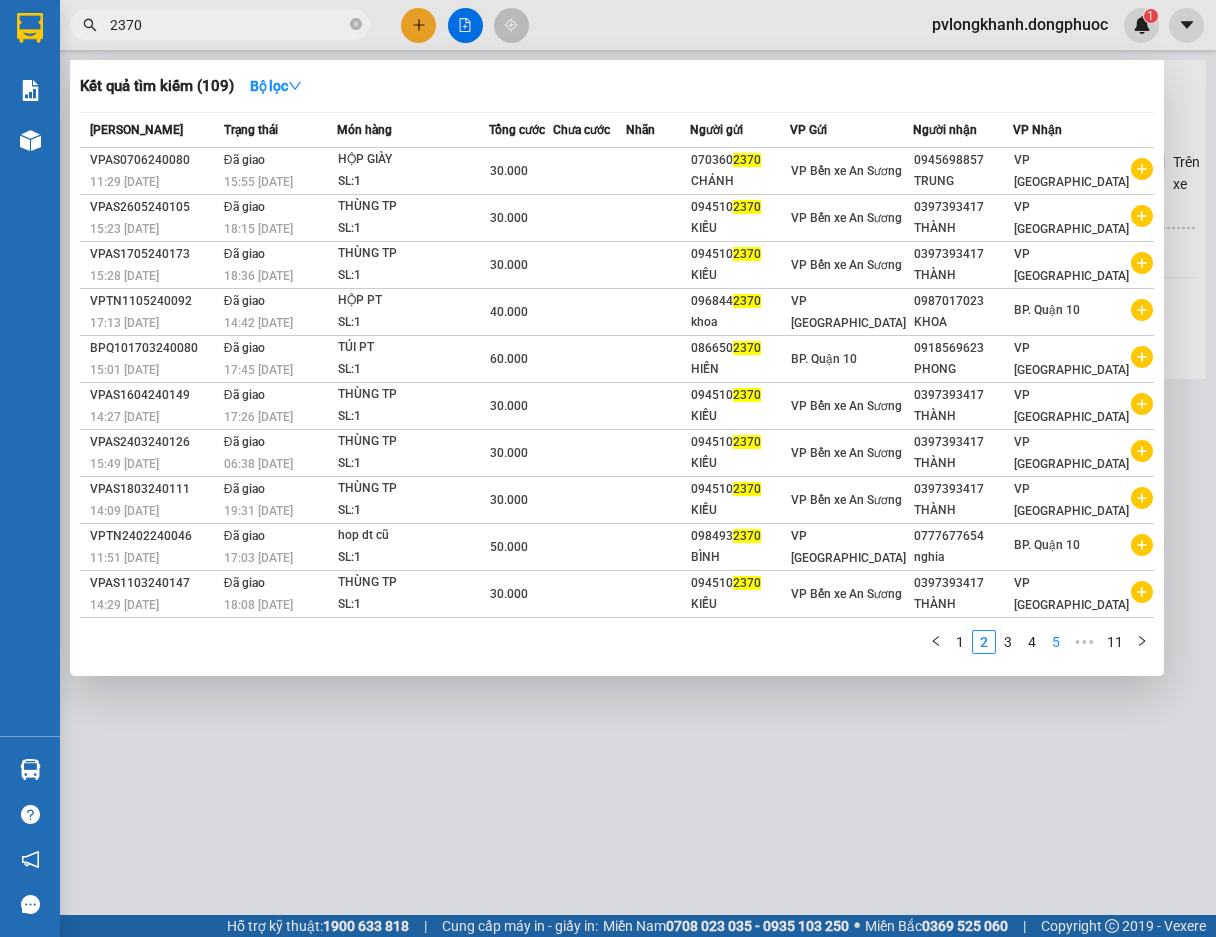 click on "5" at bounding box center (1056, 642) 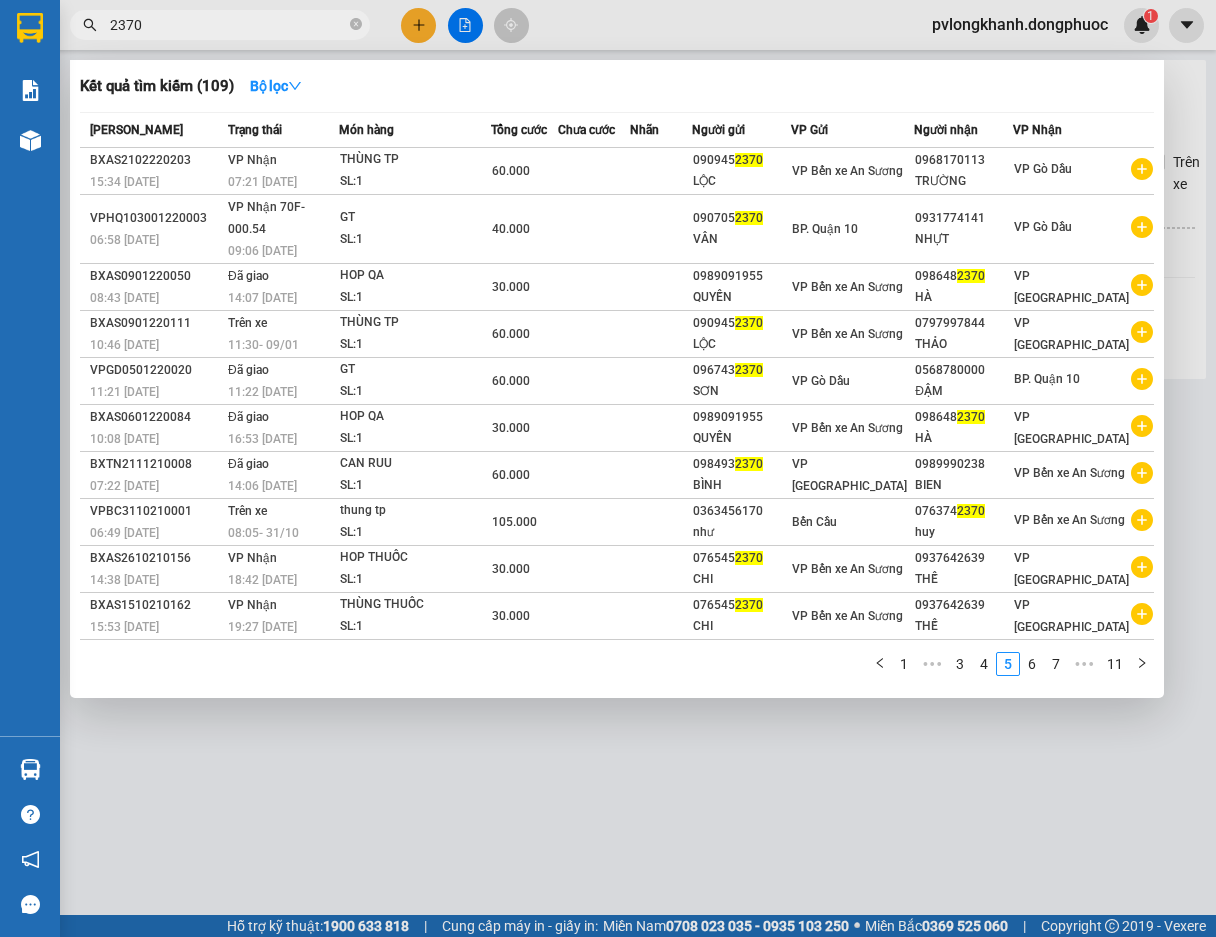 click on "2370" at bounding box center (228, 25) 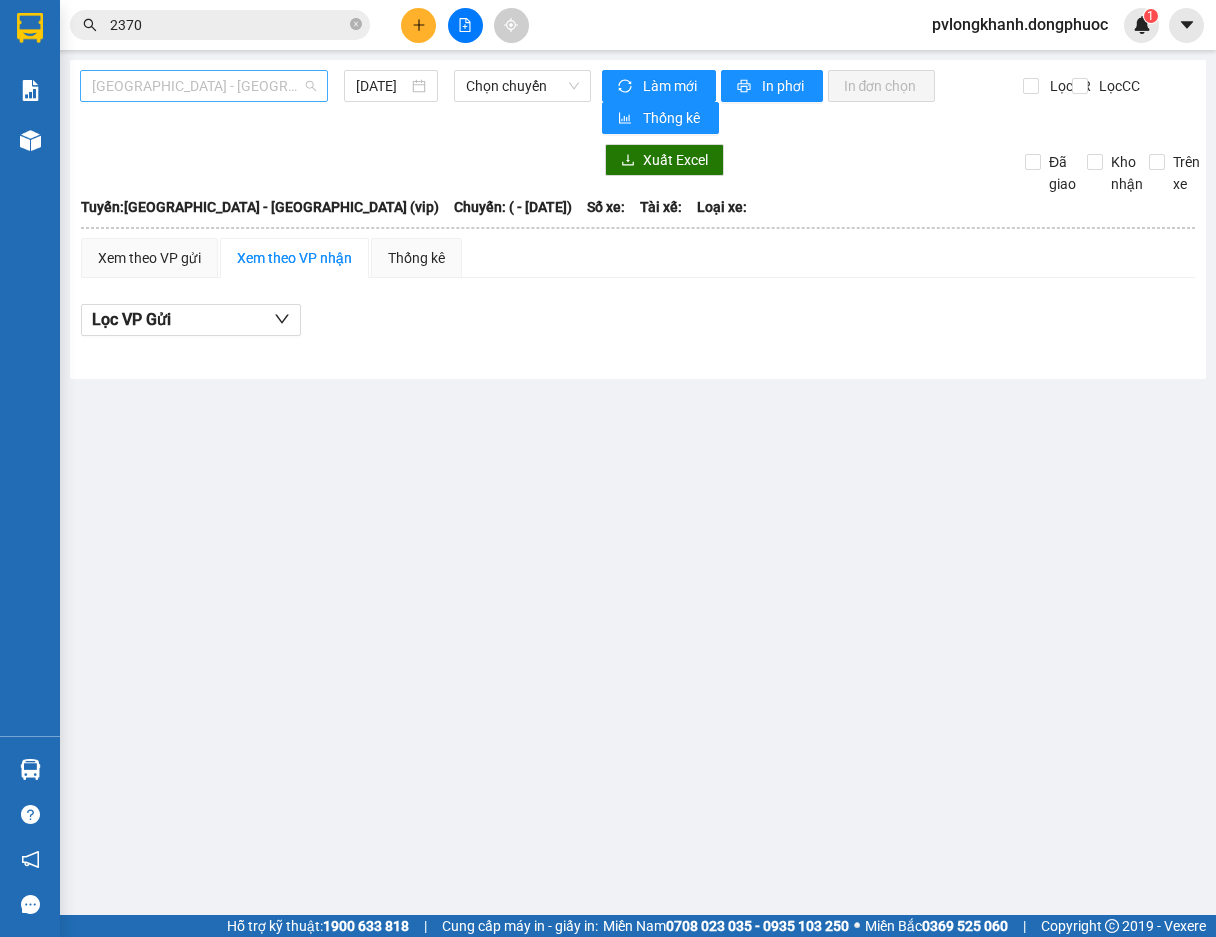 click on "[GEOGRAPHIC_DATA] - [GEOGRAPHIC_DATA] (vip)" at bounding box center [204, 86] 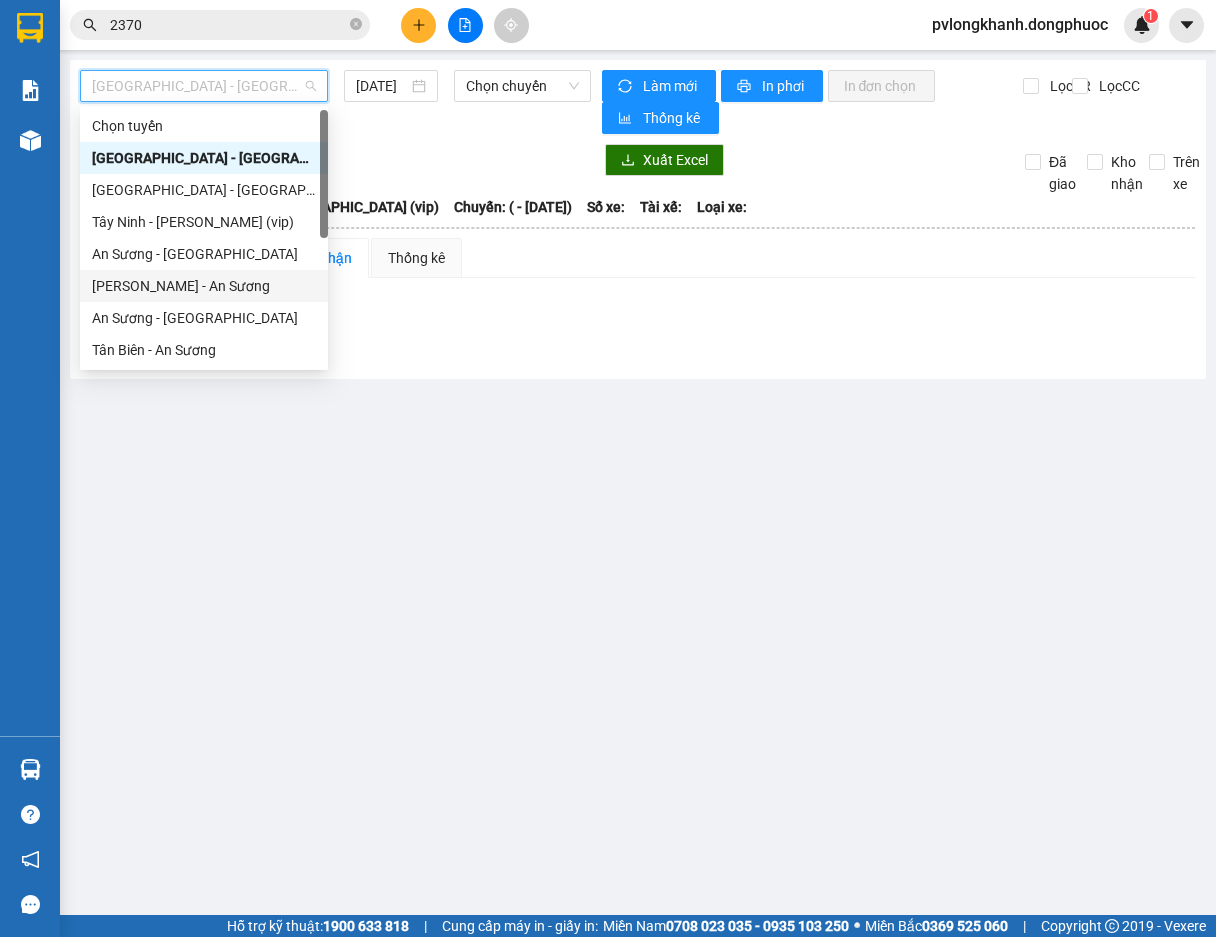 click on "[PERSON_NAME] - An Sương" at bounding box center (204, 286) 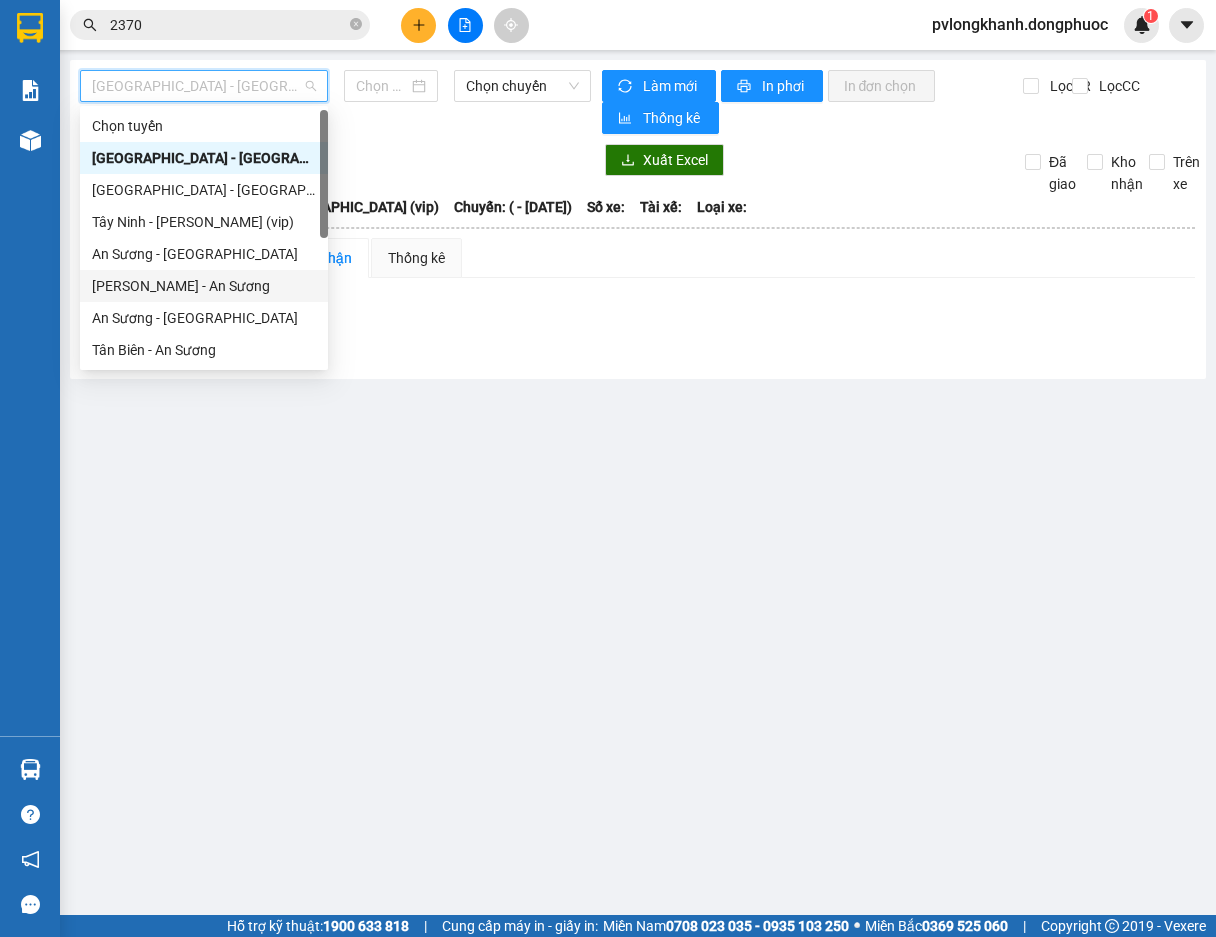 type on "[DATE]" 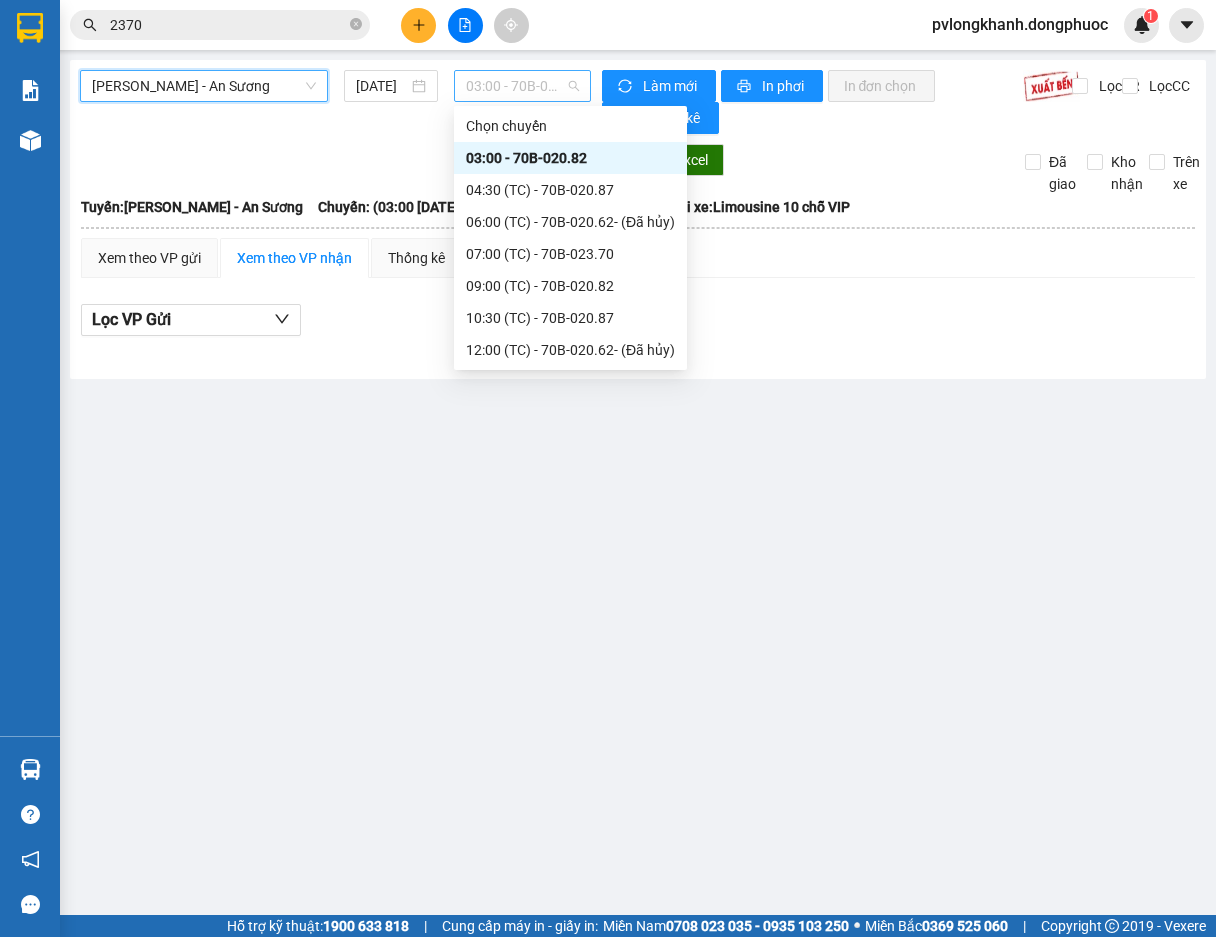 click on "03:00     - 70B-020.82" at bounding box center (523, 86) 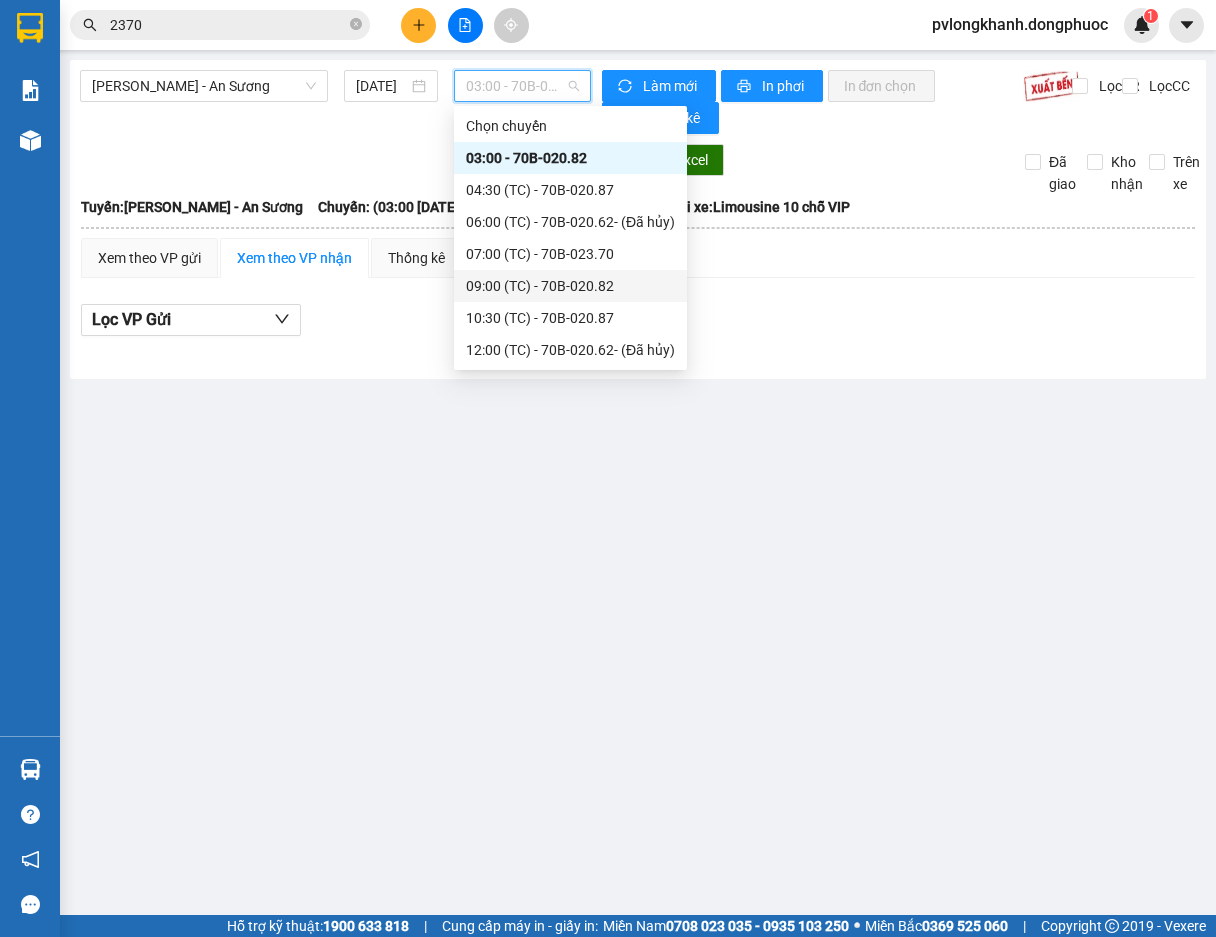 scroll, scrollTop: 96, scrollLeft: 0, axis: vertical 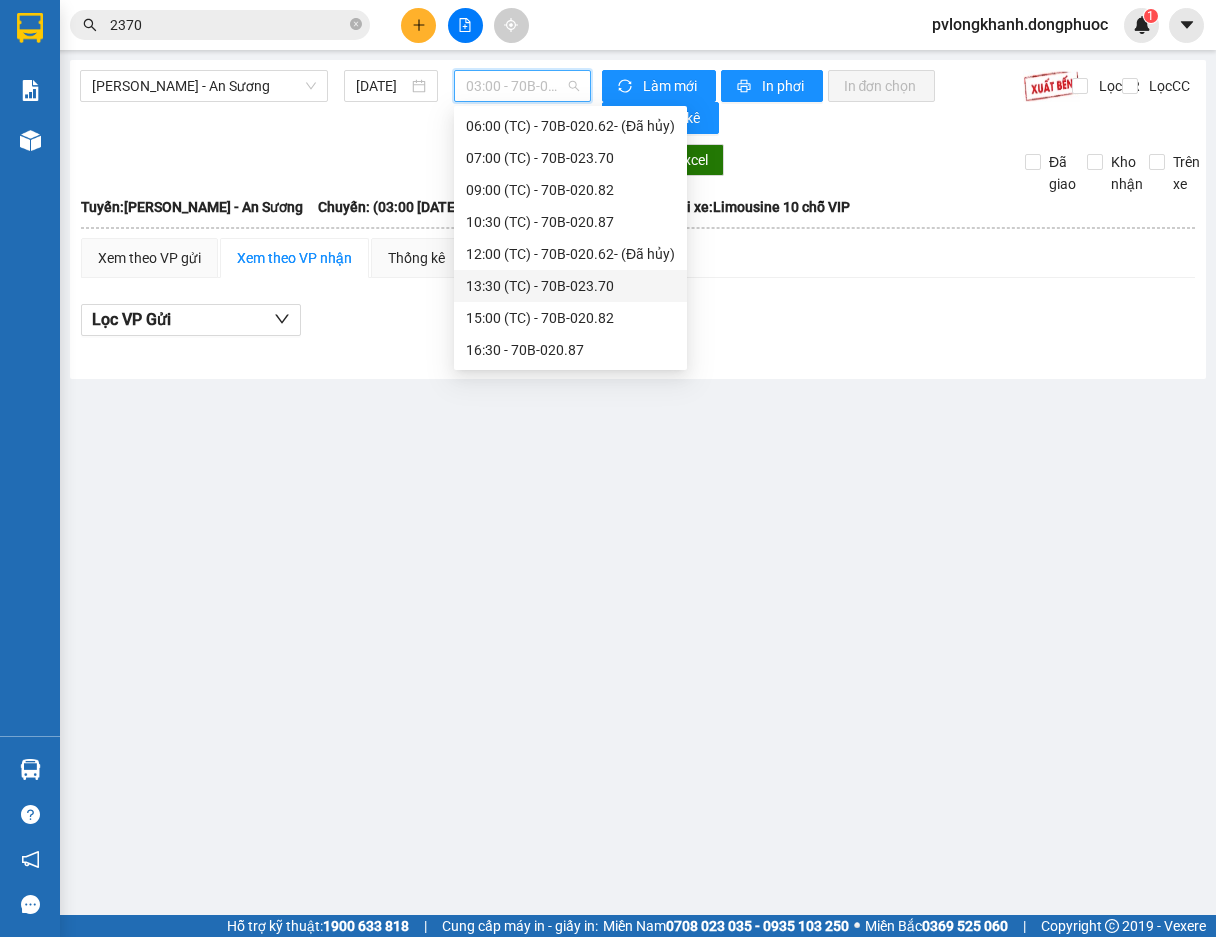 click on "13:30   (TC)   - 70B-023.70" at bounding box center [570, 286] 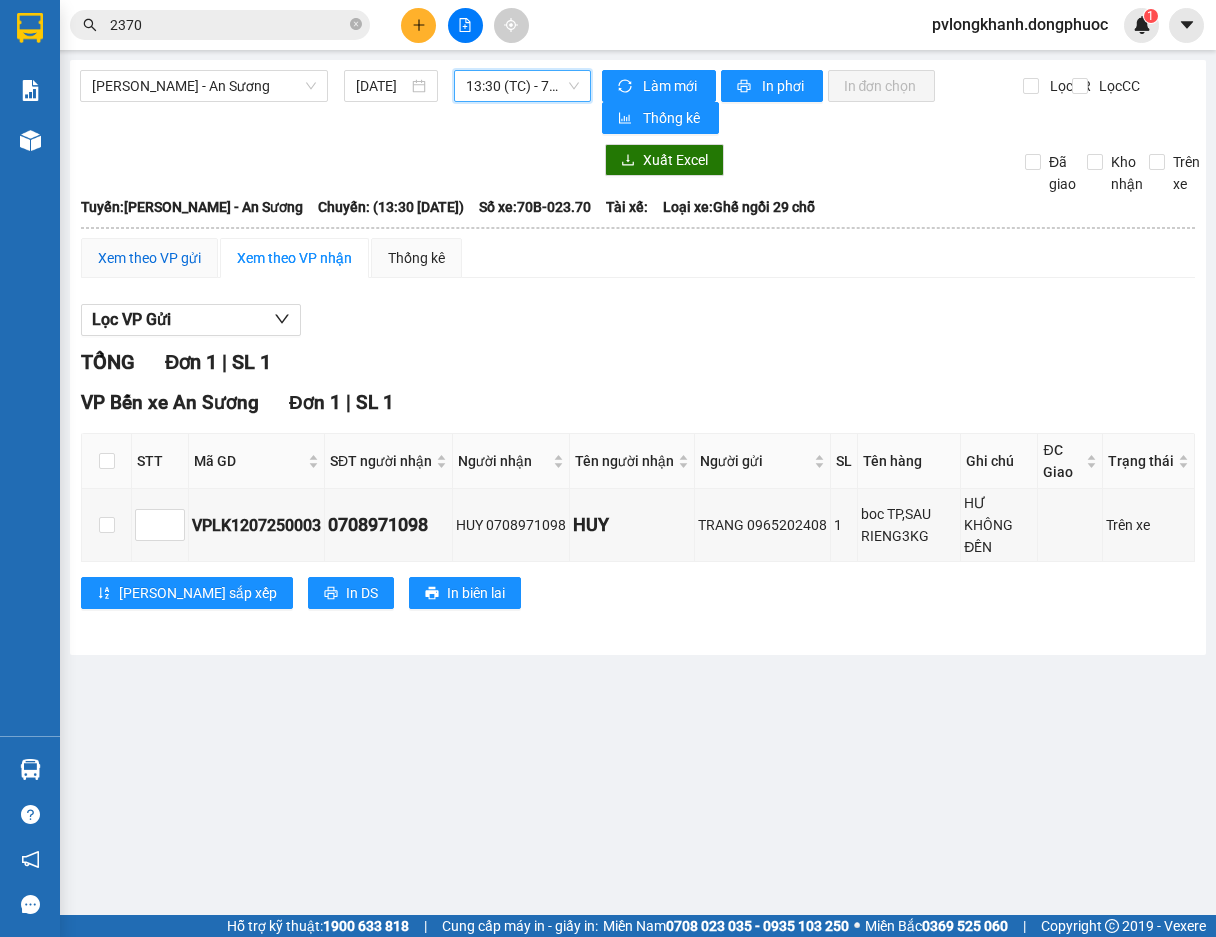 click on "Xem theo VP gửi" at bounding box center (149, 258) 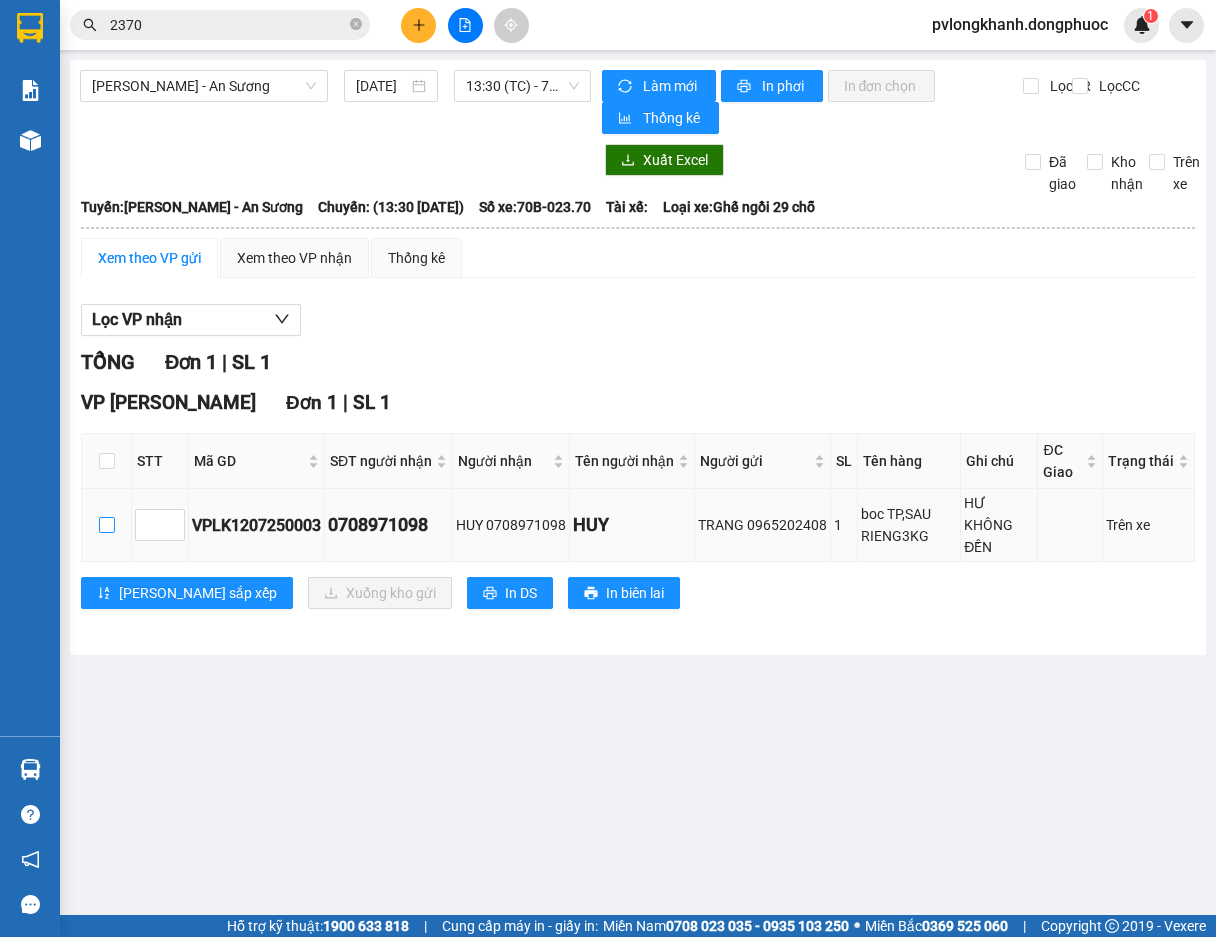 click at bounding box center (107, 525) 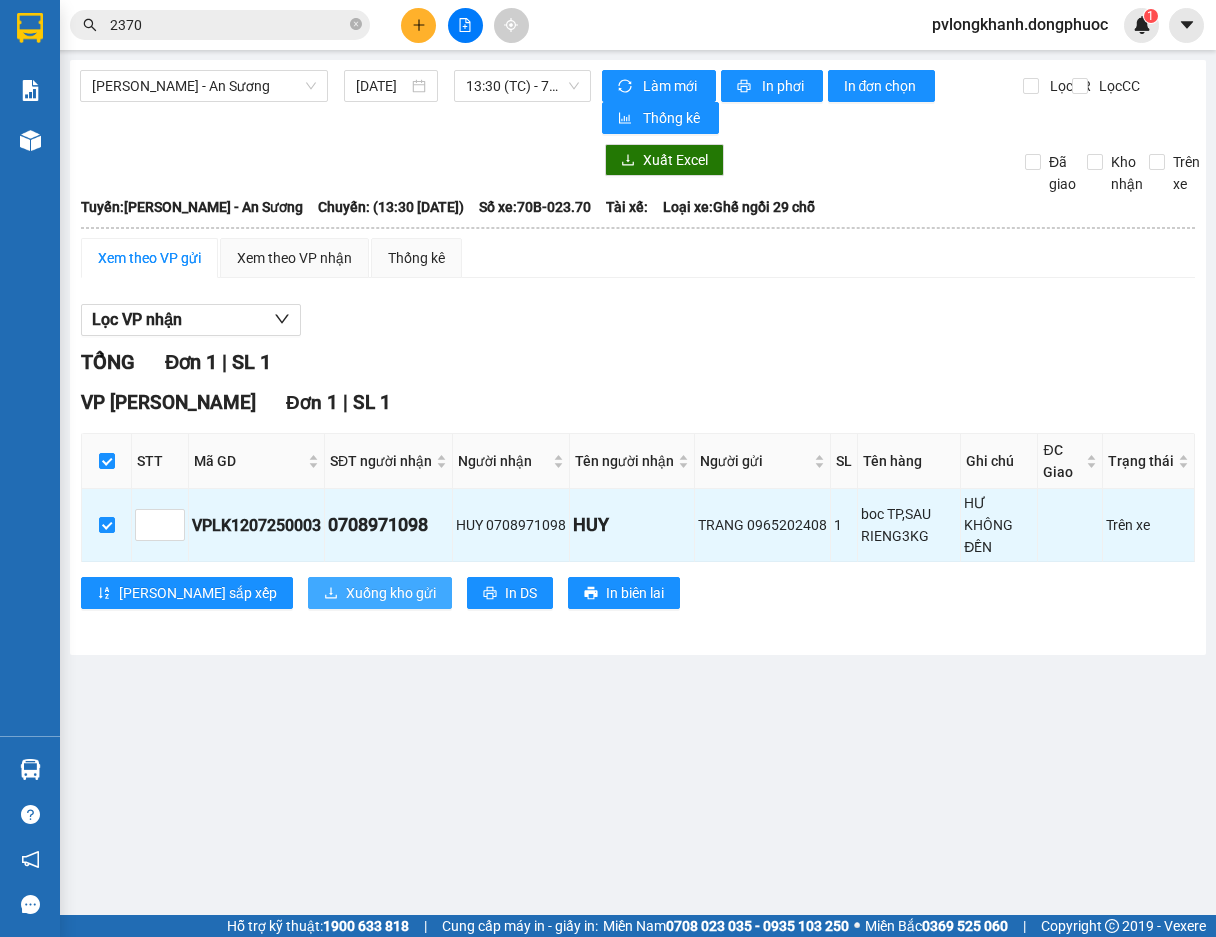 click on "Xuống kho gửi" at bounding box center [391, 593] 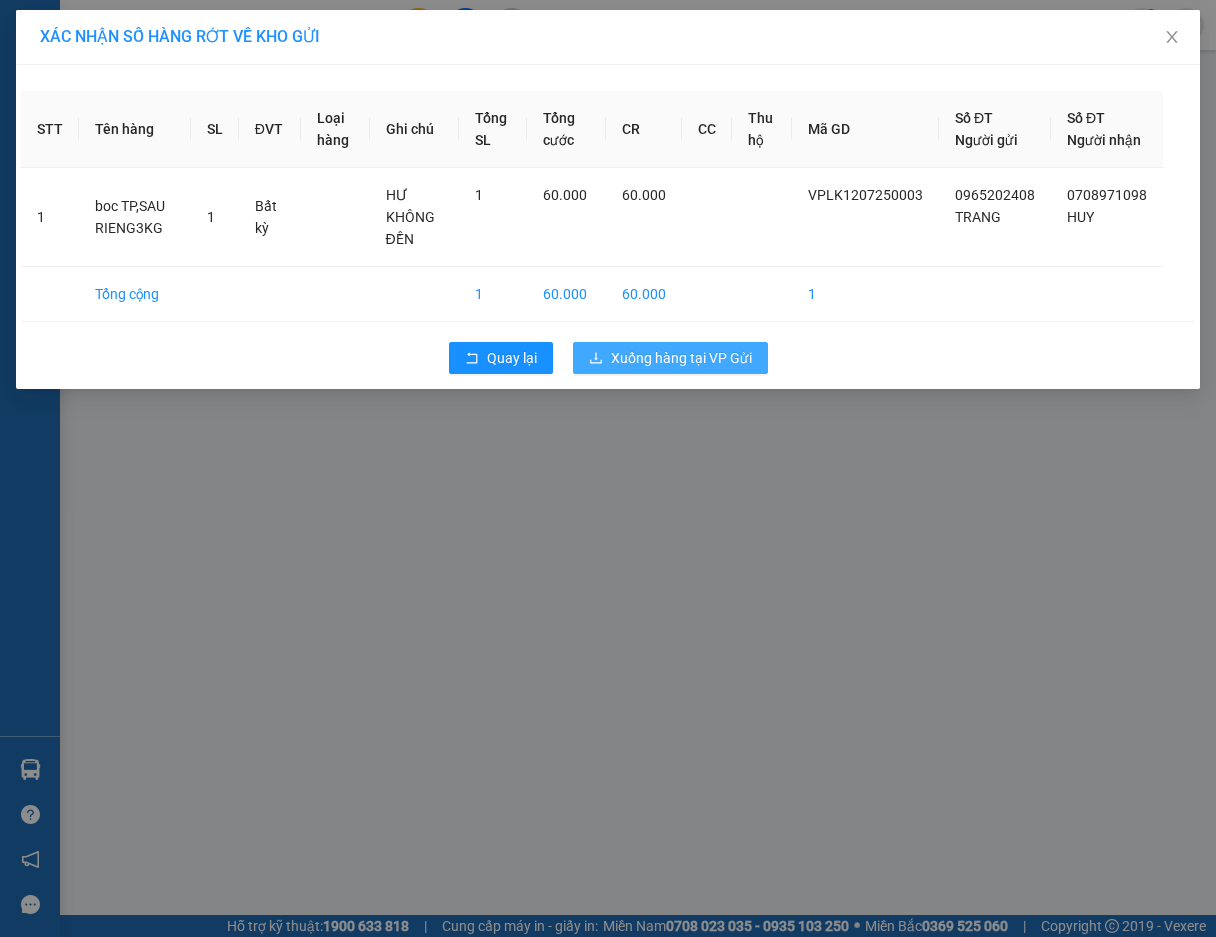 click on "Xuống hàng tại VP Gửi" at bounding box center [681, 358] 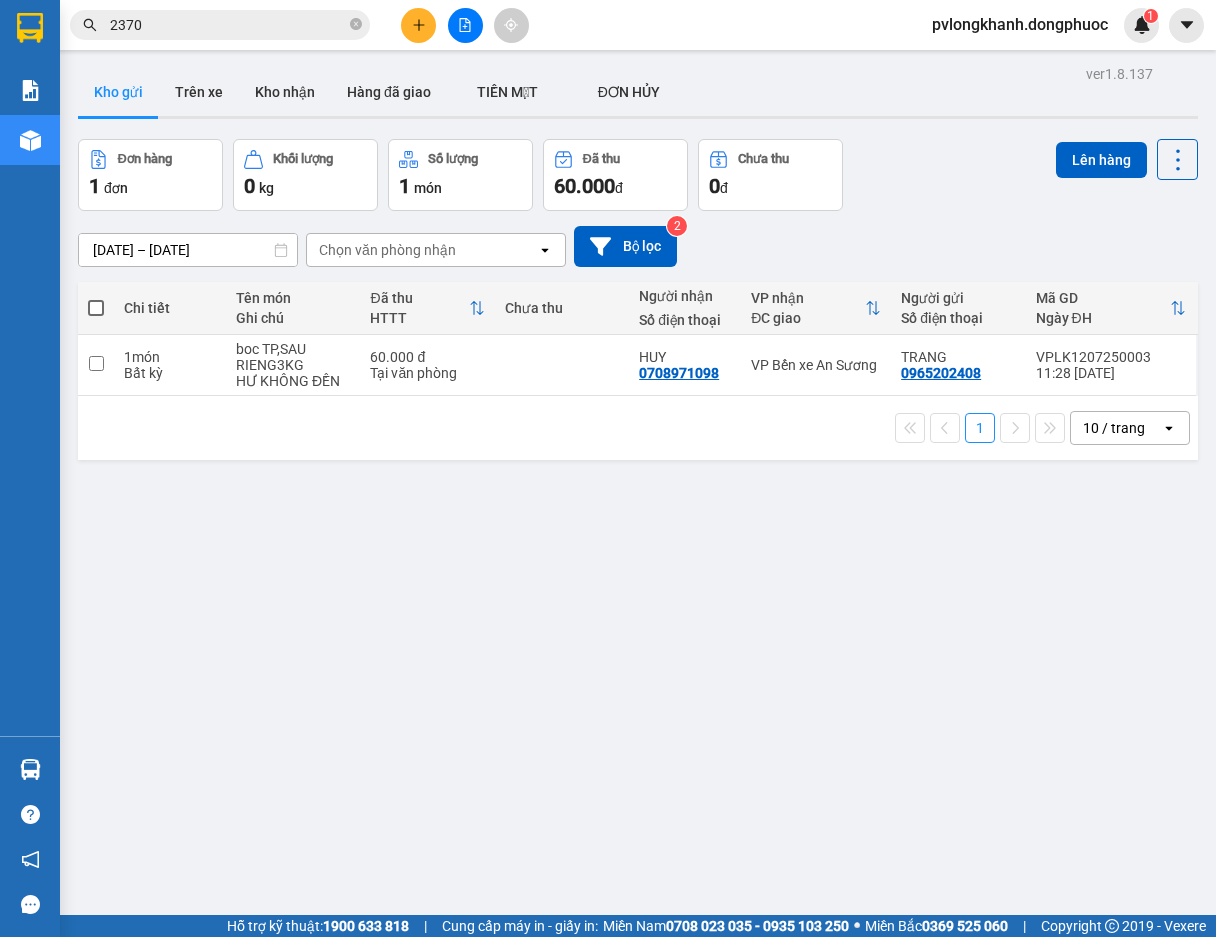 click on "Kho gửi" at bounding box center (118, 92) 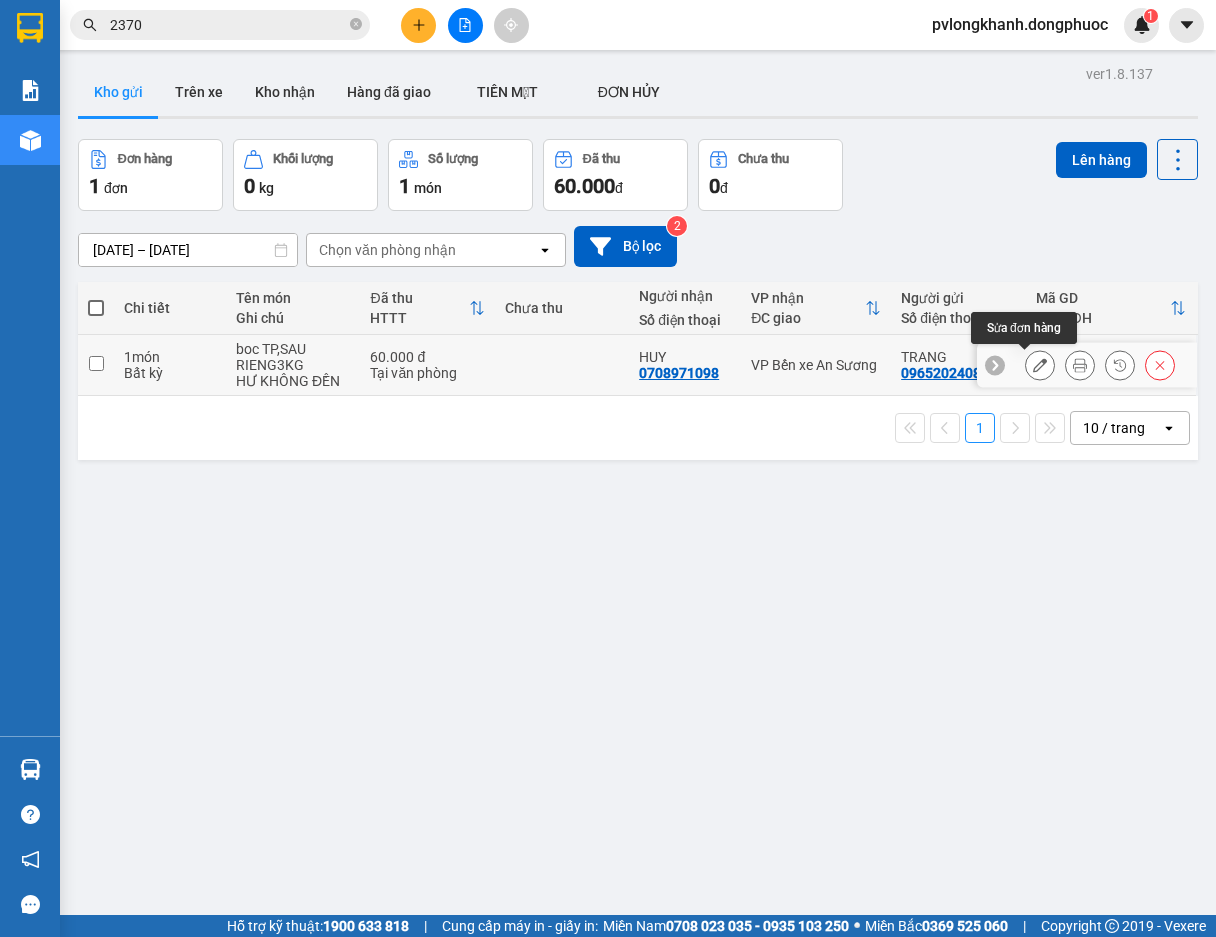 click at bounding box center (1040, 365) 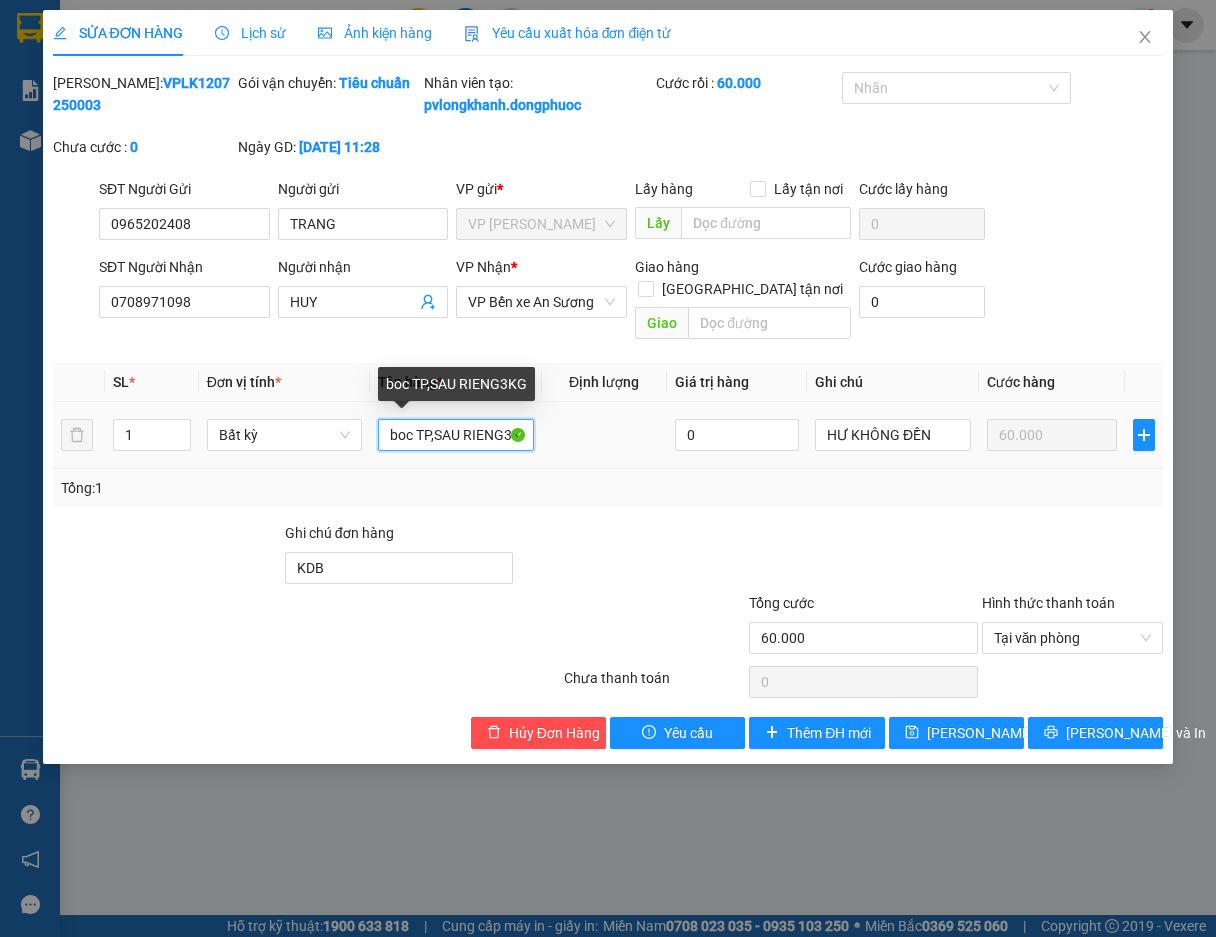 click on "boc TP,SAU RIENG3KG" at bounding box center [456, 435] 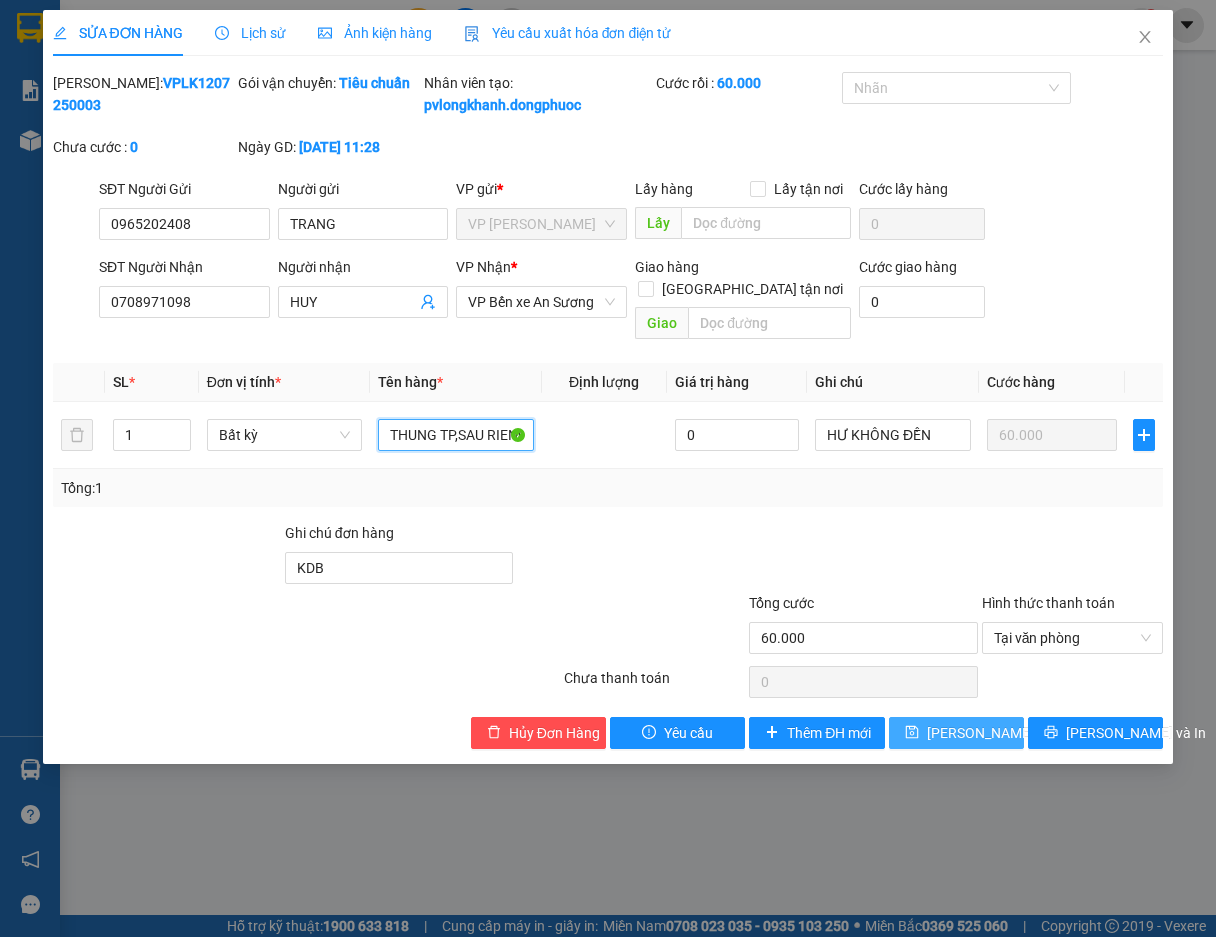 type on "THUNG TP,SAU RIENG3KG" 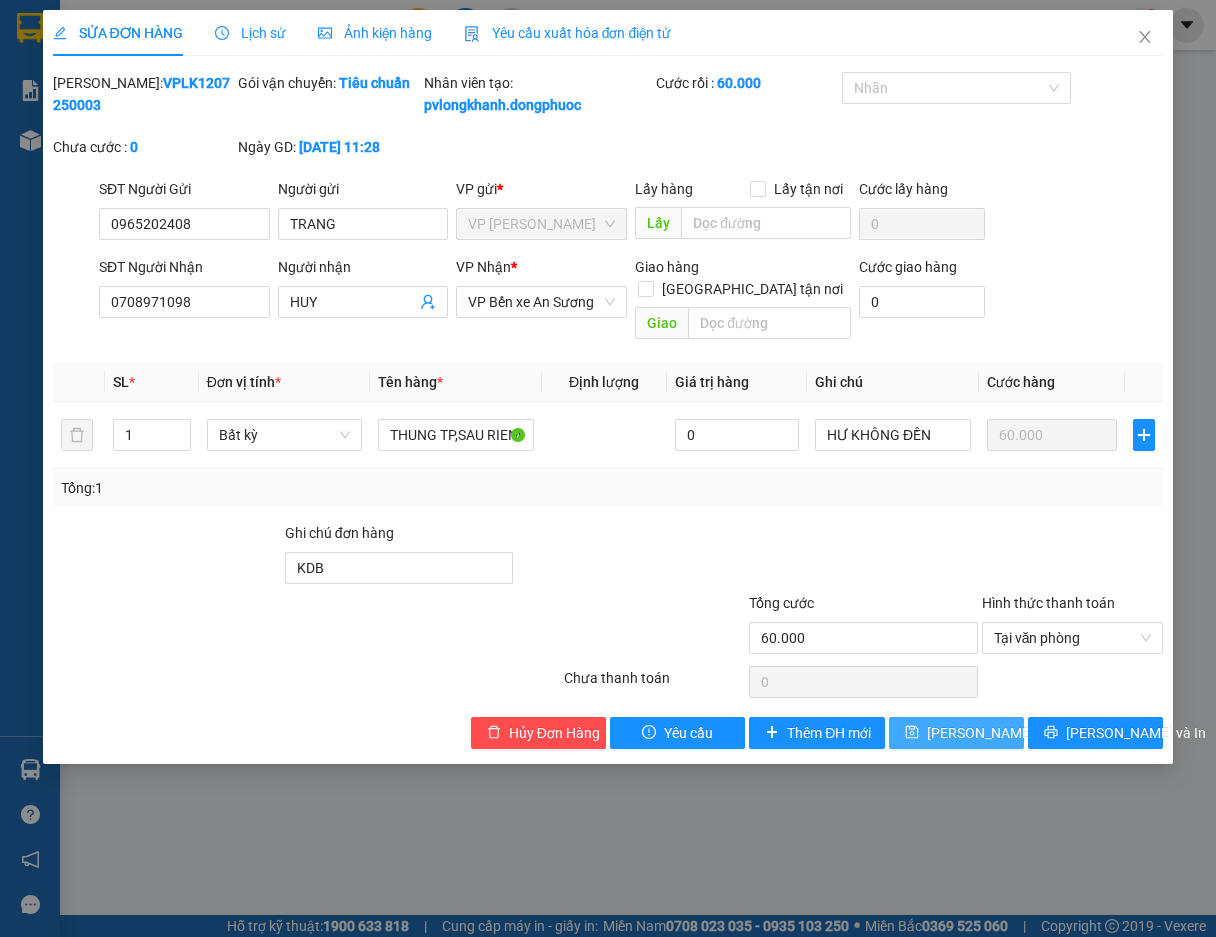 click on "[PERSON_NAME] thay đổi" at bounding box center (1007, 733) 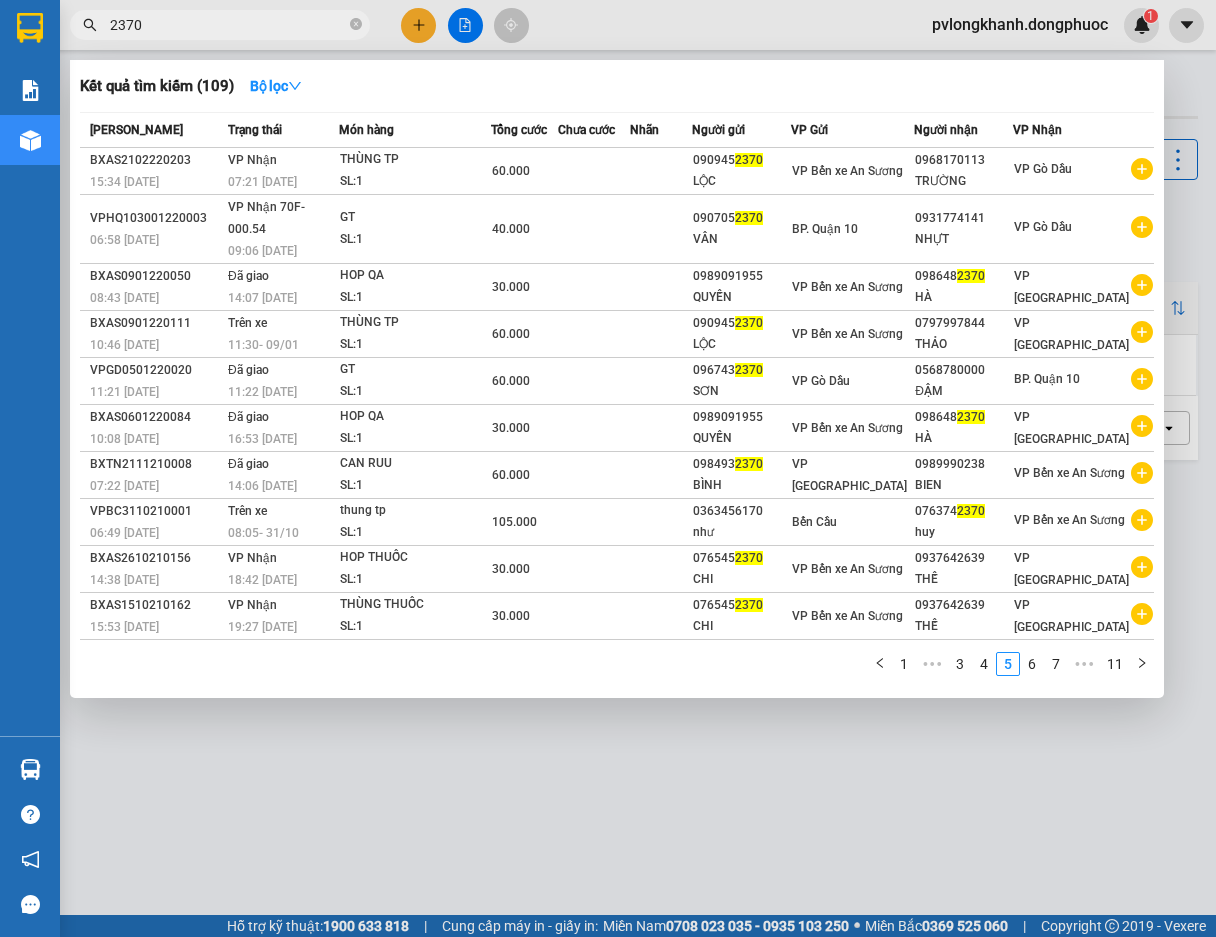 click on "2370" at bounding box center [228, 25] 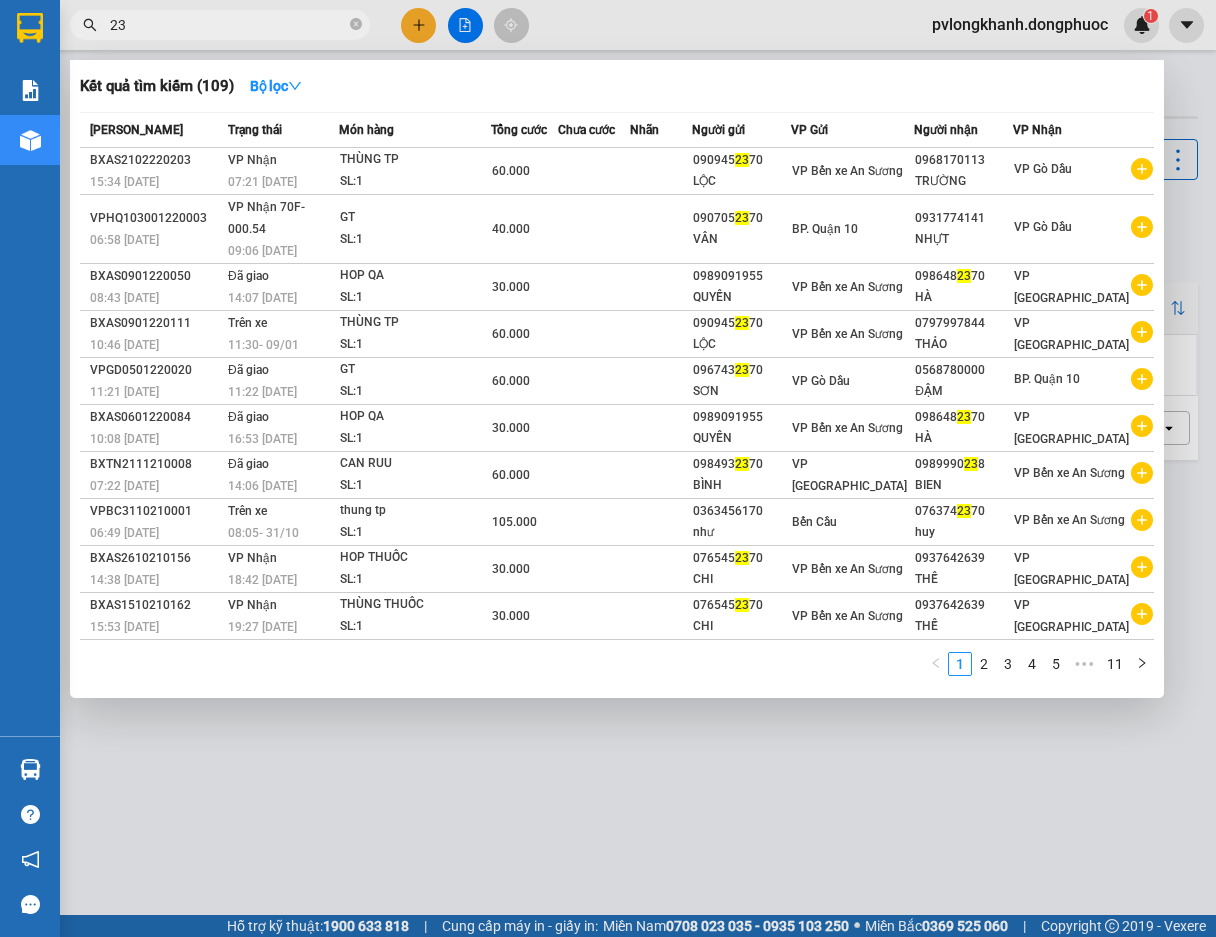 type on "2" 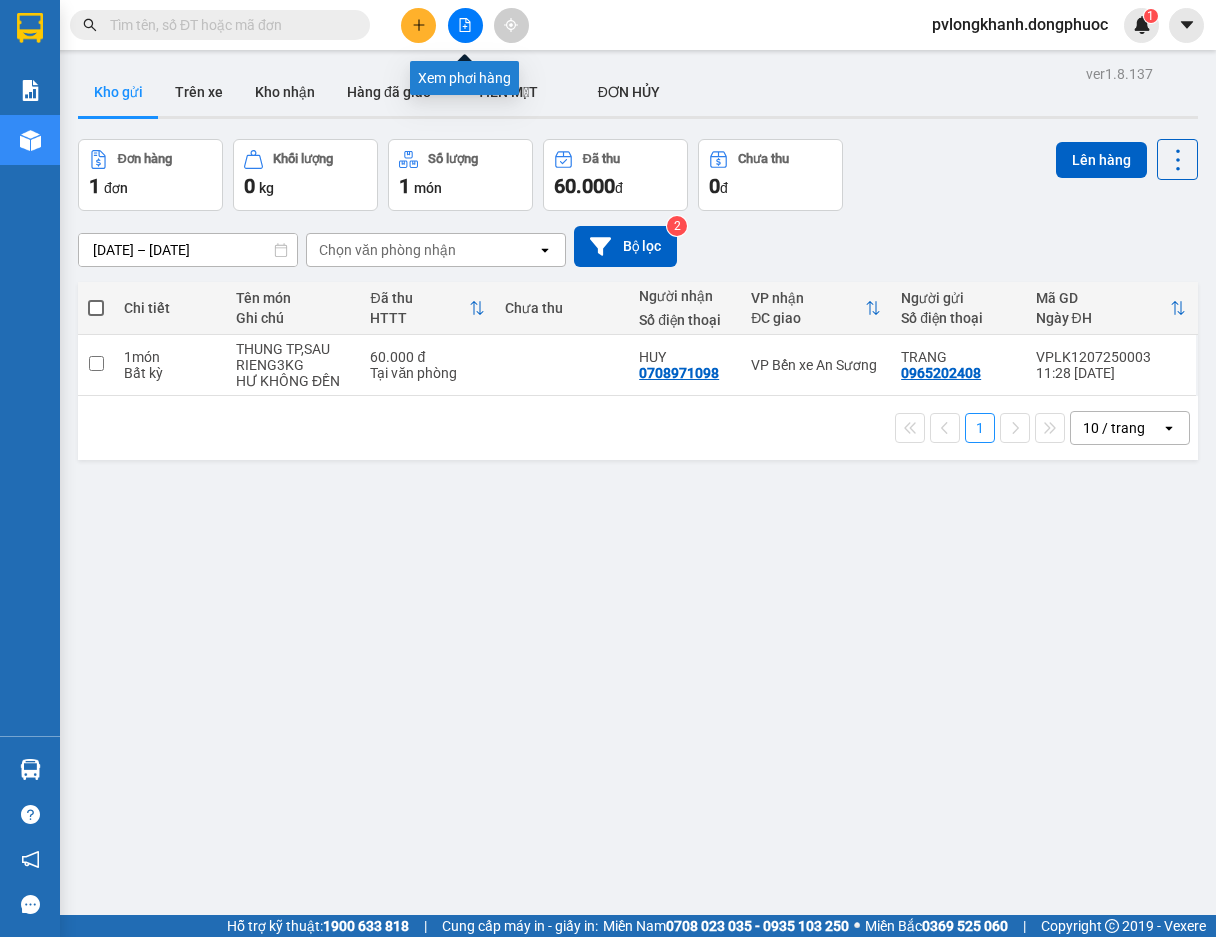 type 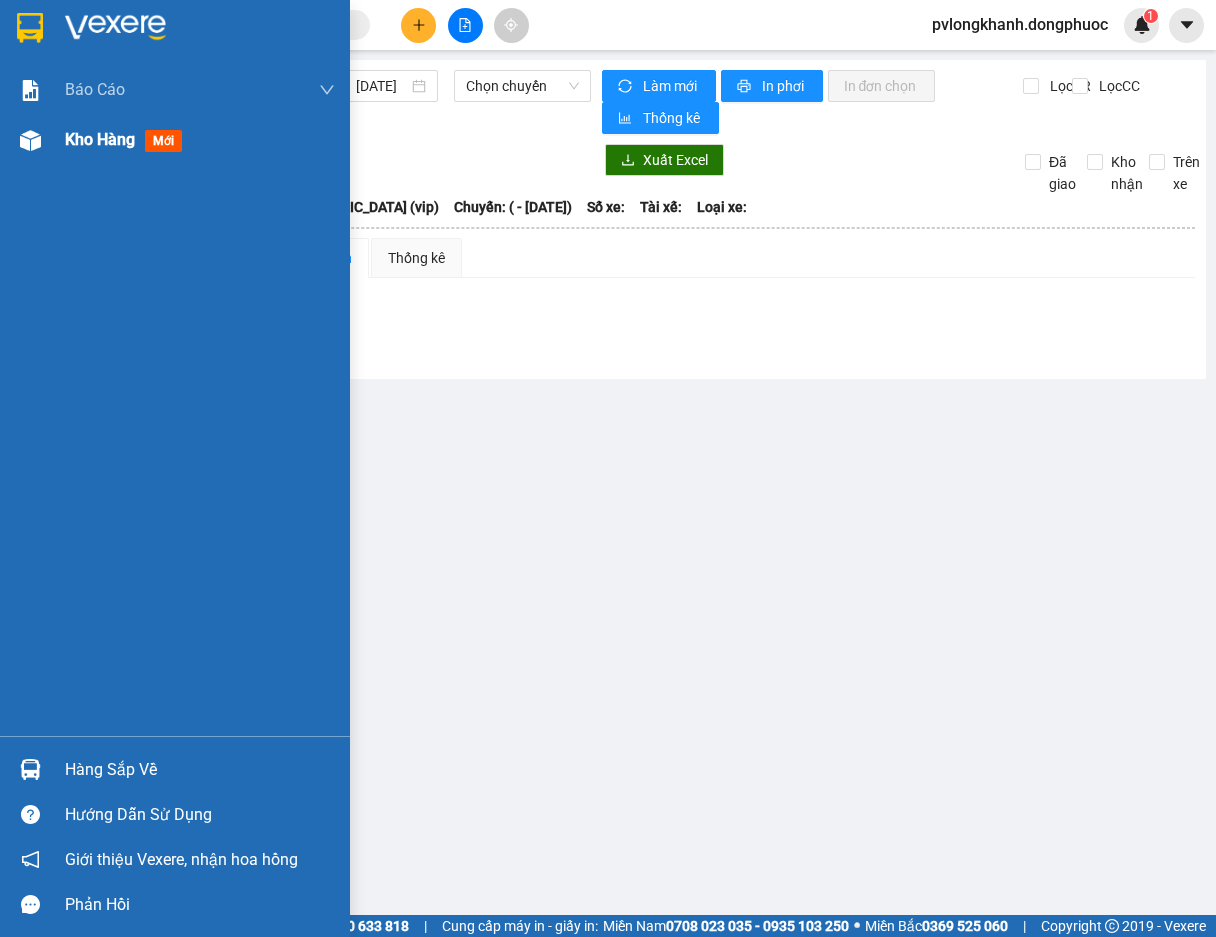 click on "Kho hàng" at bounding box center (100, 139) 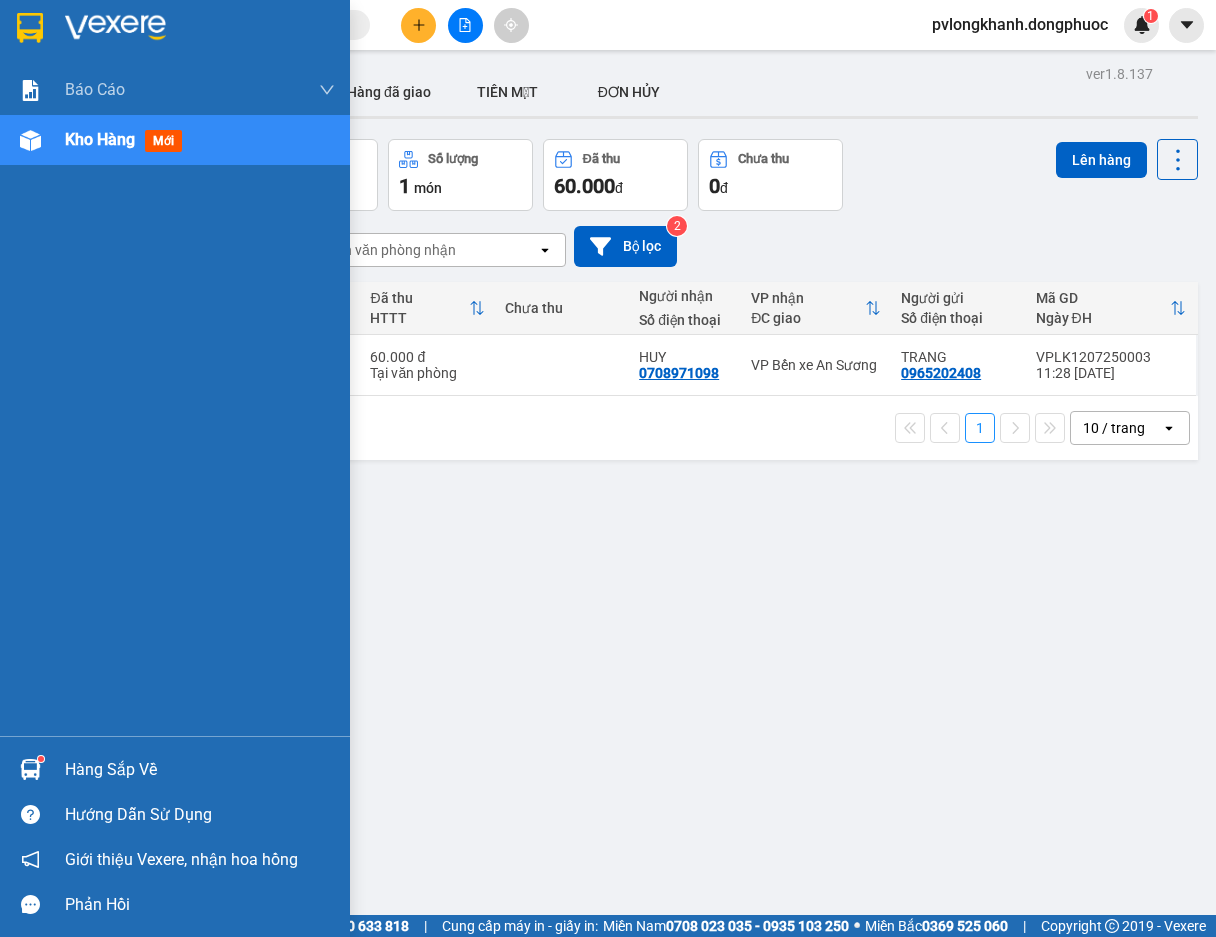 click on "Hàng sắp về" at bounding box center [200, 770] 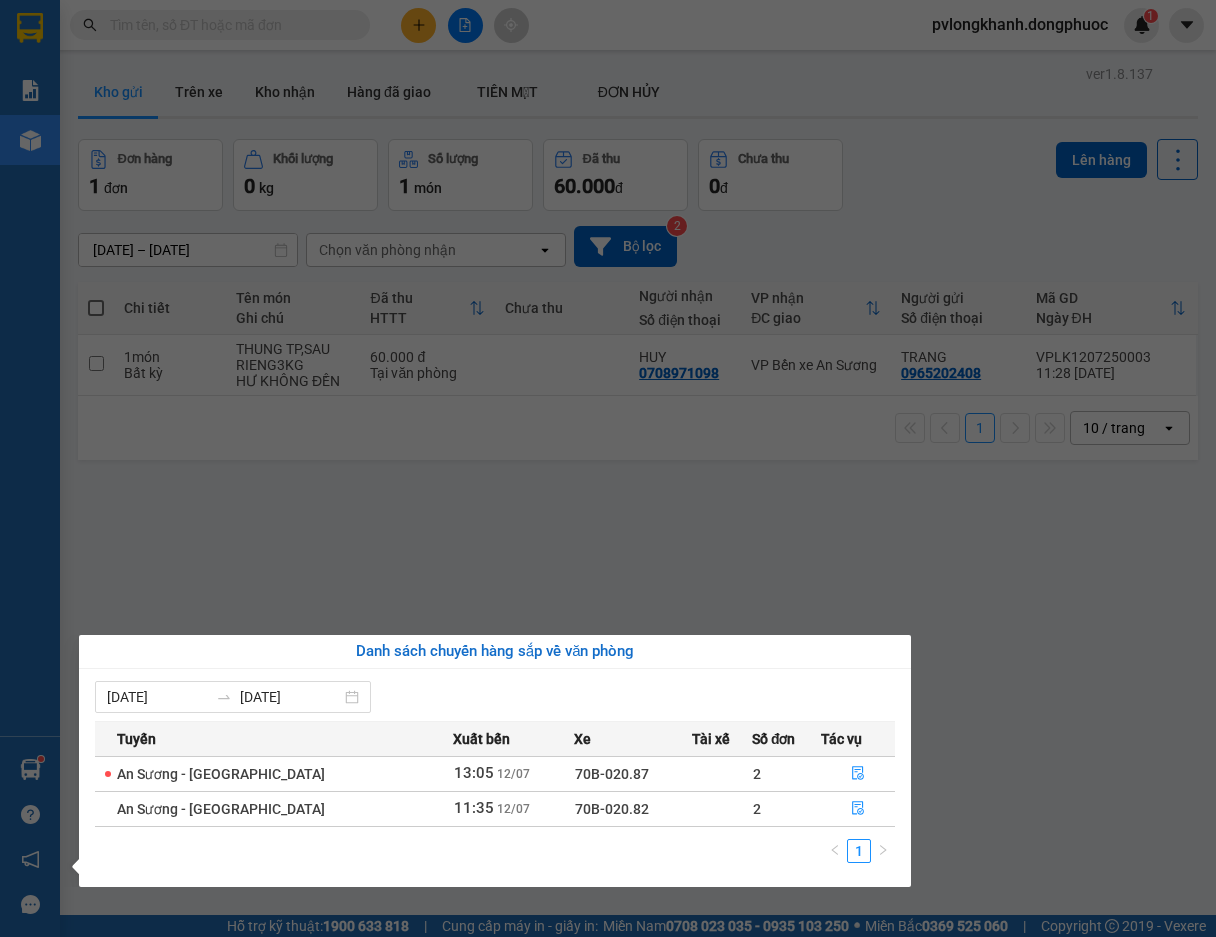 drag, startPoint x: 893, startPoint y: 627, endPoint x: 754, endPoint y: 367, distance: 294.82367 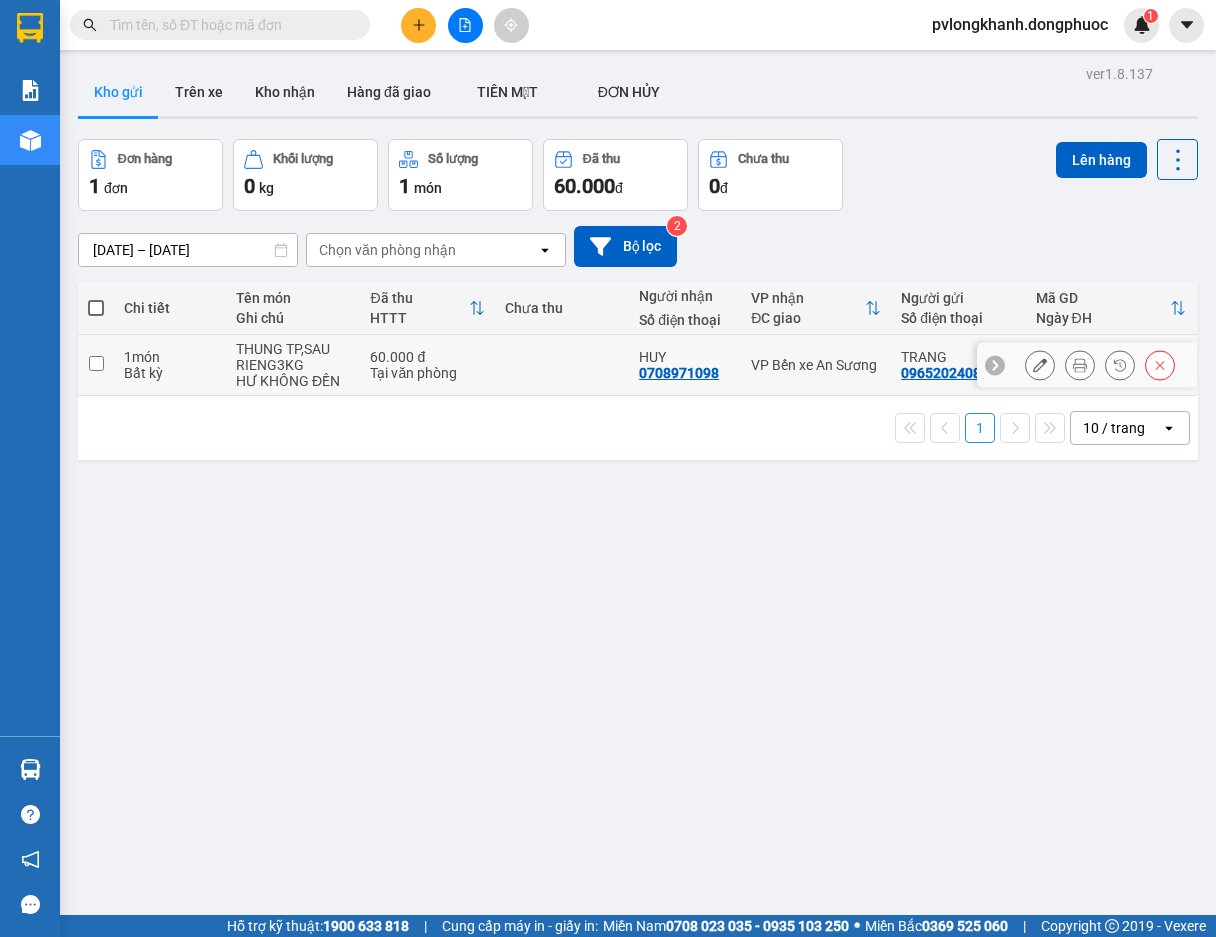 click at bounding box center (96, 363) 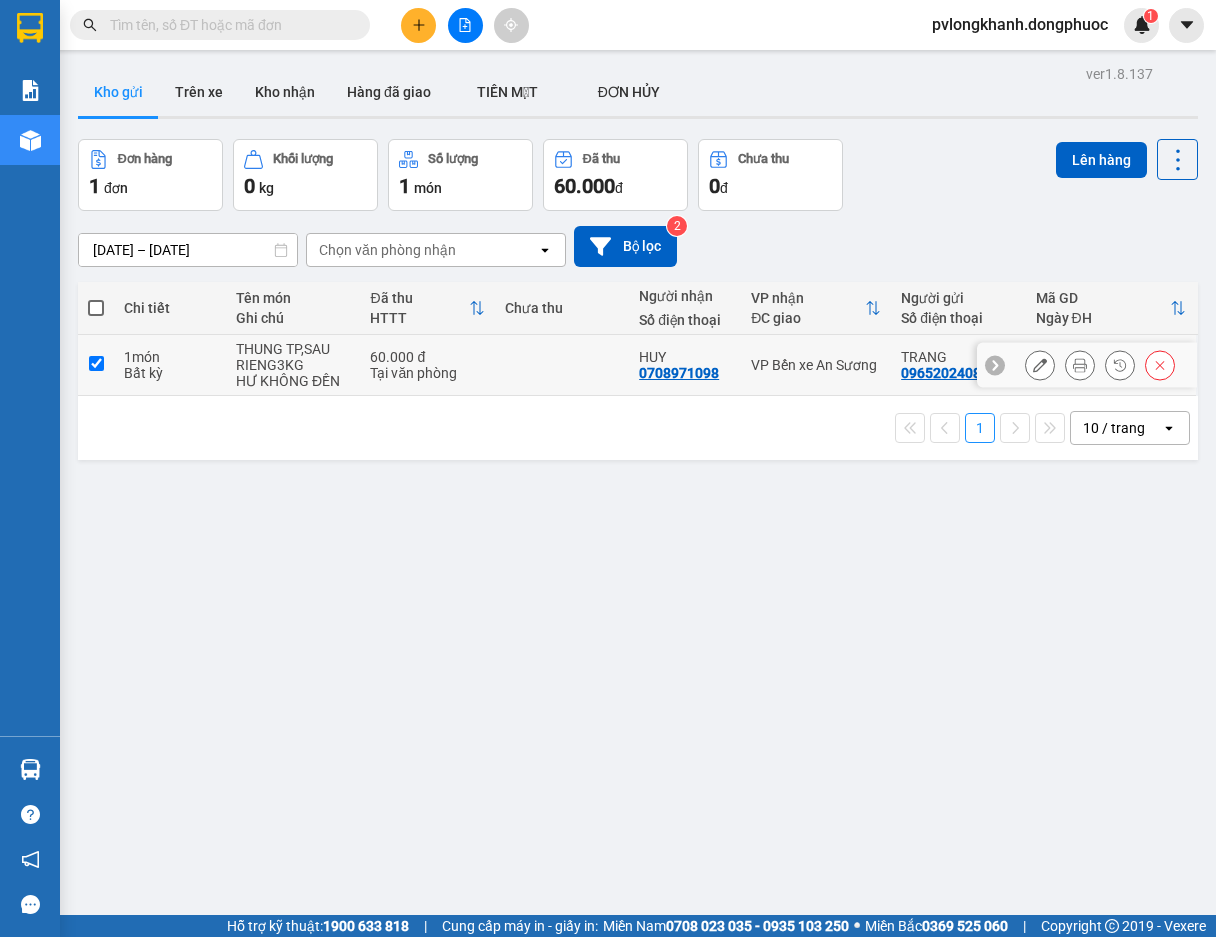 checkbox on "true" 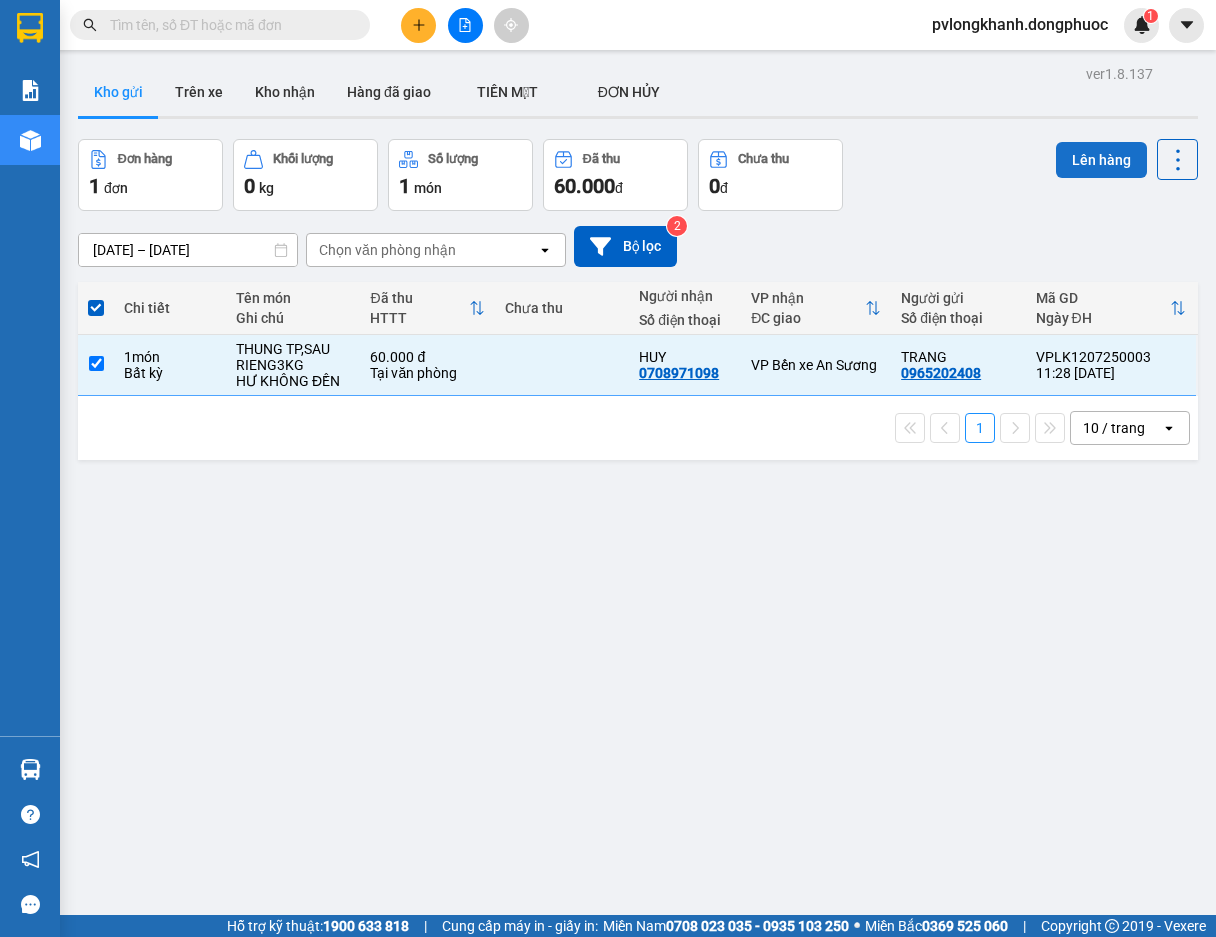 click on "Lên hàng" at bounding box center (1101, 160) 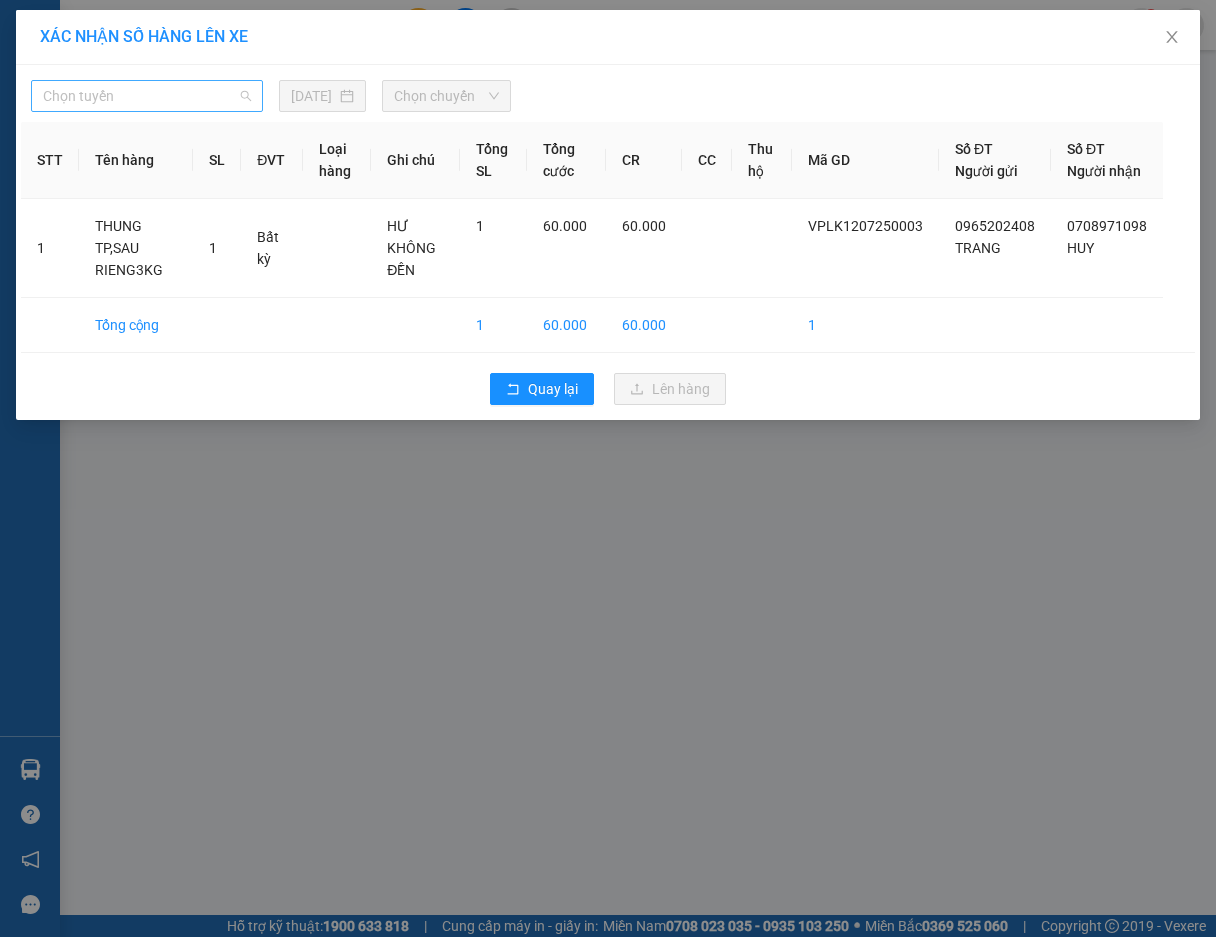 click on "Chọn tuyến" at bounding box center [147, 96] 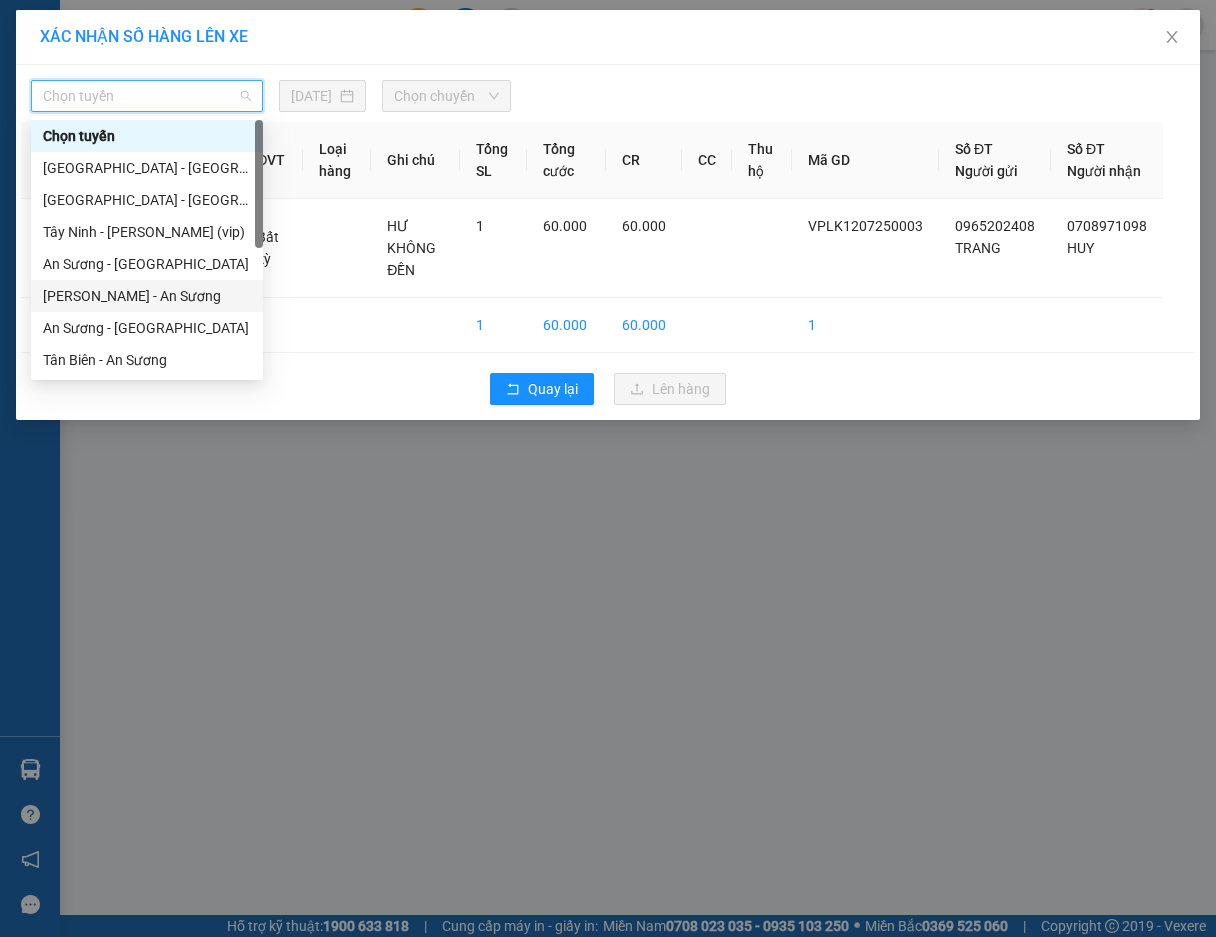 click on "[PERSON_NAME] - An Sương" at bounding box center [147, 296] 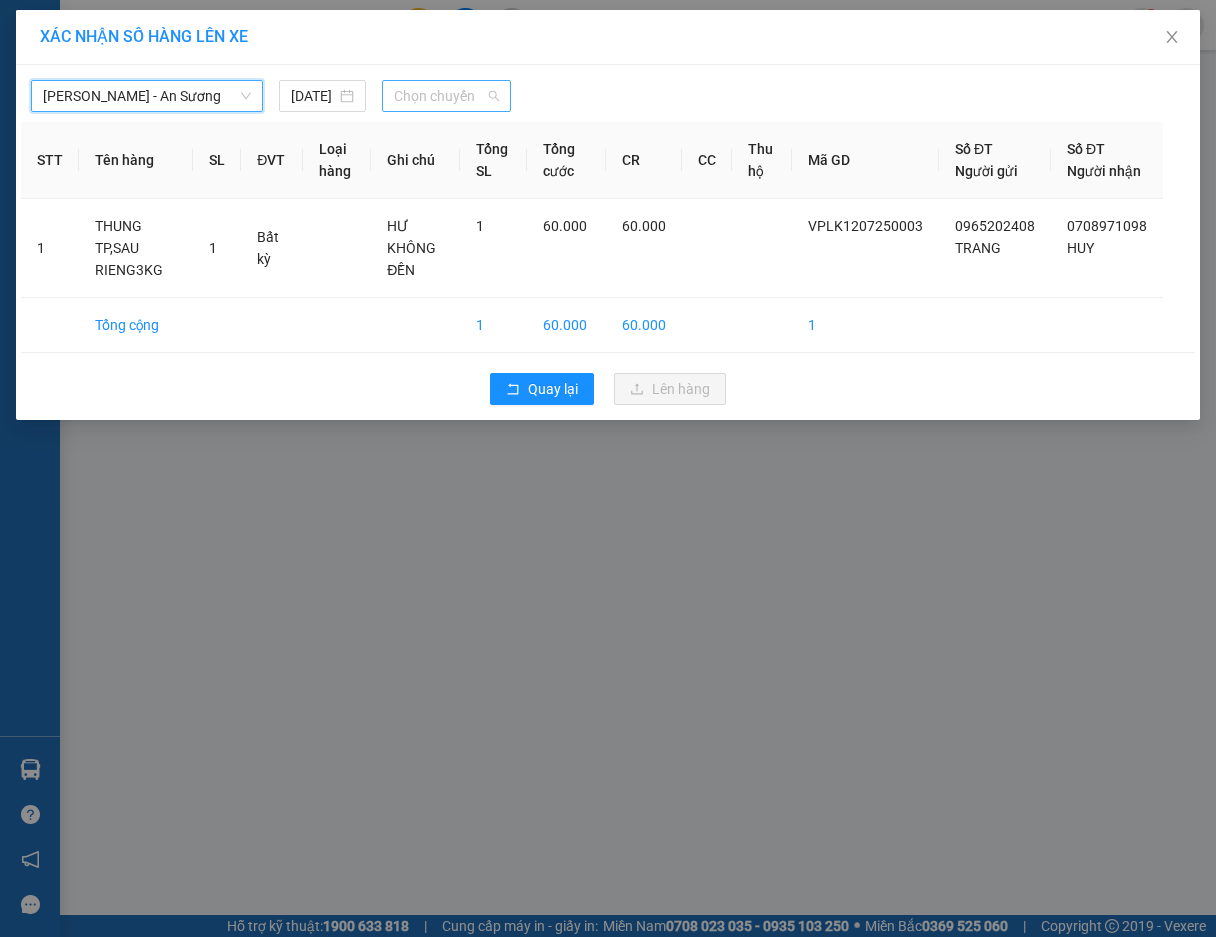 click on "Chọn chuyến" at bounding box center (446, 96) 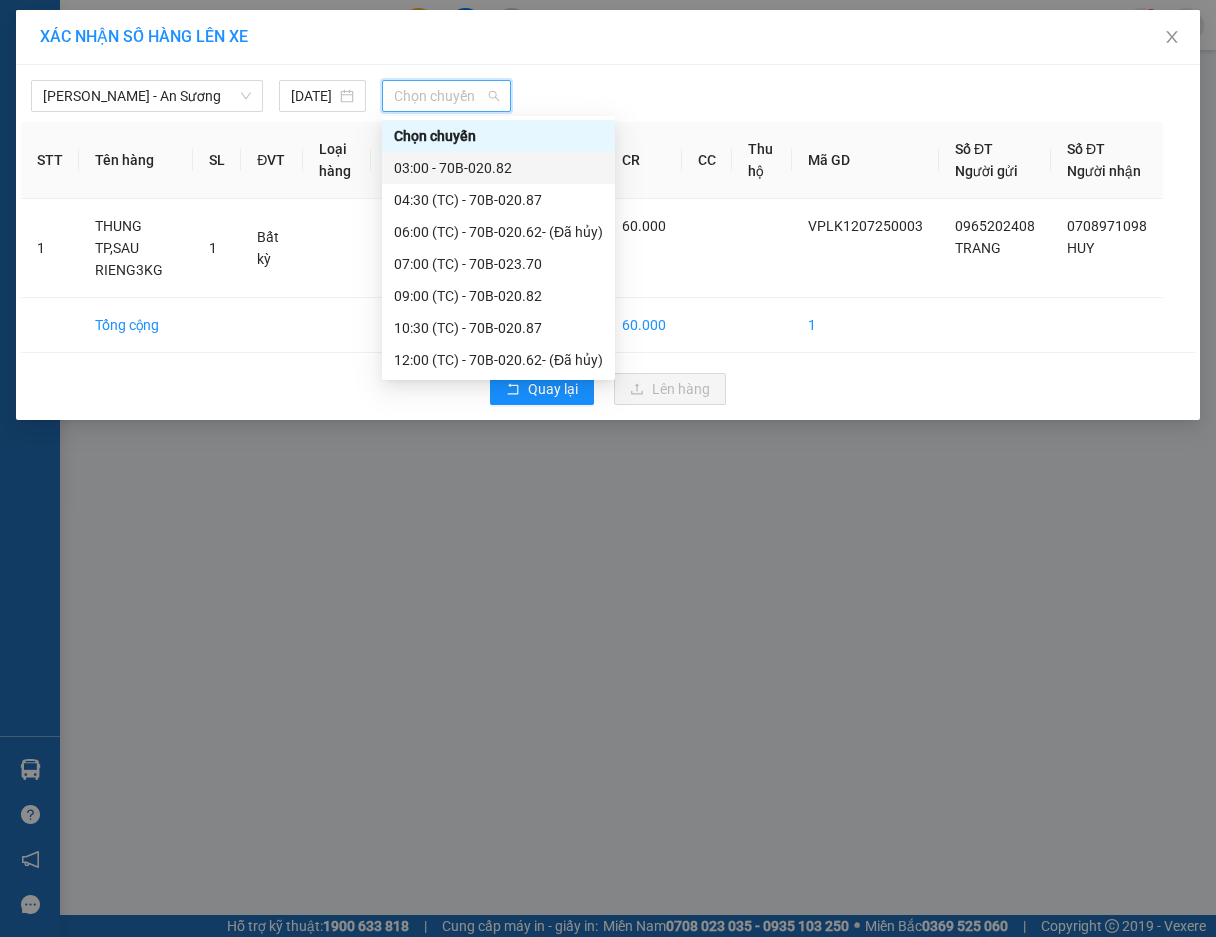 scroll, scrollTop: 96, scrollLeft: 0, axis: vertical 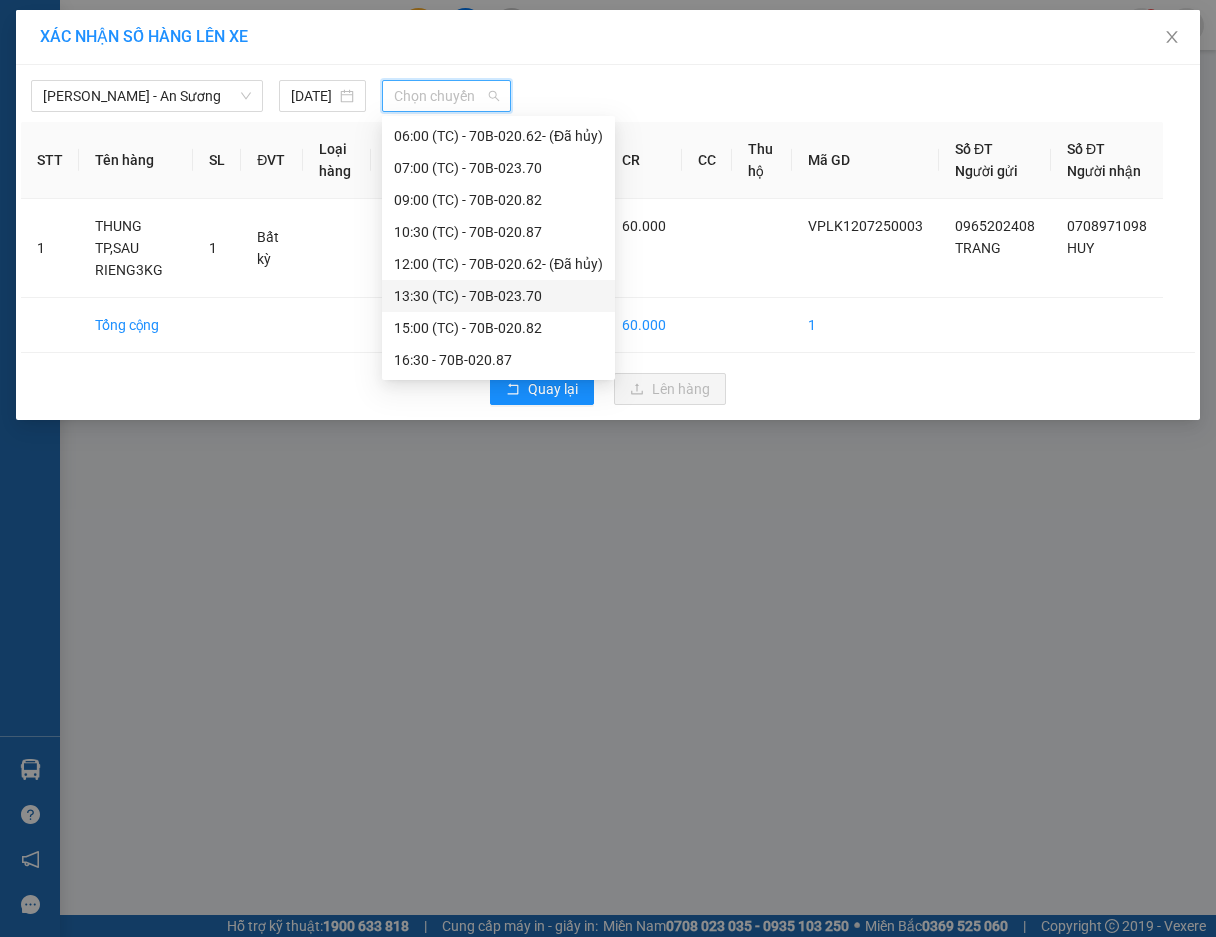 click on "13:30   (TC)   - 70B-023.70" at bounding box center [498, 296] 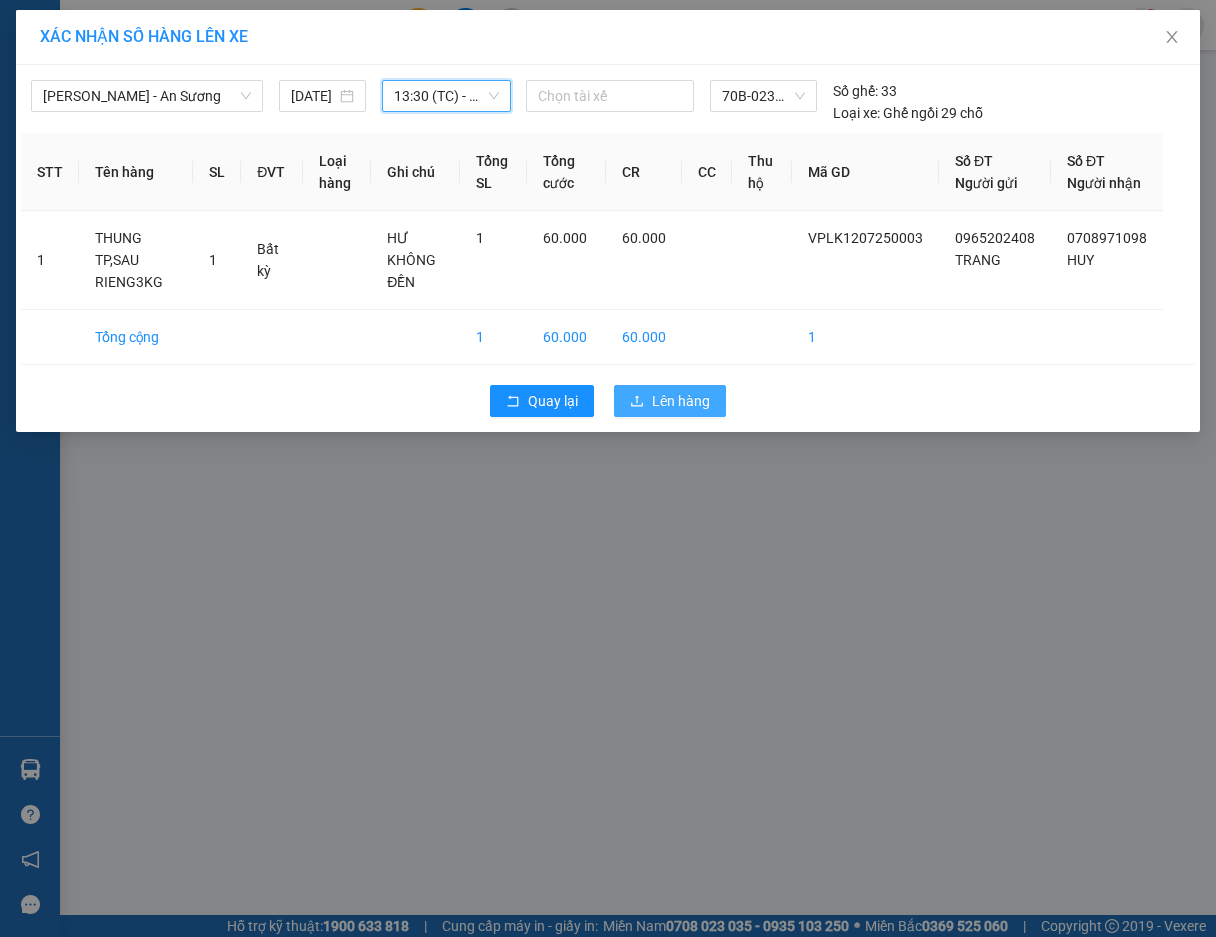 click on "Lên hàng" at bounding box center [681, 401] 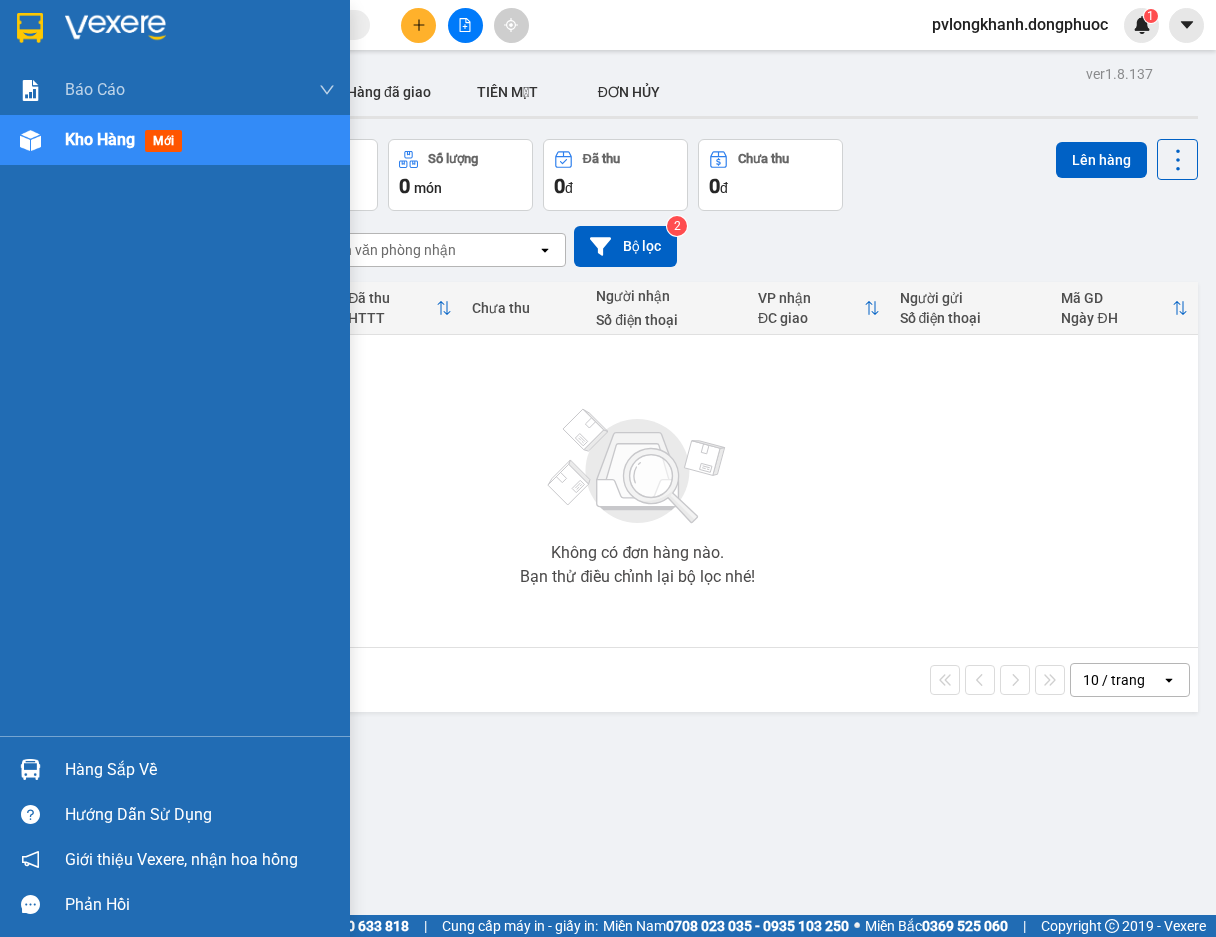 click on "Hàng sắp về" at bounding box center [200, 770] 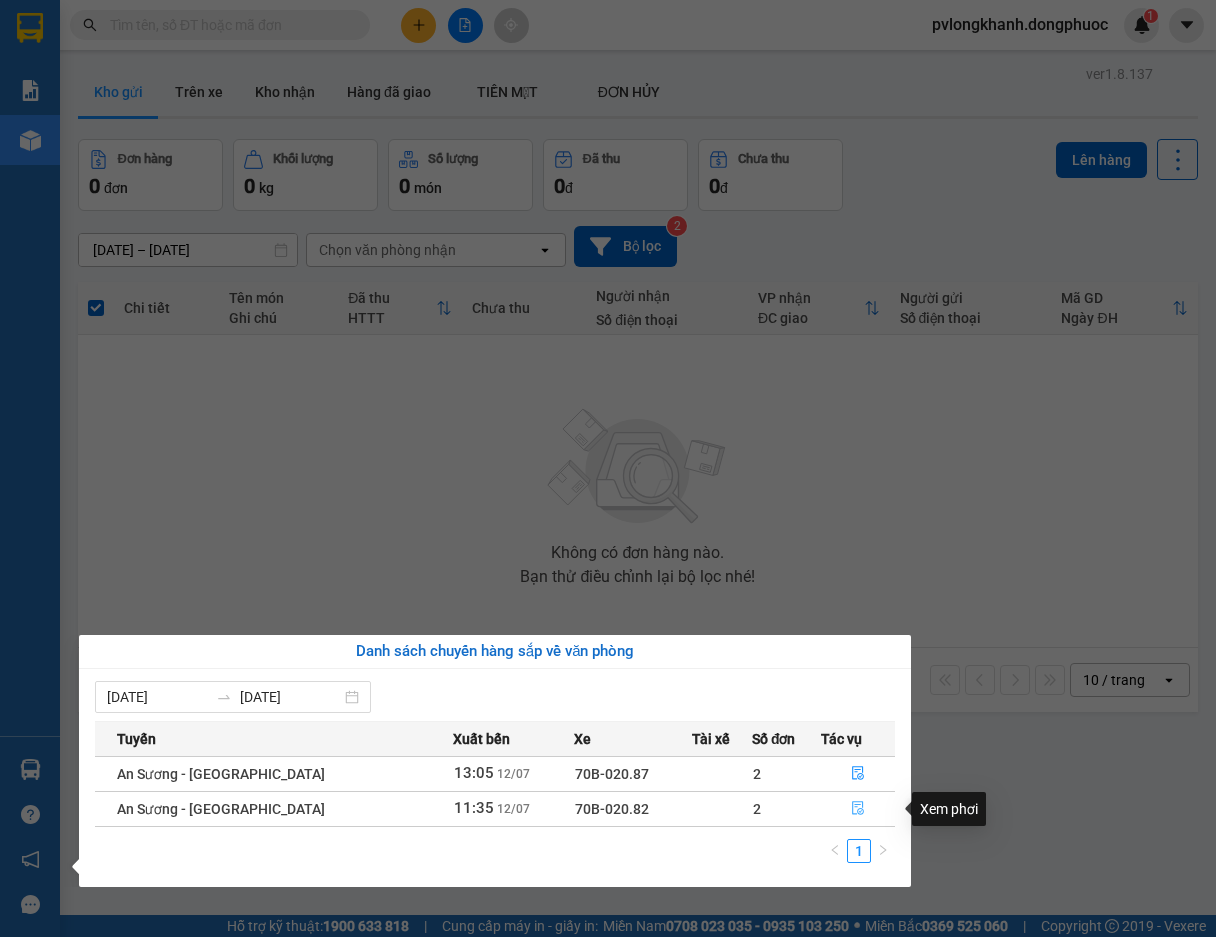 click at bounding box center (858, 809) 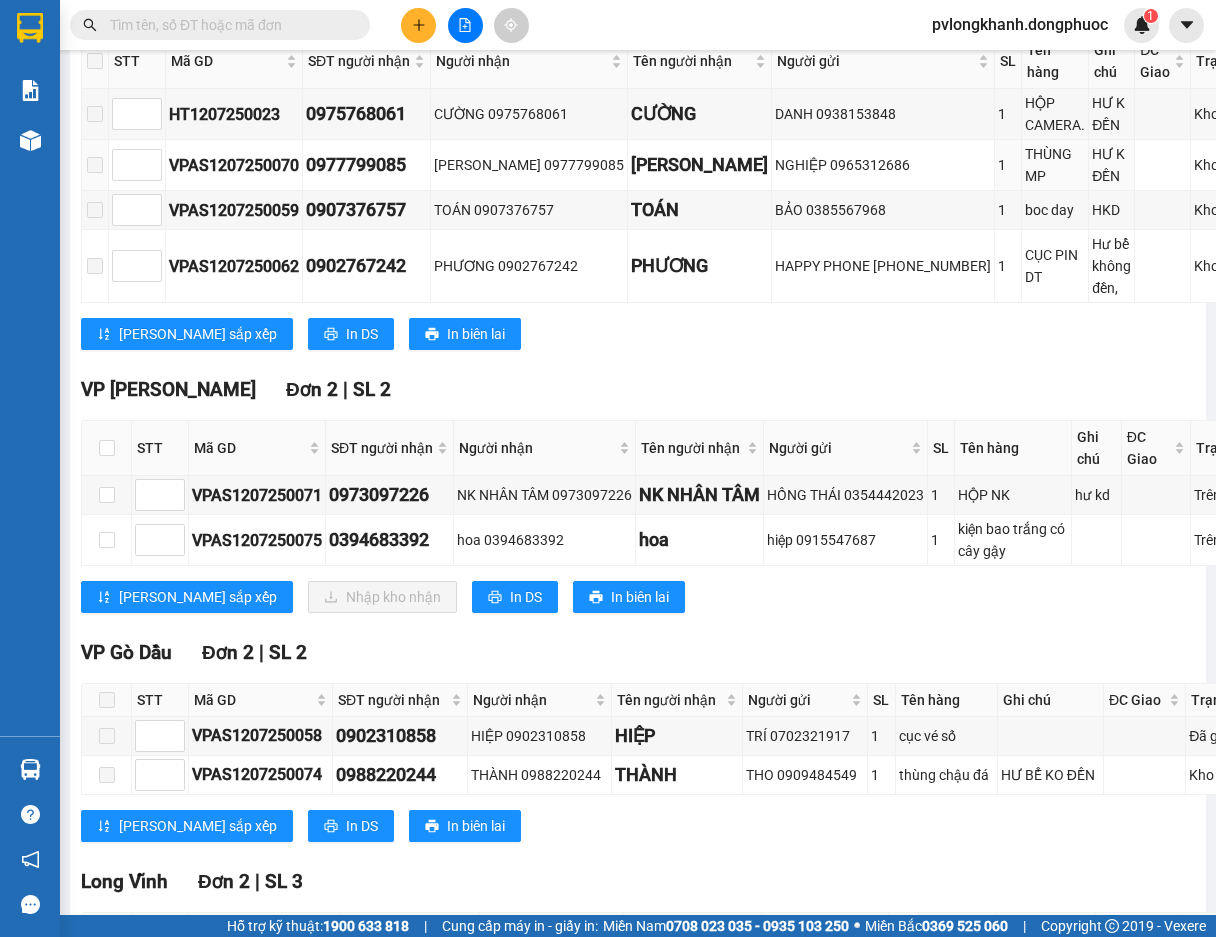 scroll, scrollTop: 533, scrollLeft: 0, axis: vertical 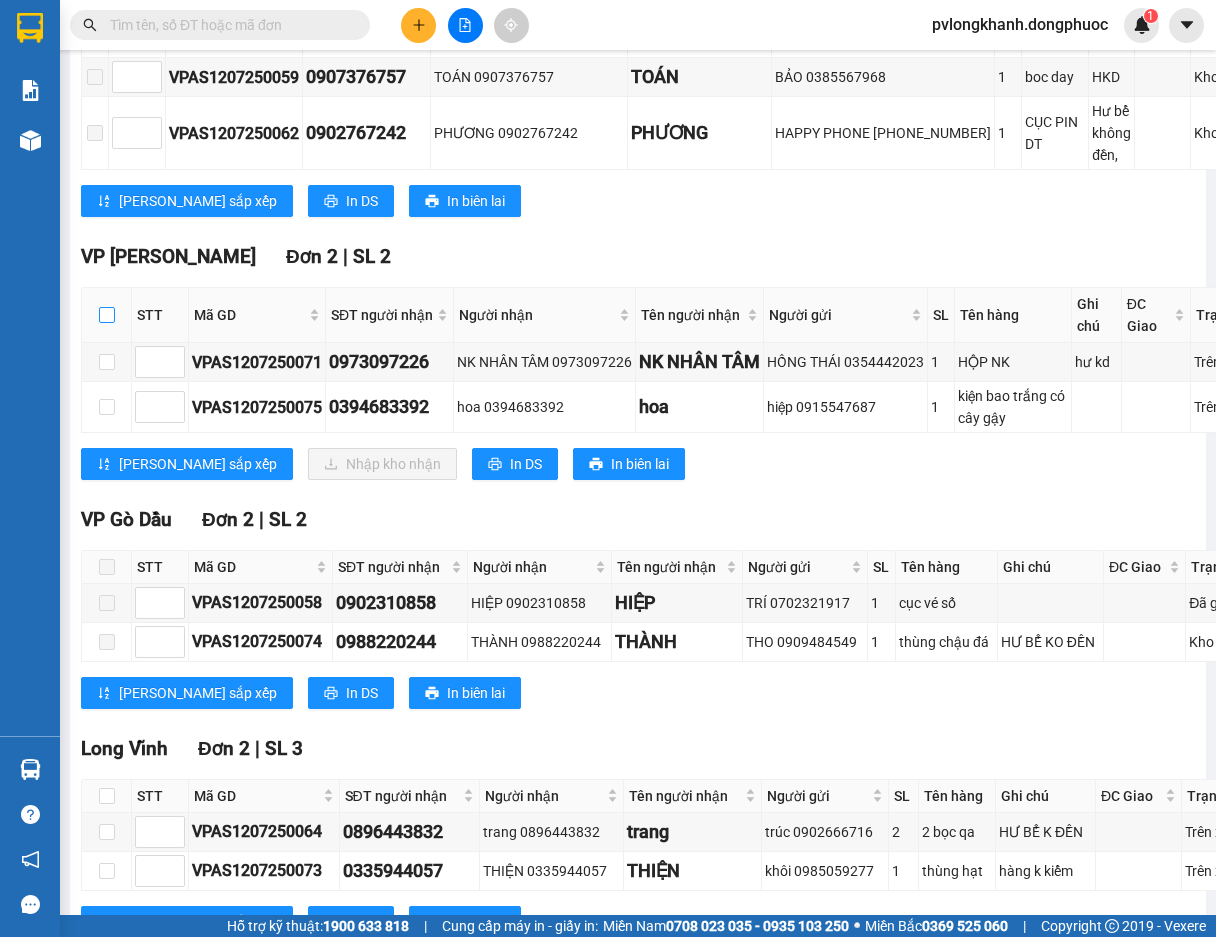 click at bounding box center (107, 315) 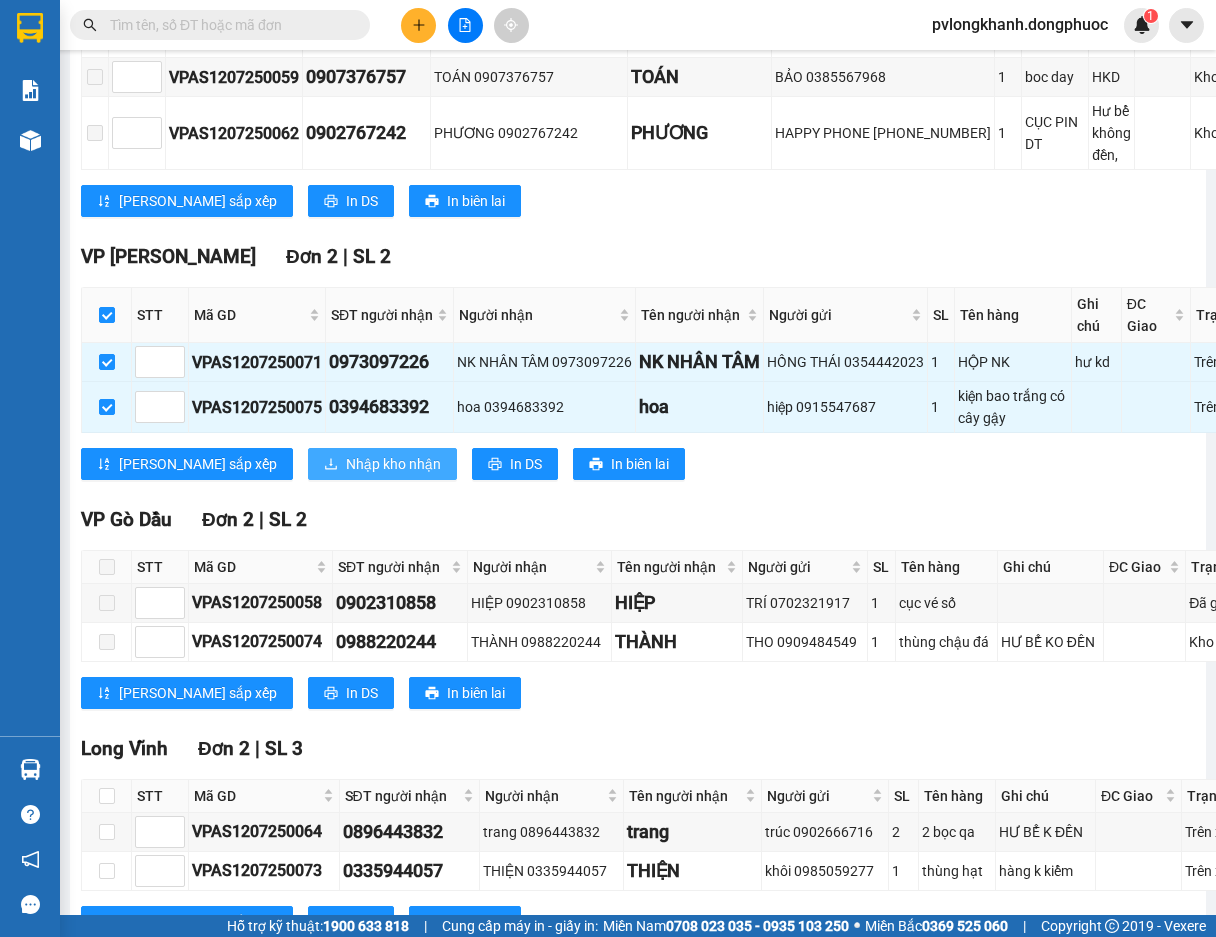click on "Nhập kho nhận" at bounding box center (393, 464) 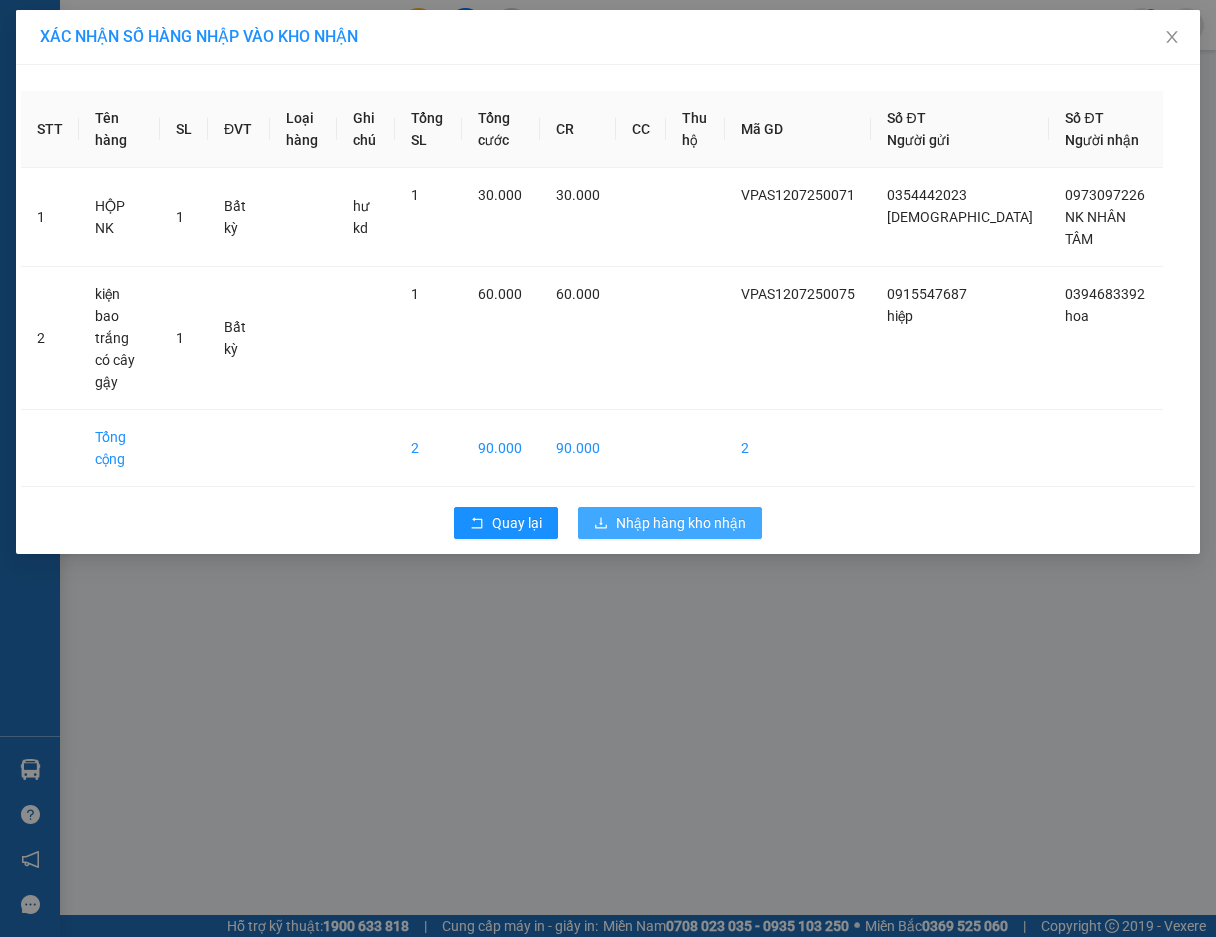 click on "Nhập hàng kho nhận" at bounding box center [681, 523] 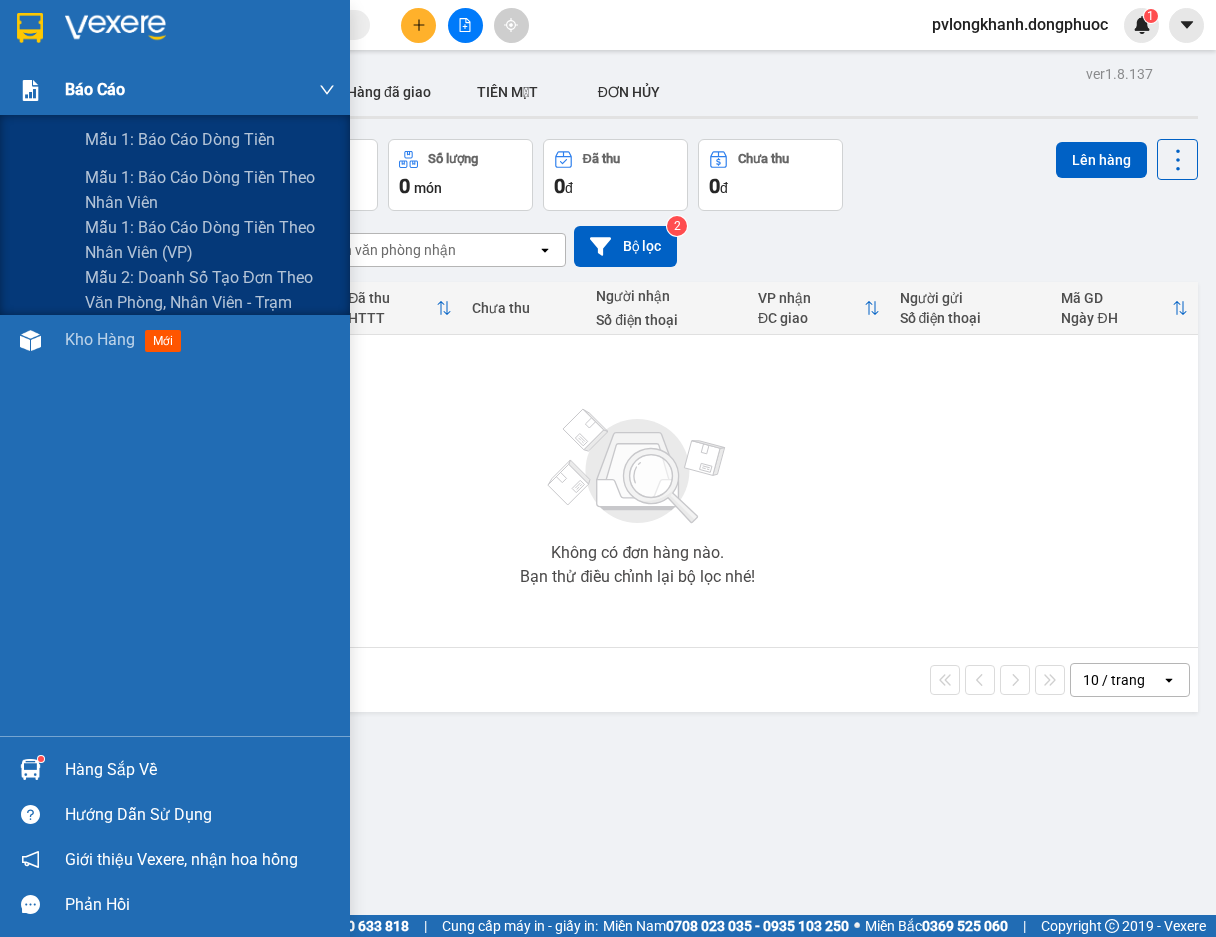 click on "Báo cáo" at bounding box center (95, 89) 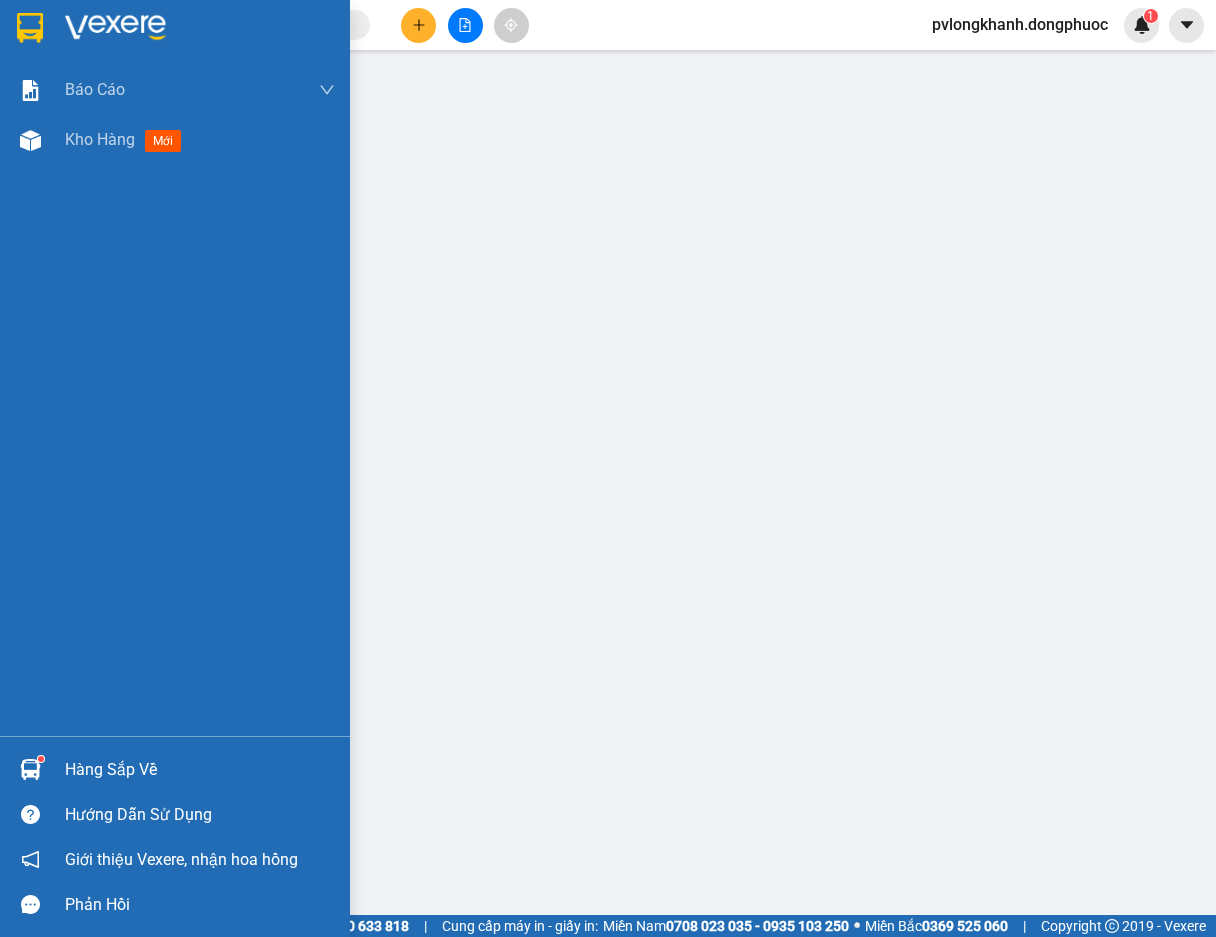 click on "Hàng sắp về" at bounding box center [200, 770] 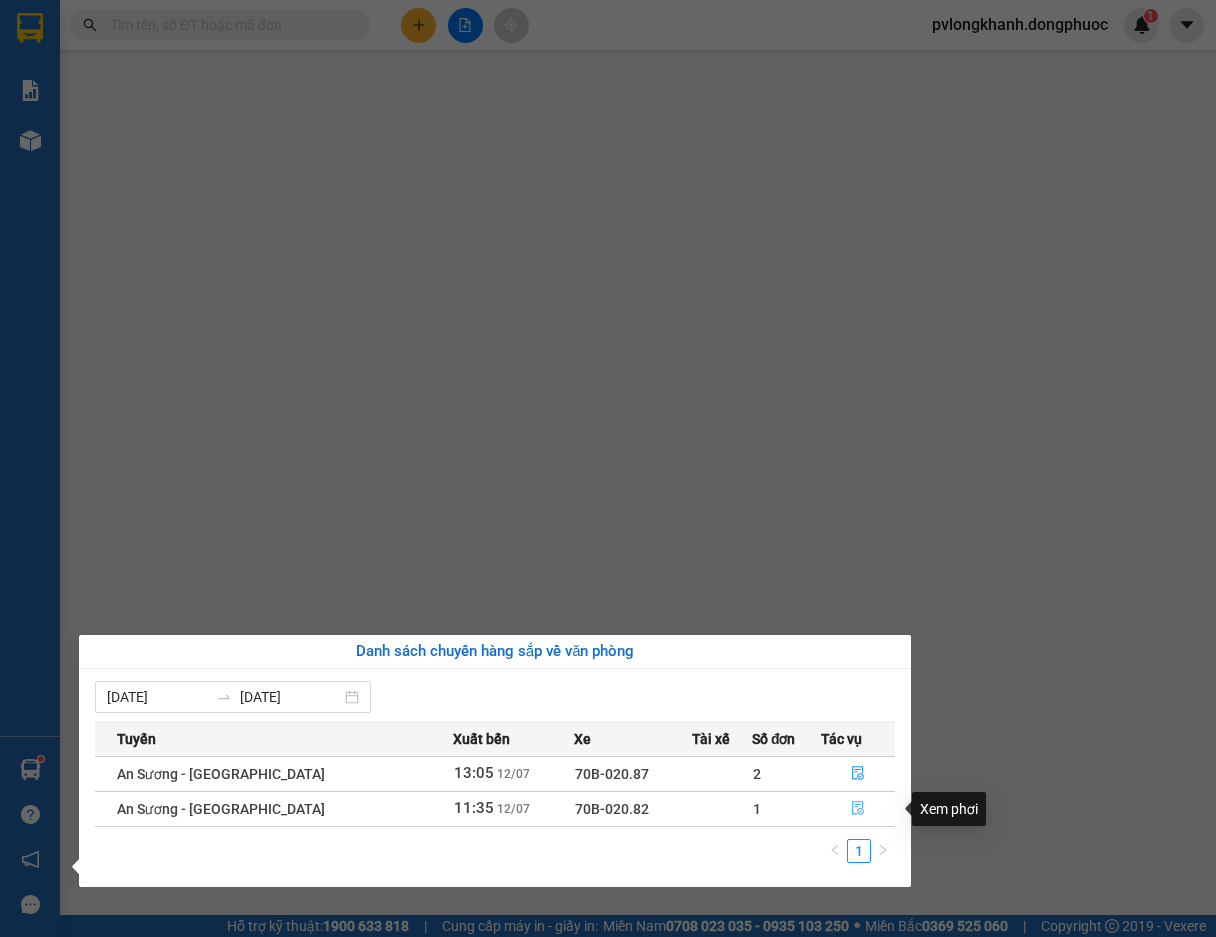 click 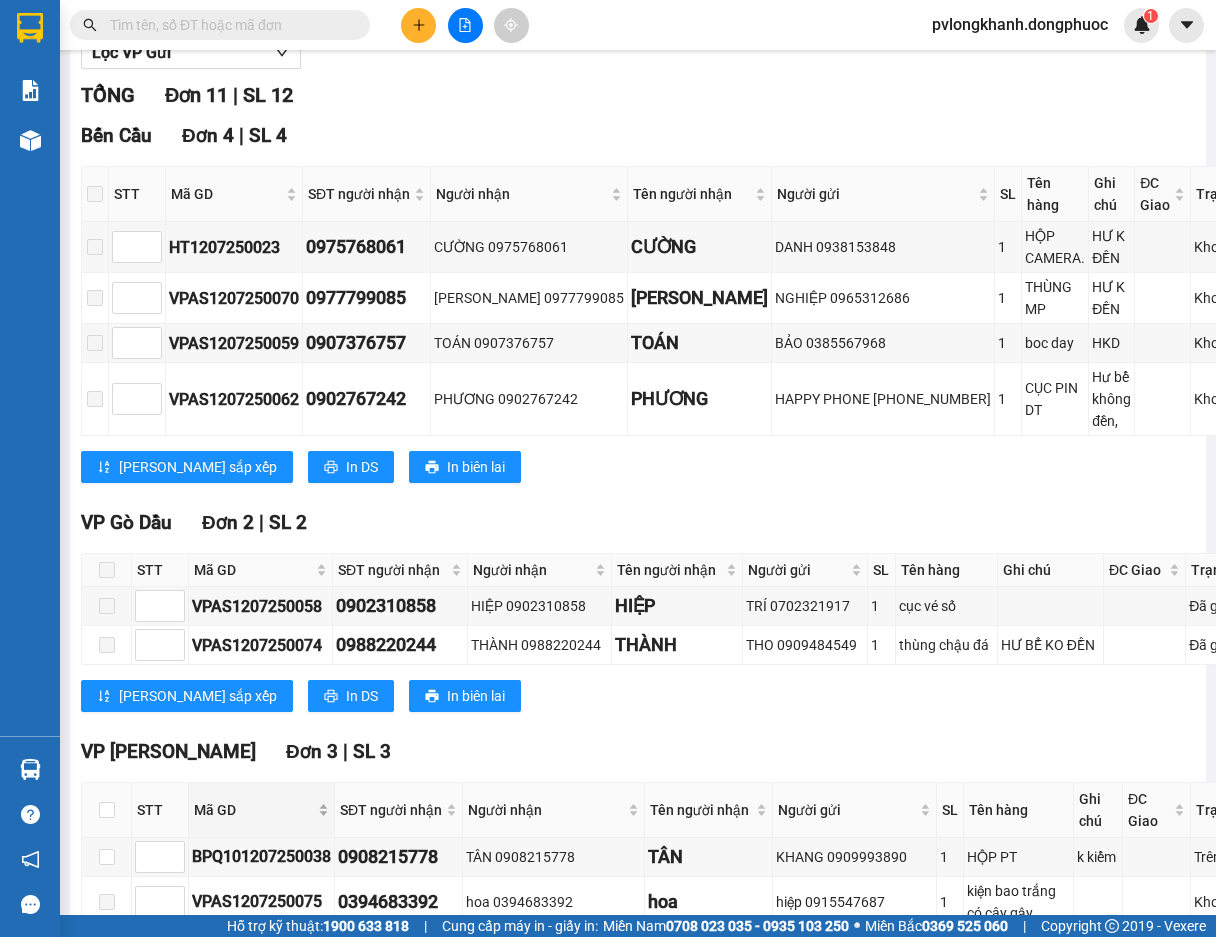 scroll, scrollTop: 400, scrollLeft: 0, axis: vertical 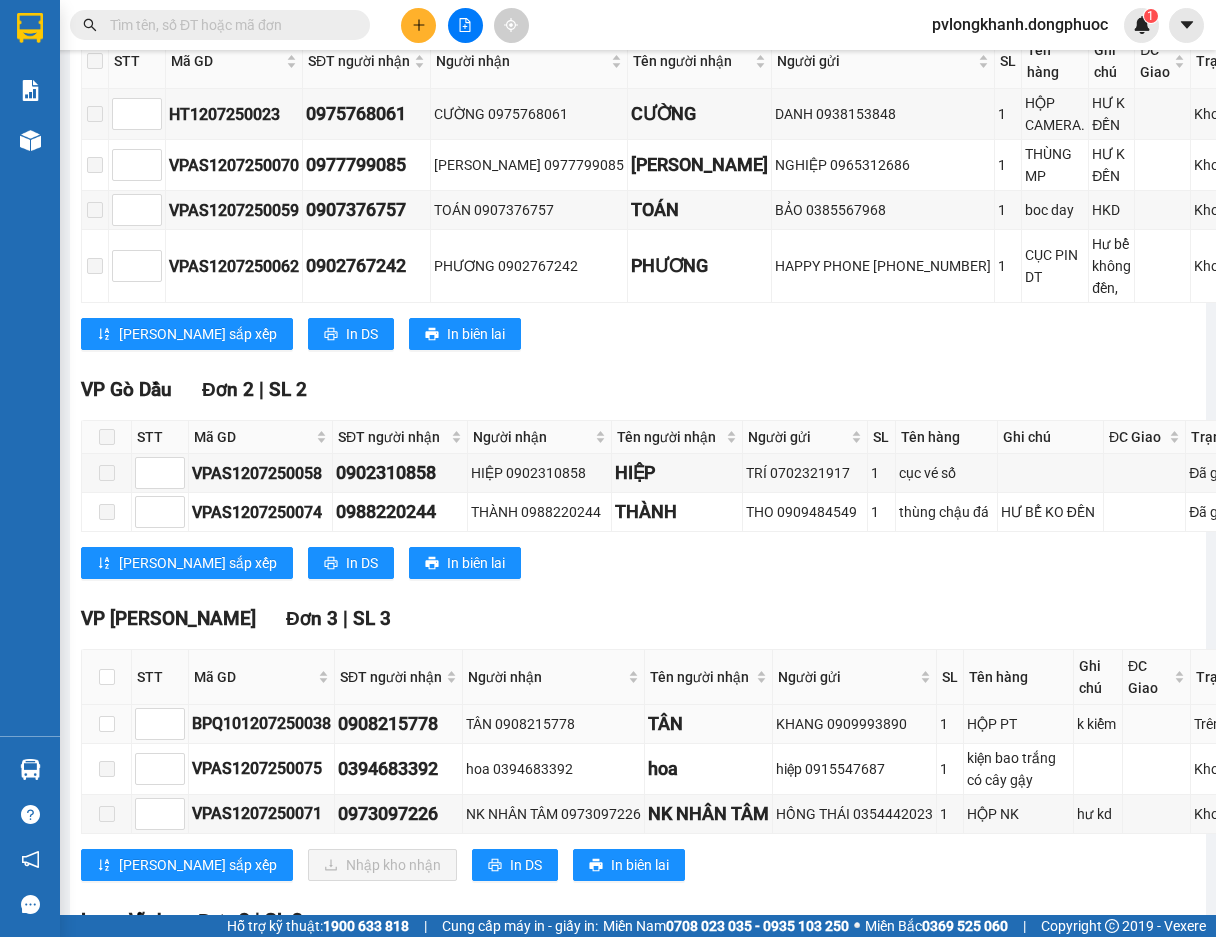 click at bounding box center (107, 724) 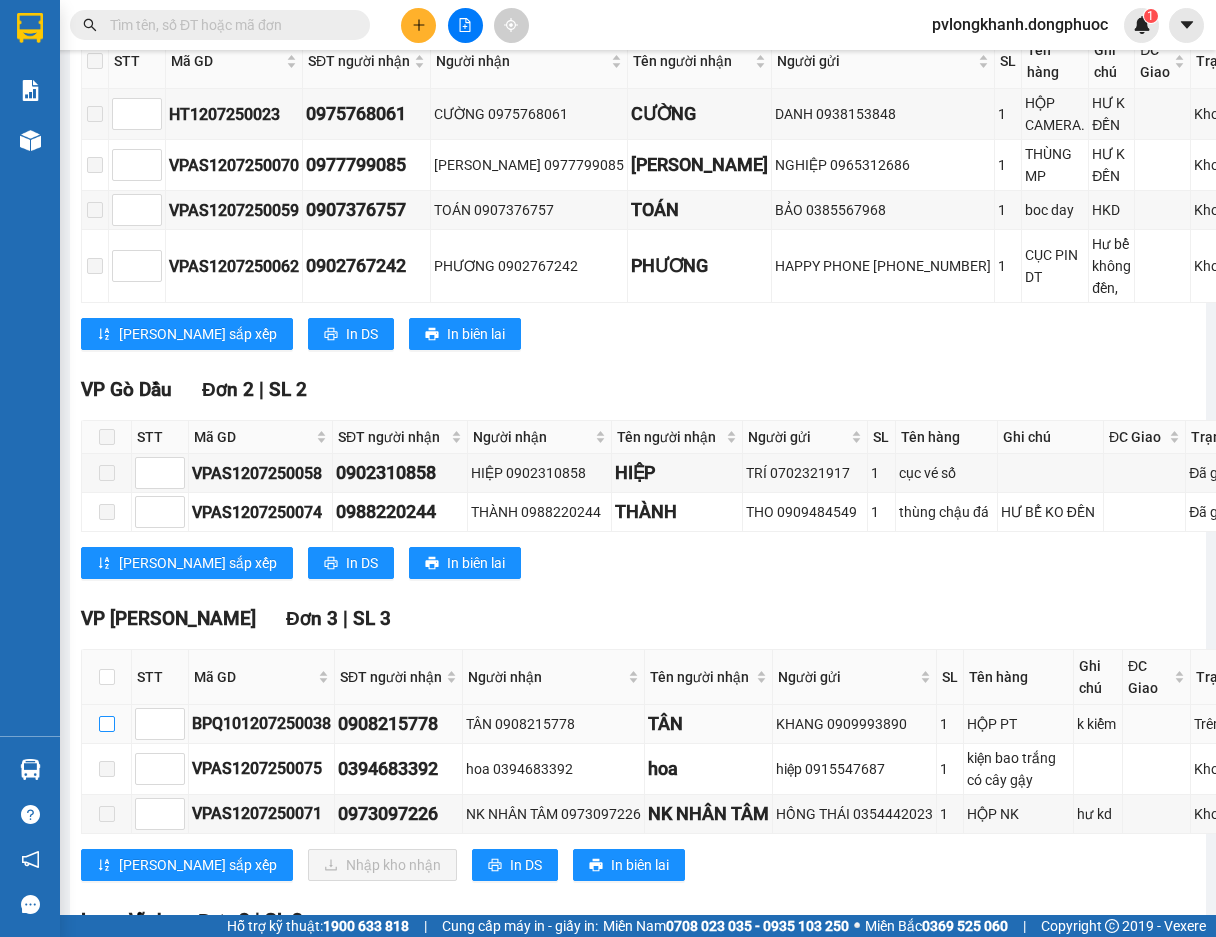 click at bounding box center (107, 724) 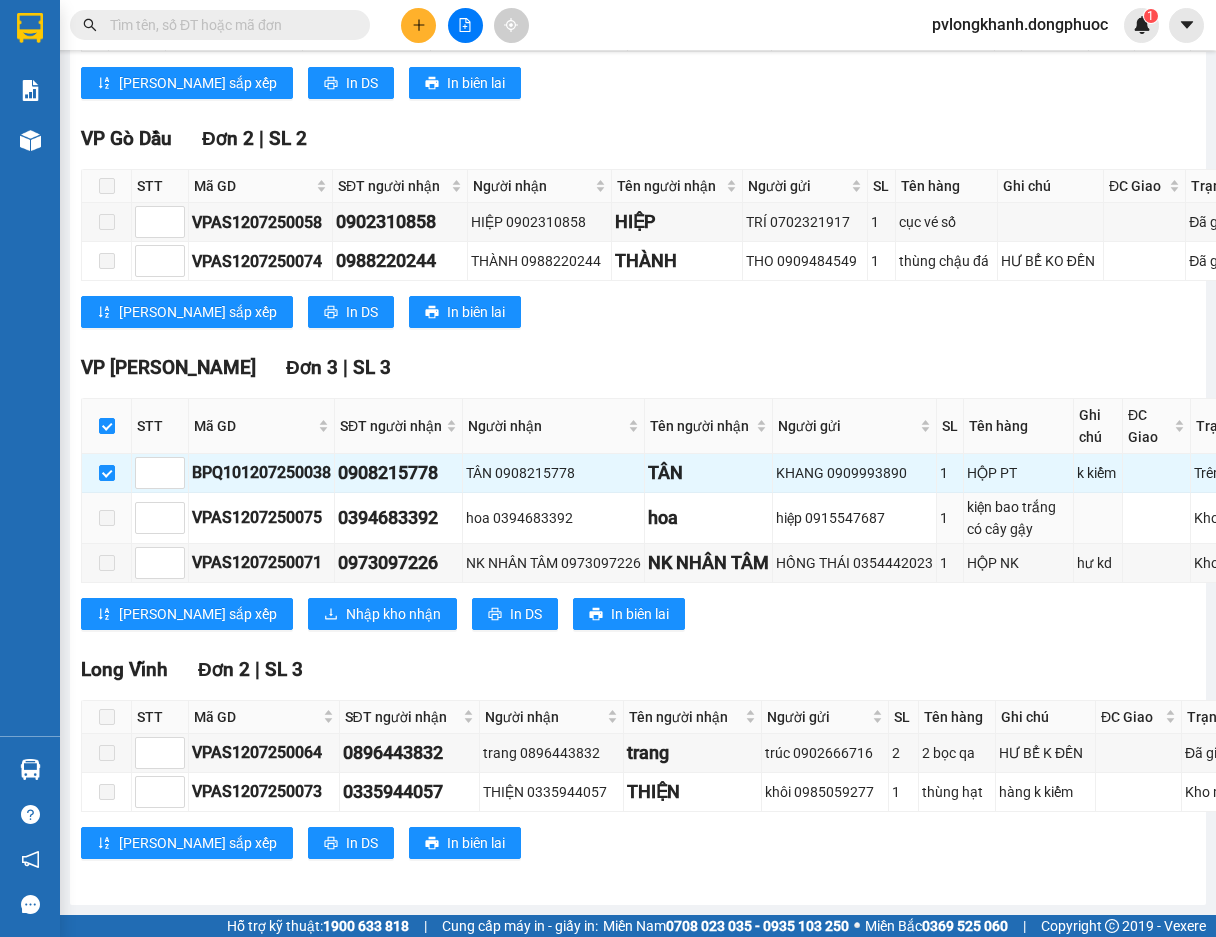 scroll, scrollTop: 267, scrollLeft: 0, axis: vertical 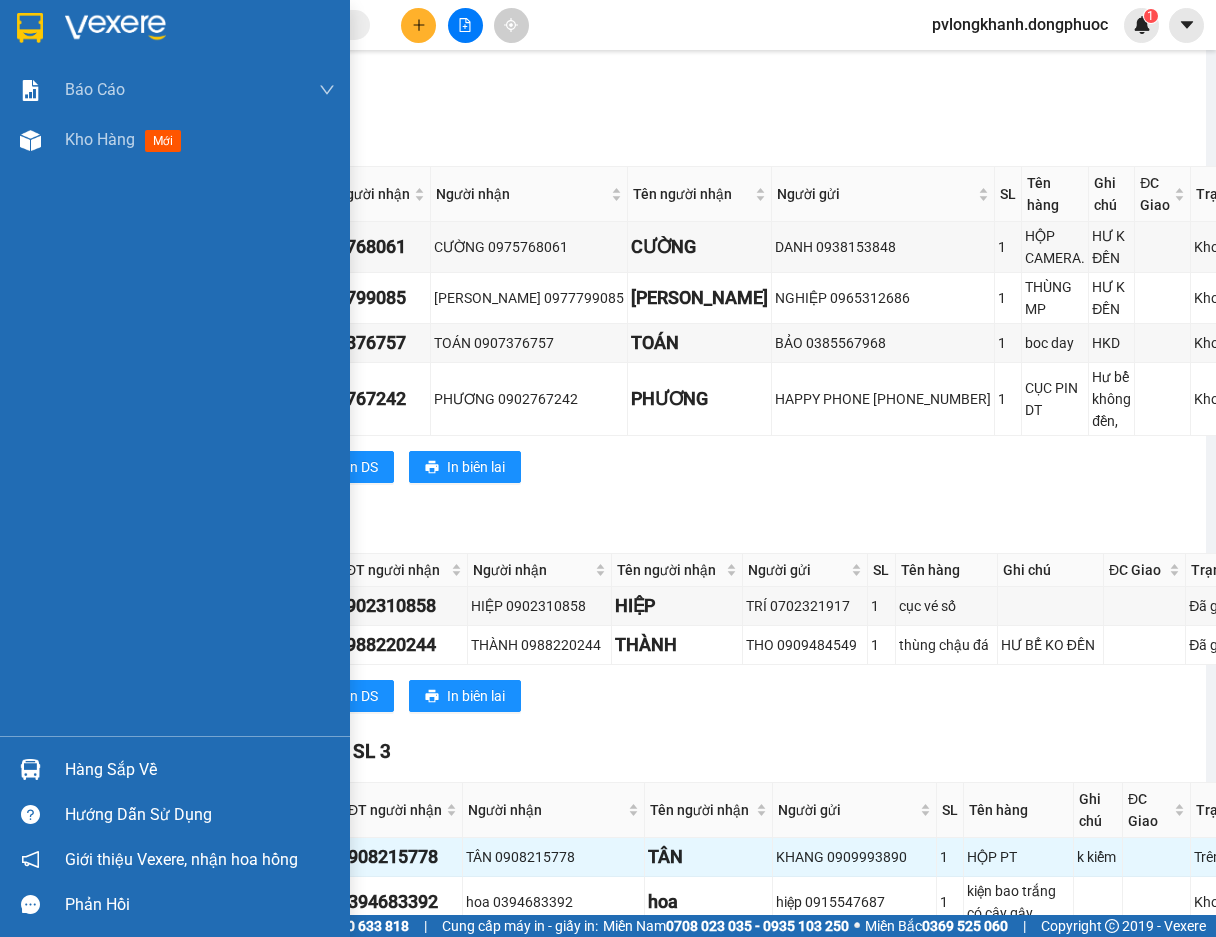 click on "Hàng sắp về" at bounding box center (200, 770) 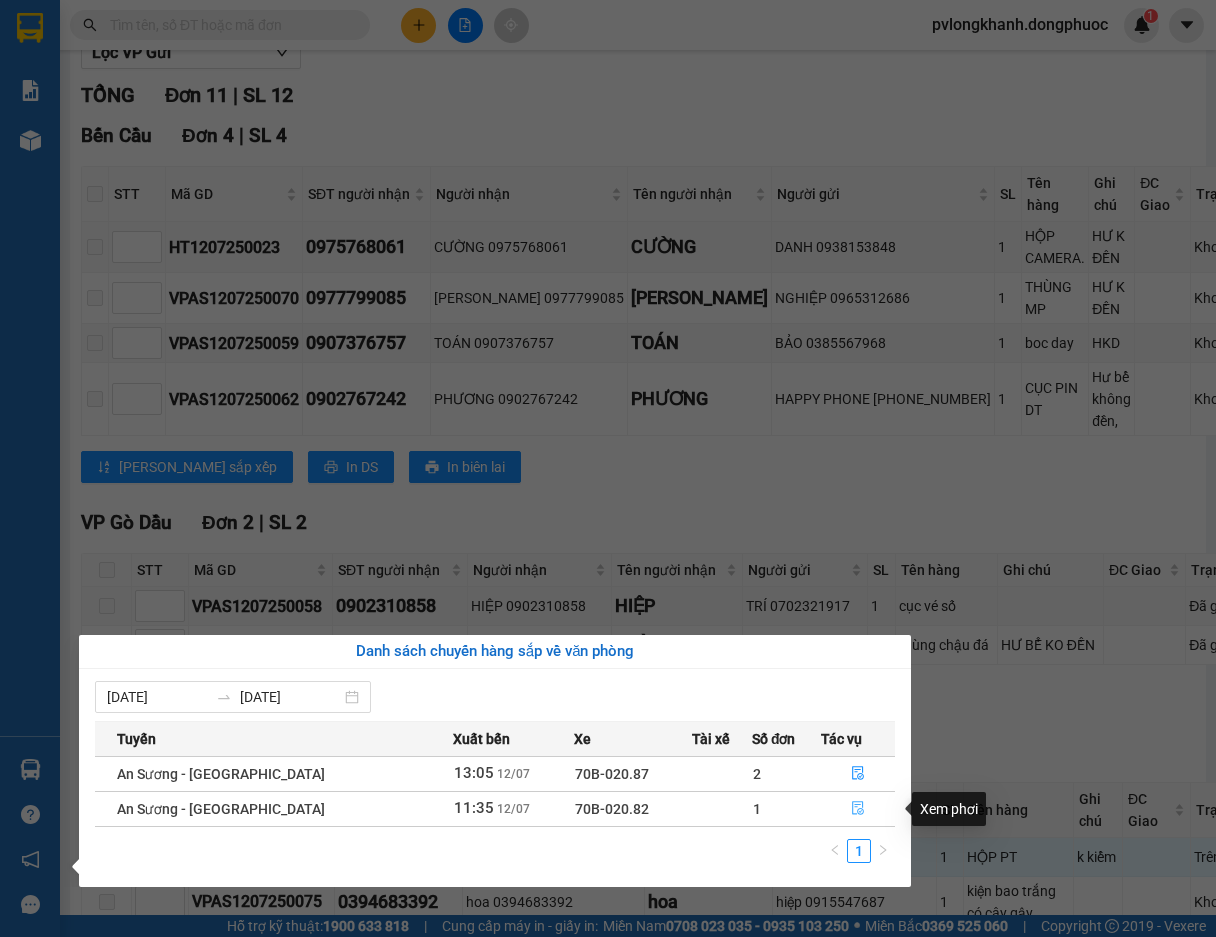click 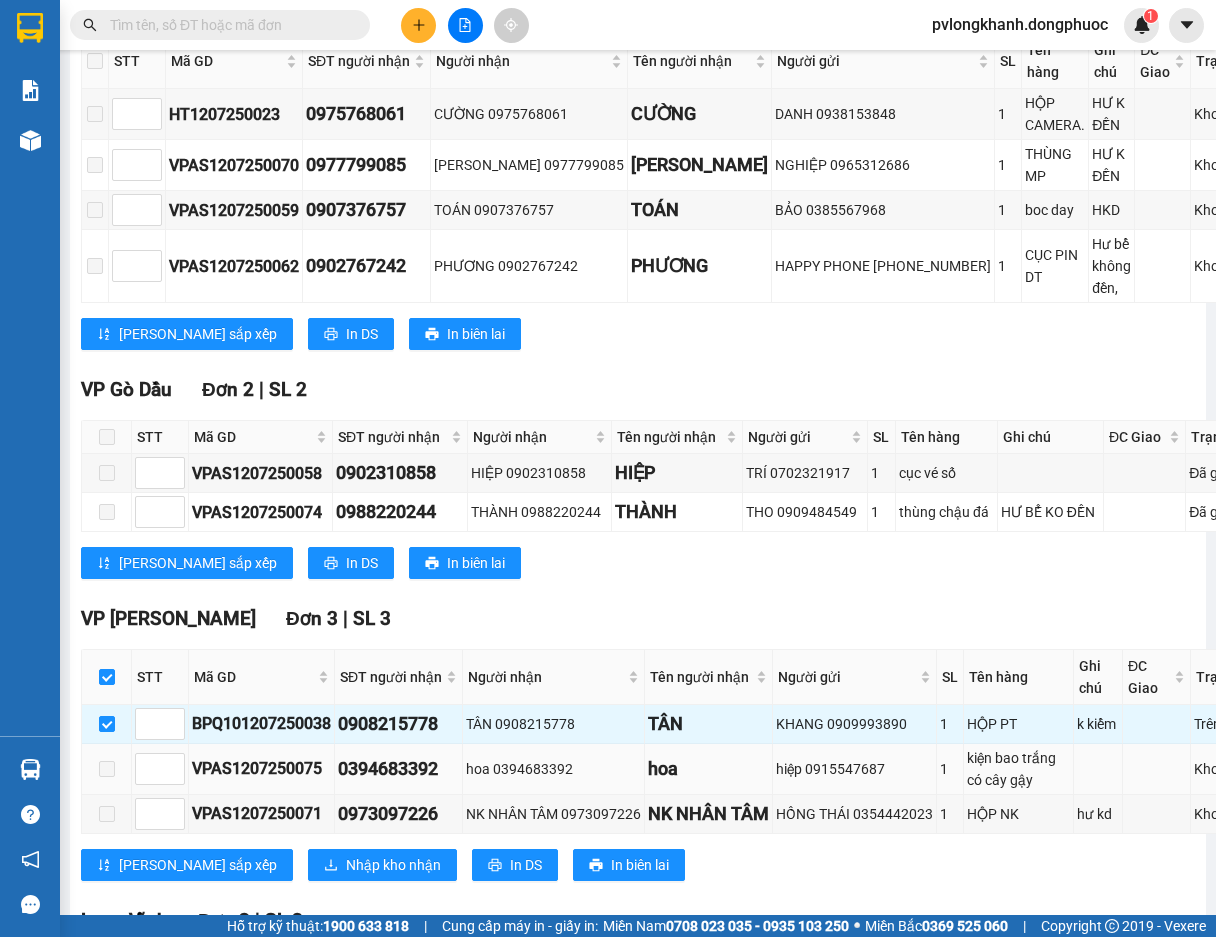 scroll, scrollTop: 533, scrollLeft: 0, axis: vertical 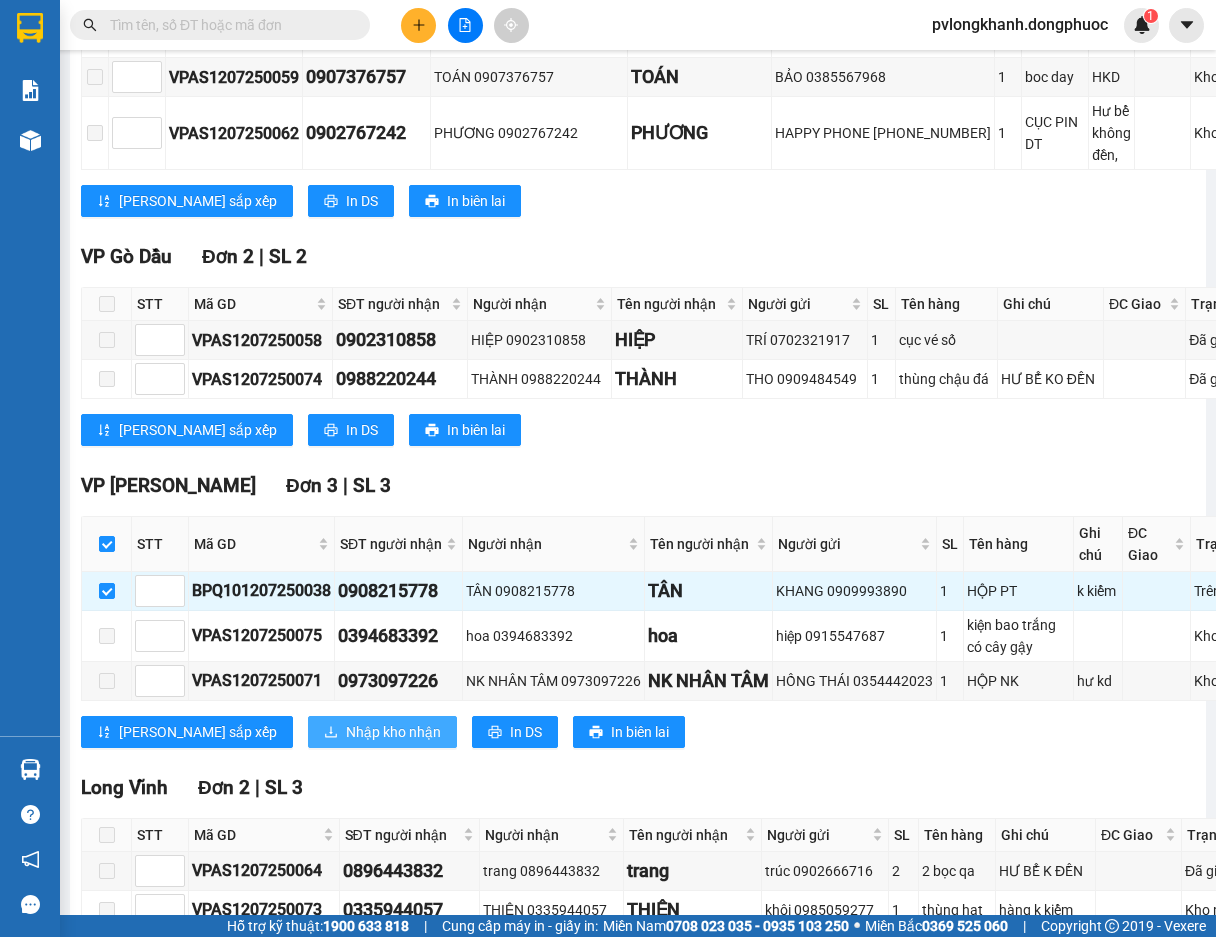click on "Nhập kho nhận" at bounding box center (393, 732) 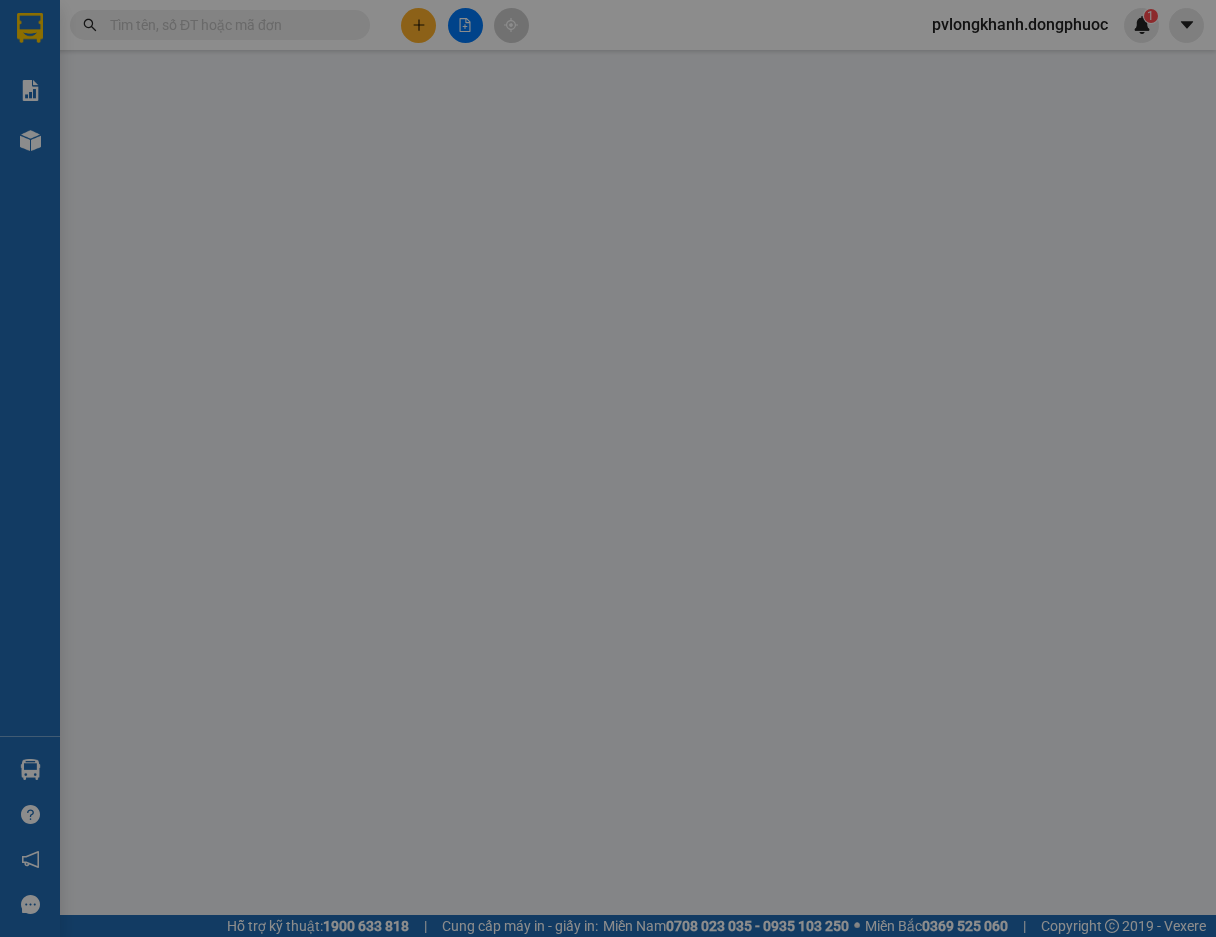 scroll, scrollTop: 0, scrollLeft: 0, axis: both 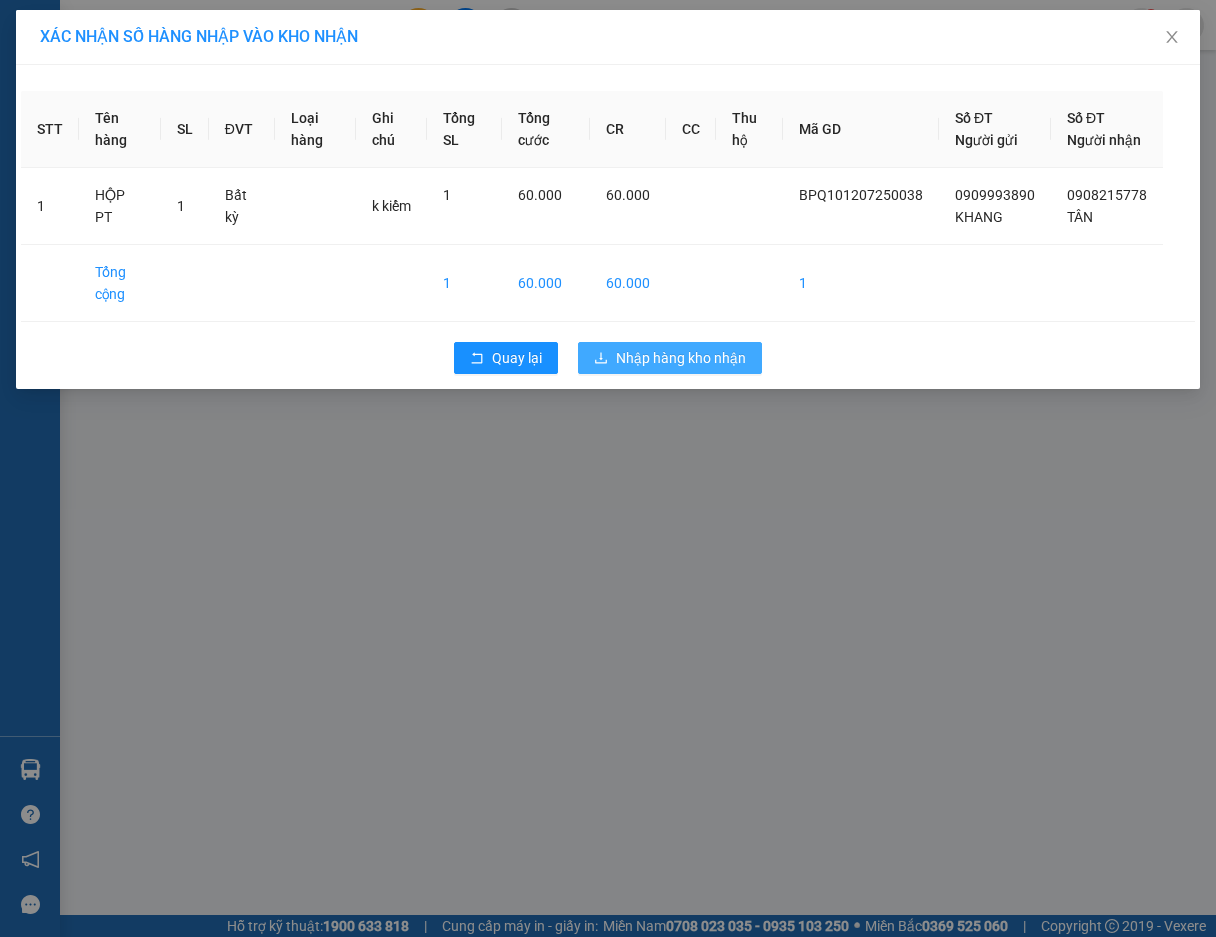 click on "Nhập hàng kho nhận" at bounding box center (681, 358) 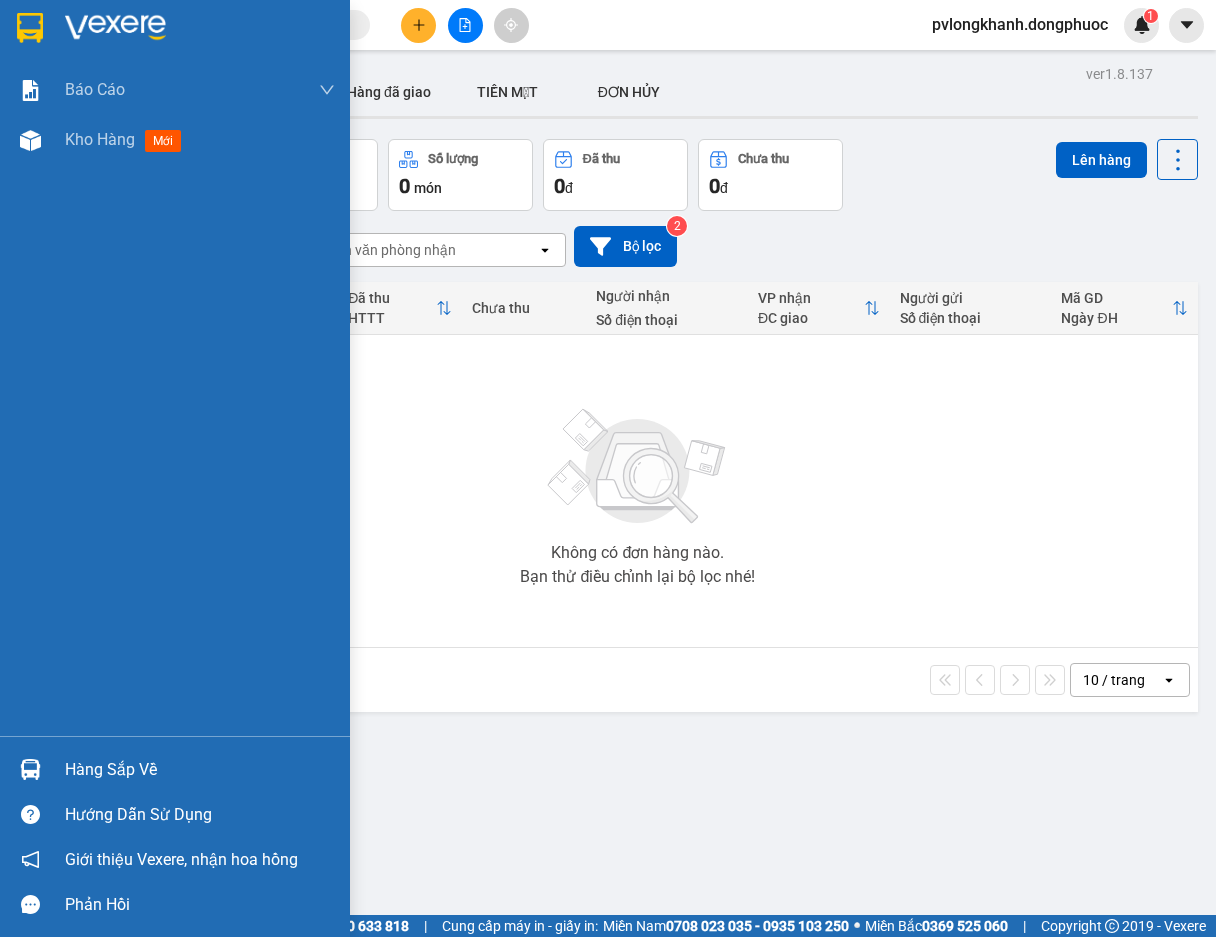 click on "Hàng sắp về" at bounding box center [200, 770] 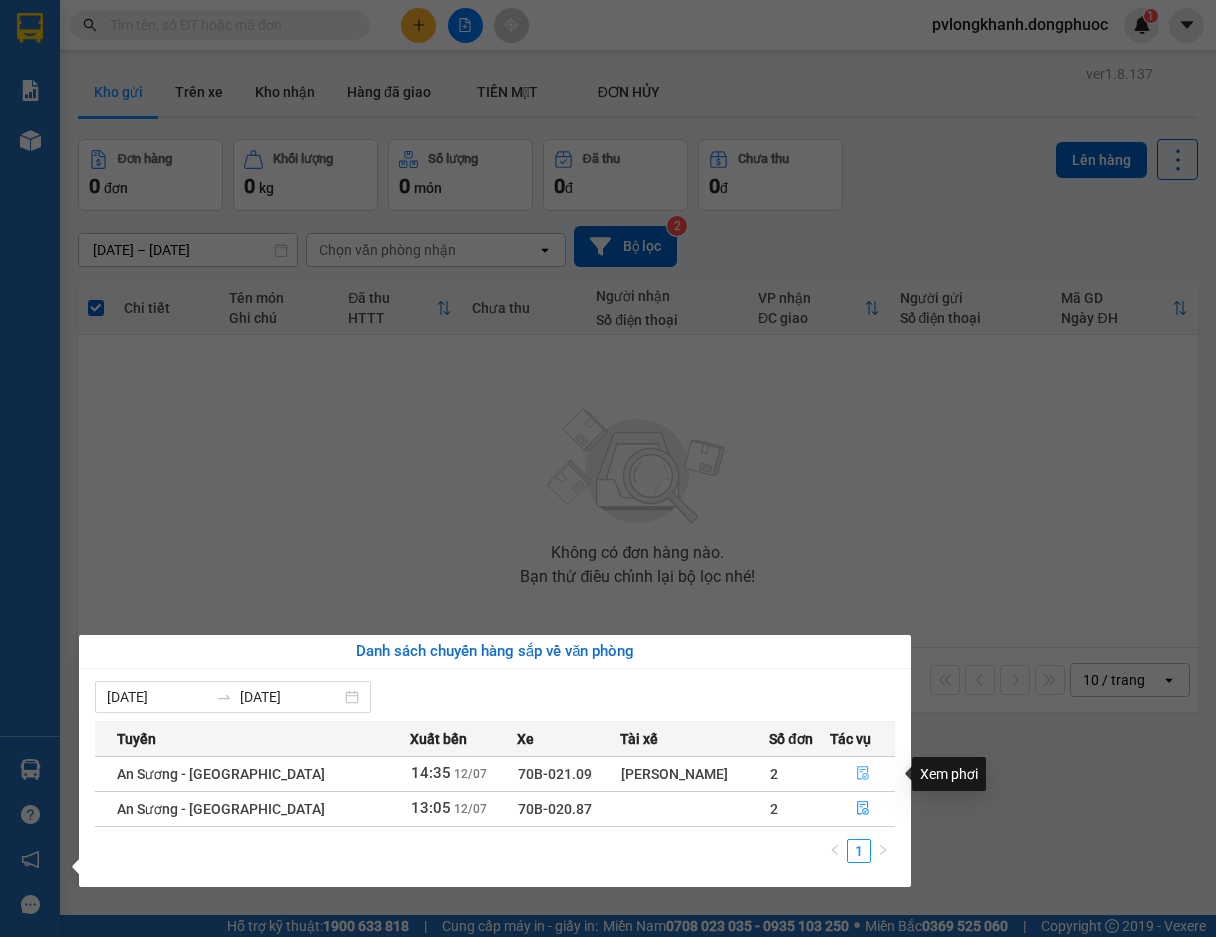 click 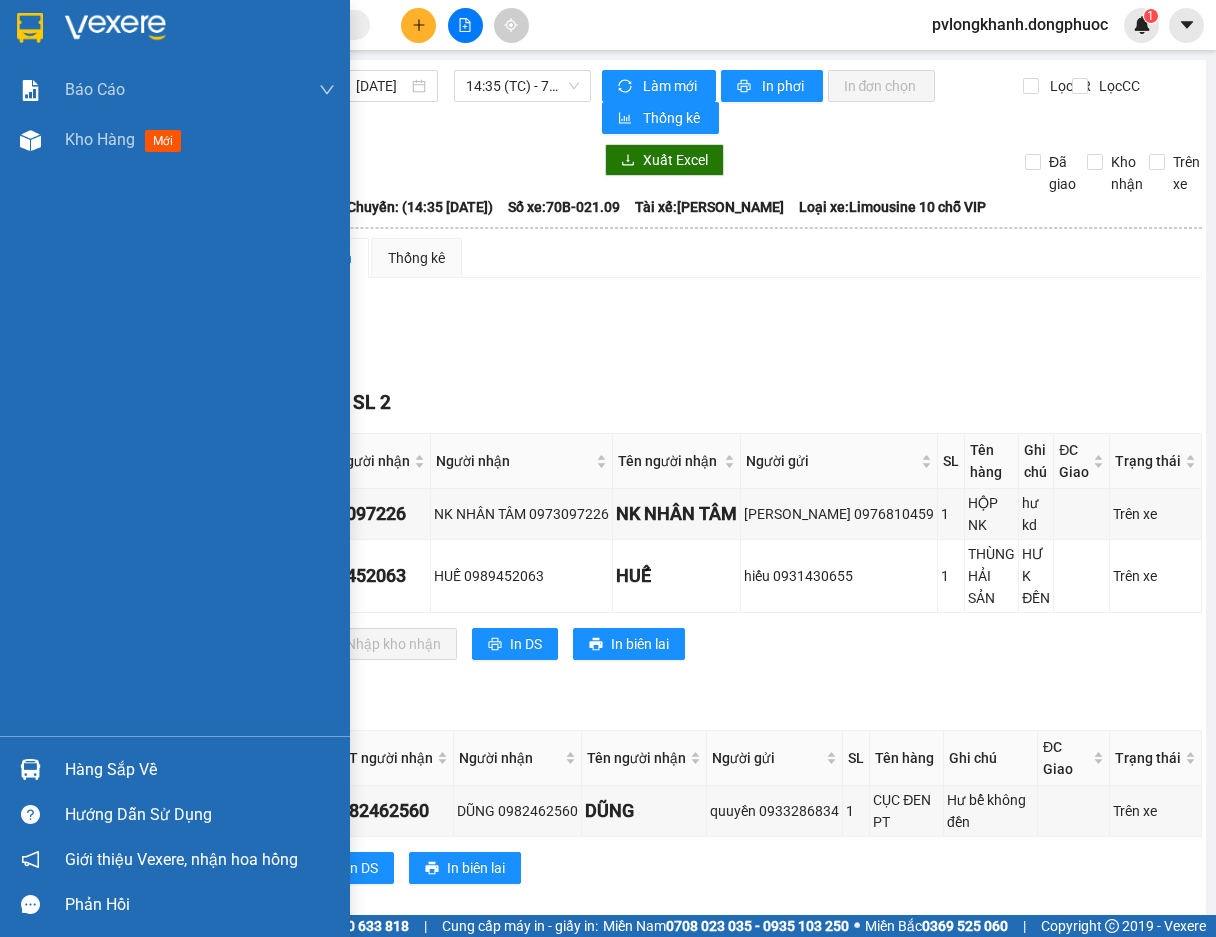 click on "Báo cáo Mẫu 1: Báo cáo dòng tiền  Mẫu 1: Báo cáo dòng tiền theo nhân viên Mẫu 1: Báo cáo dòng tiền theo nhân viên (VP) Mẫu 2: Doanh số tạo đơn theo Văn phòng, nhân viên - Trạm     Kho hàng mới" at bounding box center [175, 400] 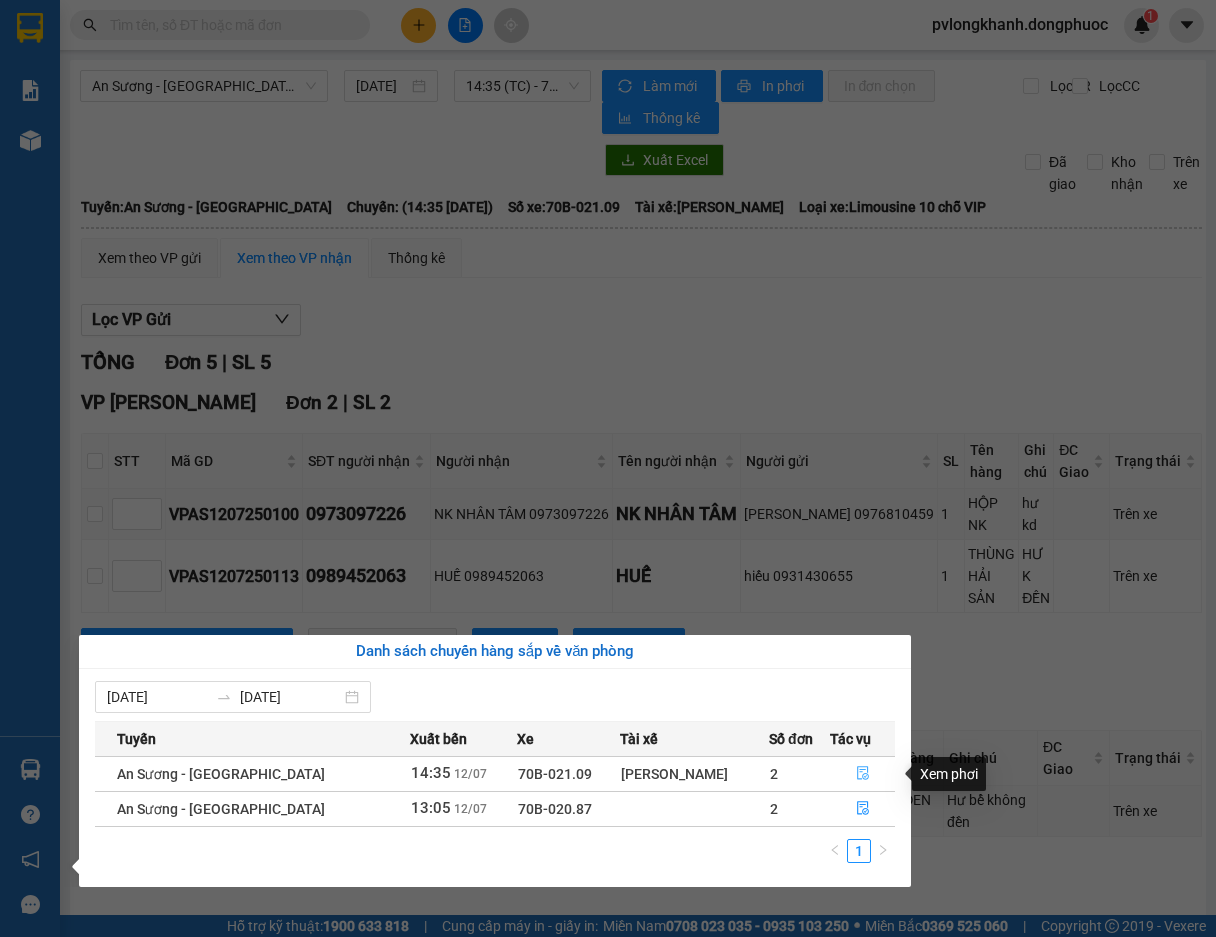 click 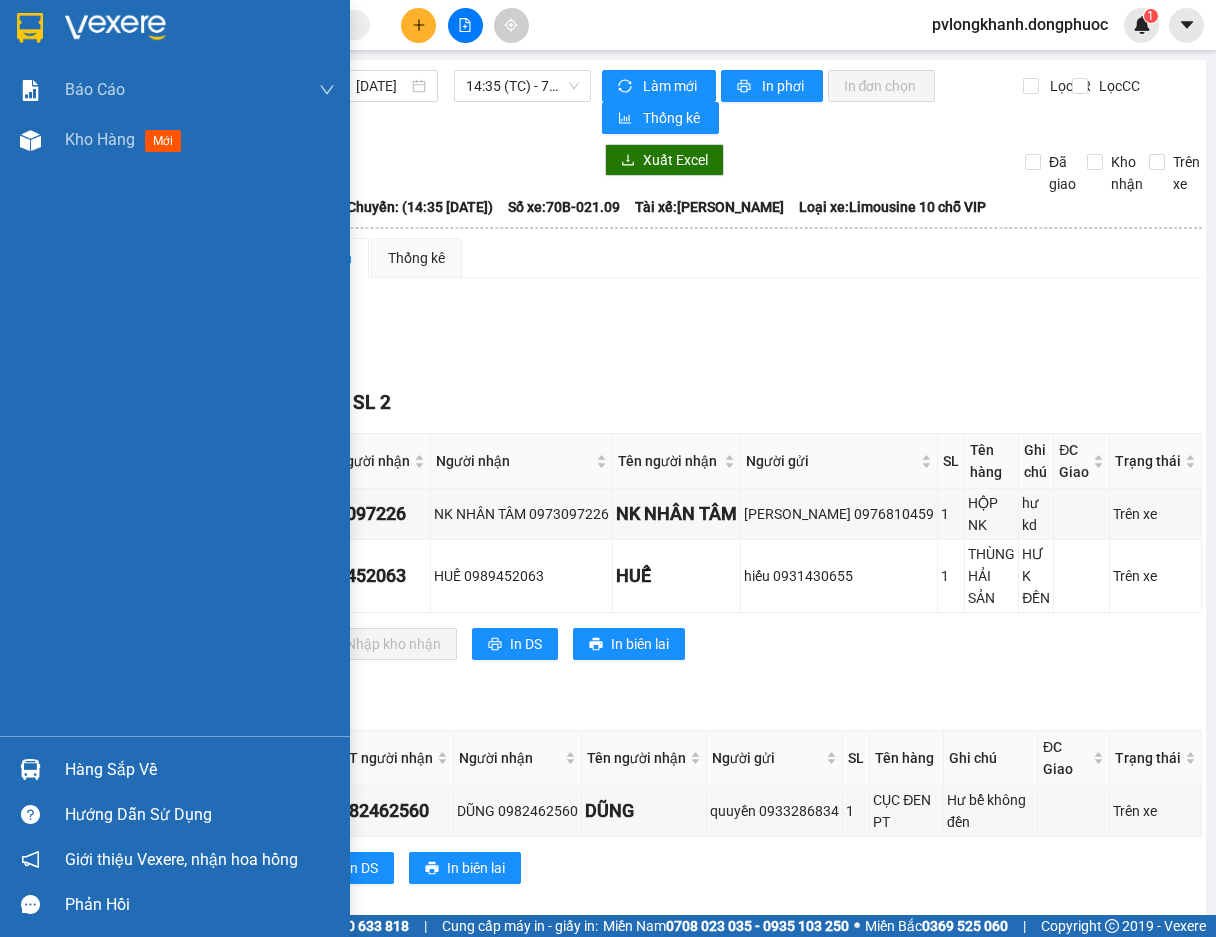 click on "Hàng sắp về" at bounding box center [200, 770] 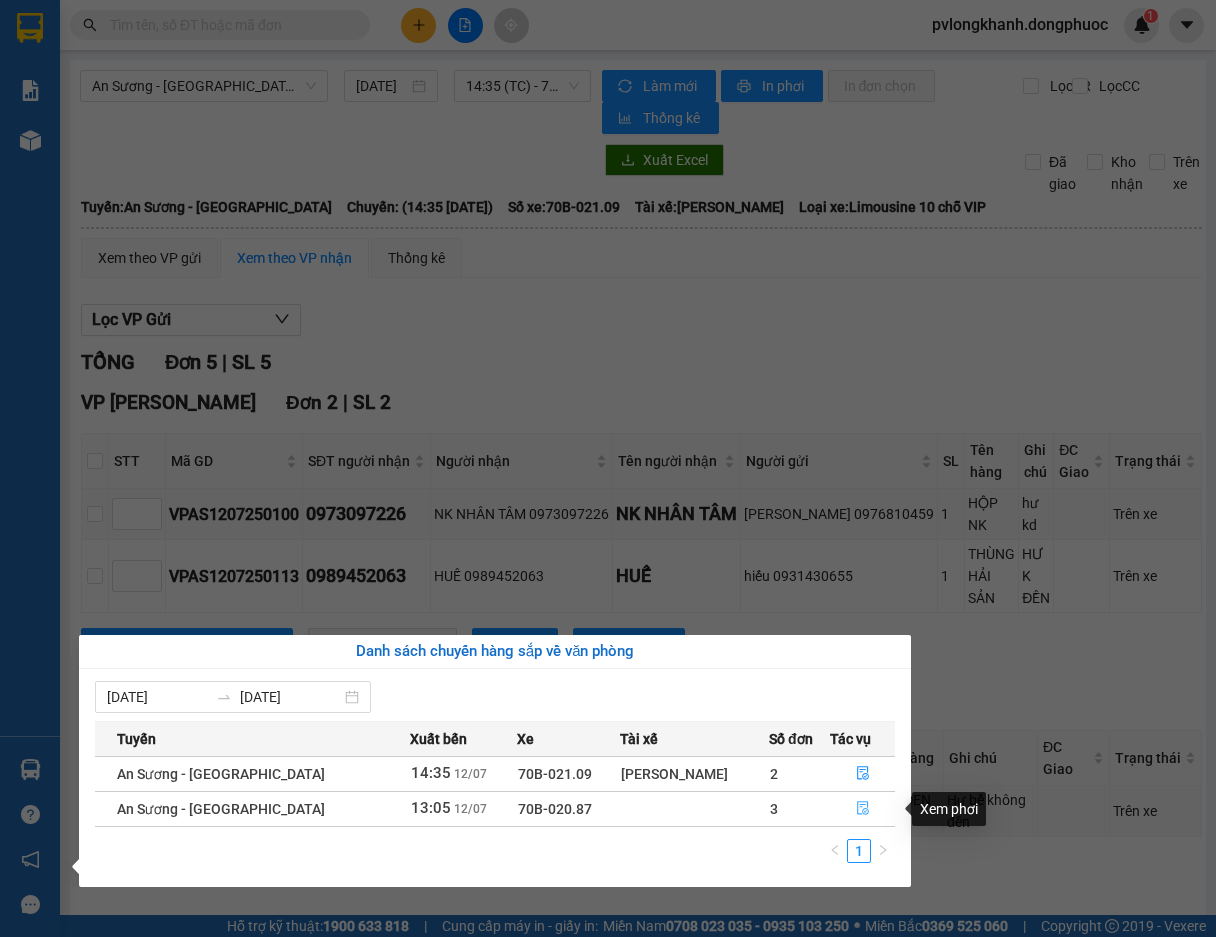 click 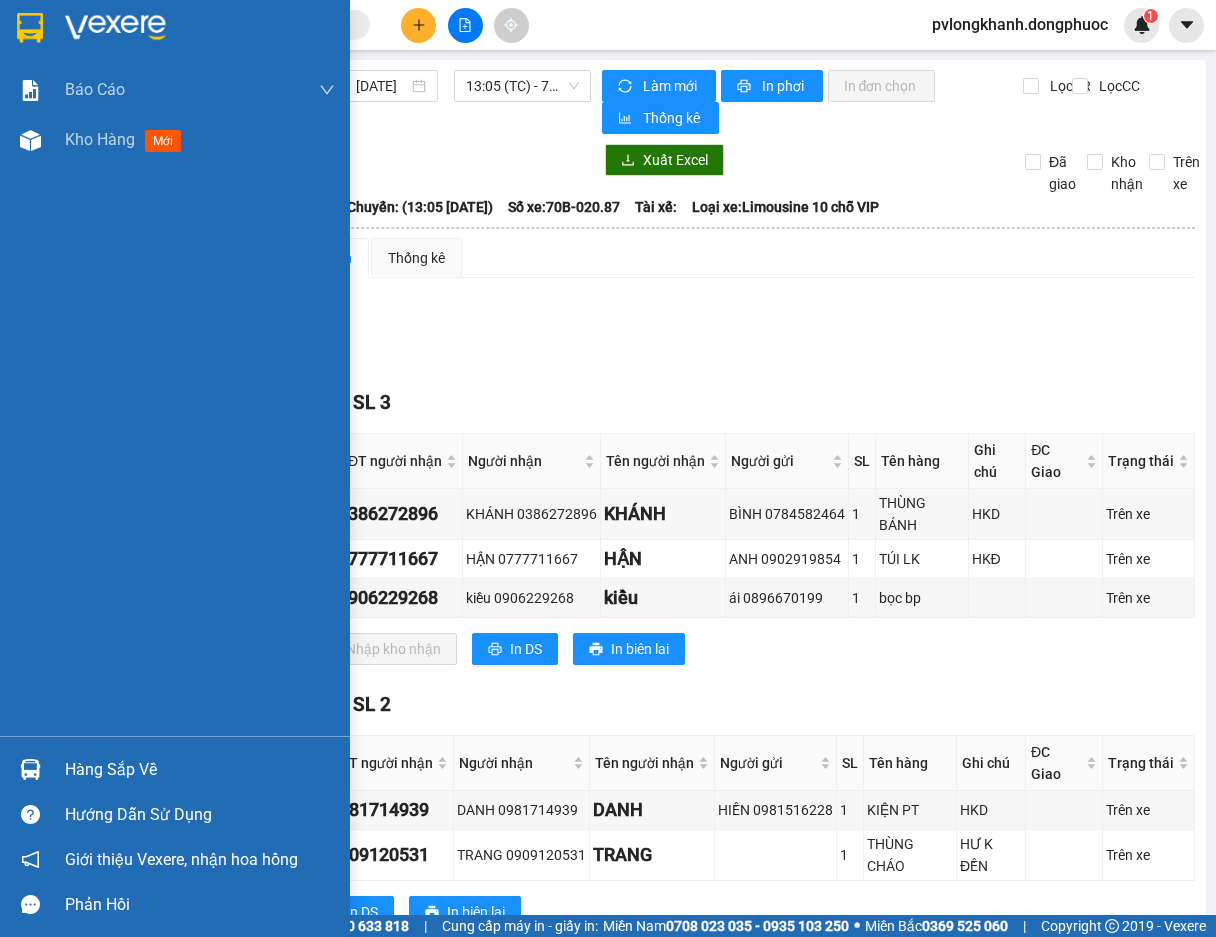 click on "Hàng sắp về" at bounding box center (200, 770) 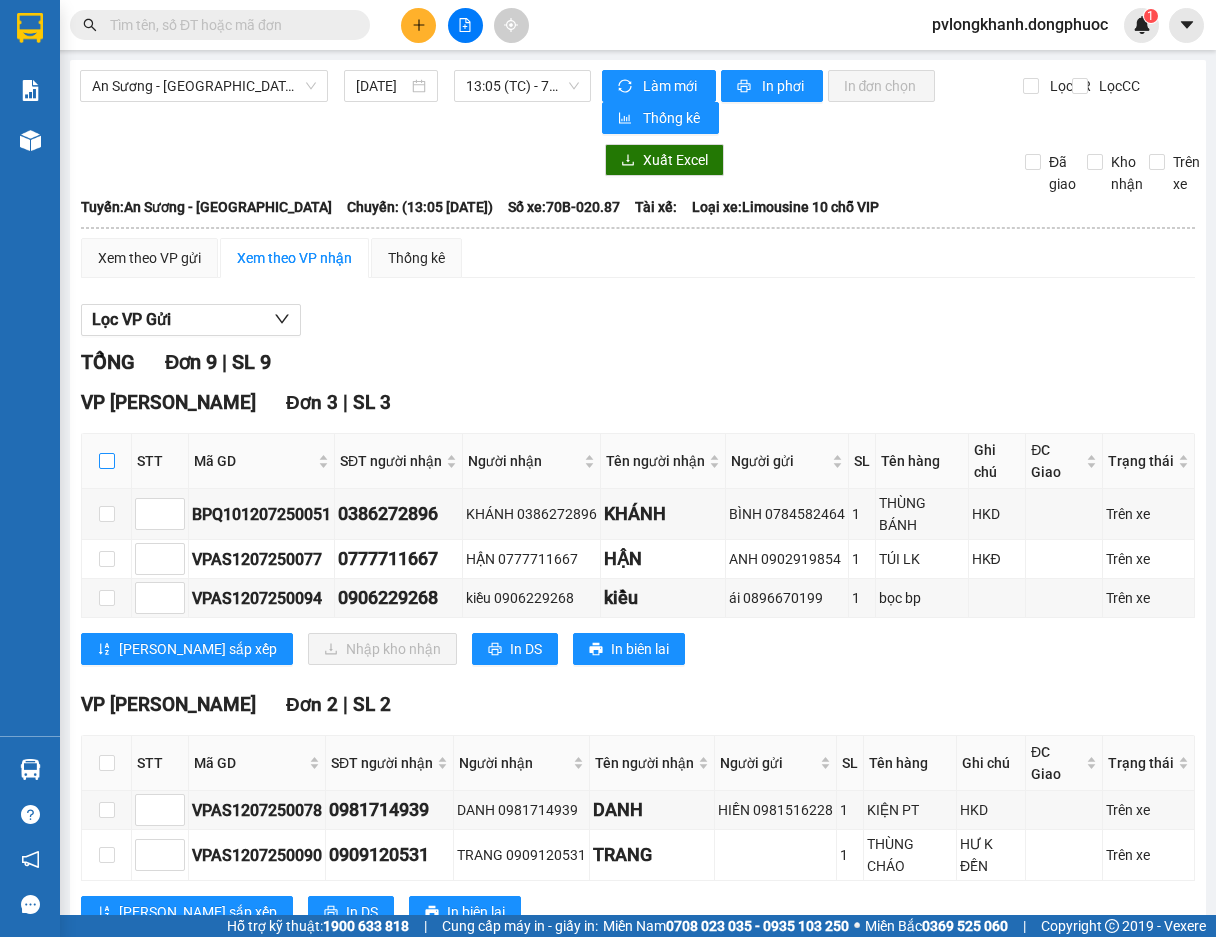 click at bounding box center (107, 461) 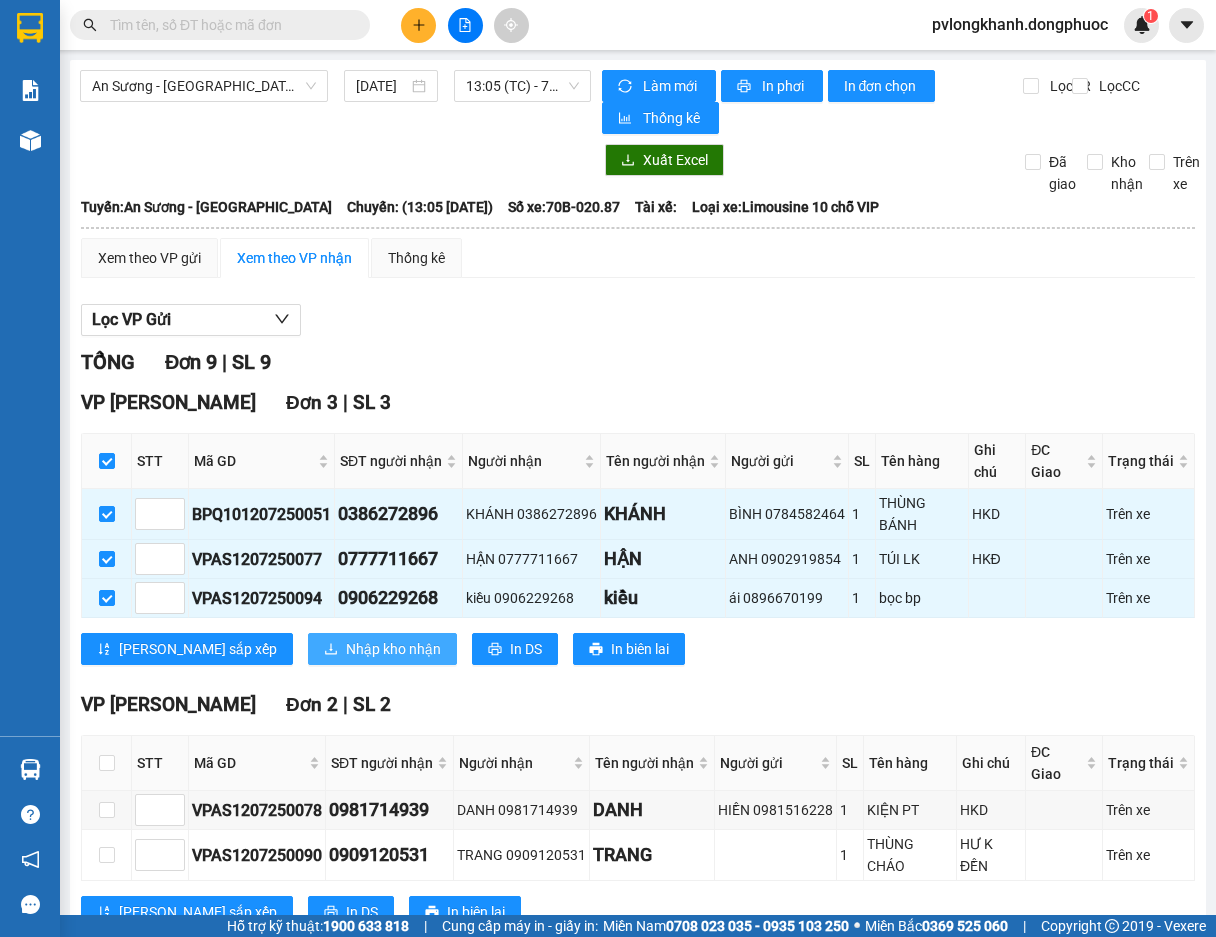 click on "Nhập kho nhận" at bounding box center [393, 649] 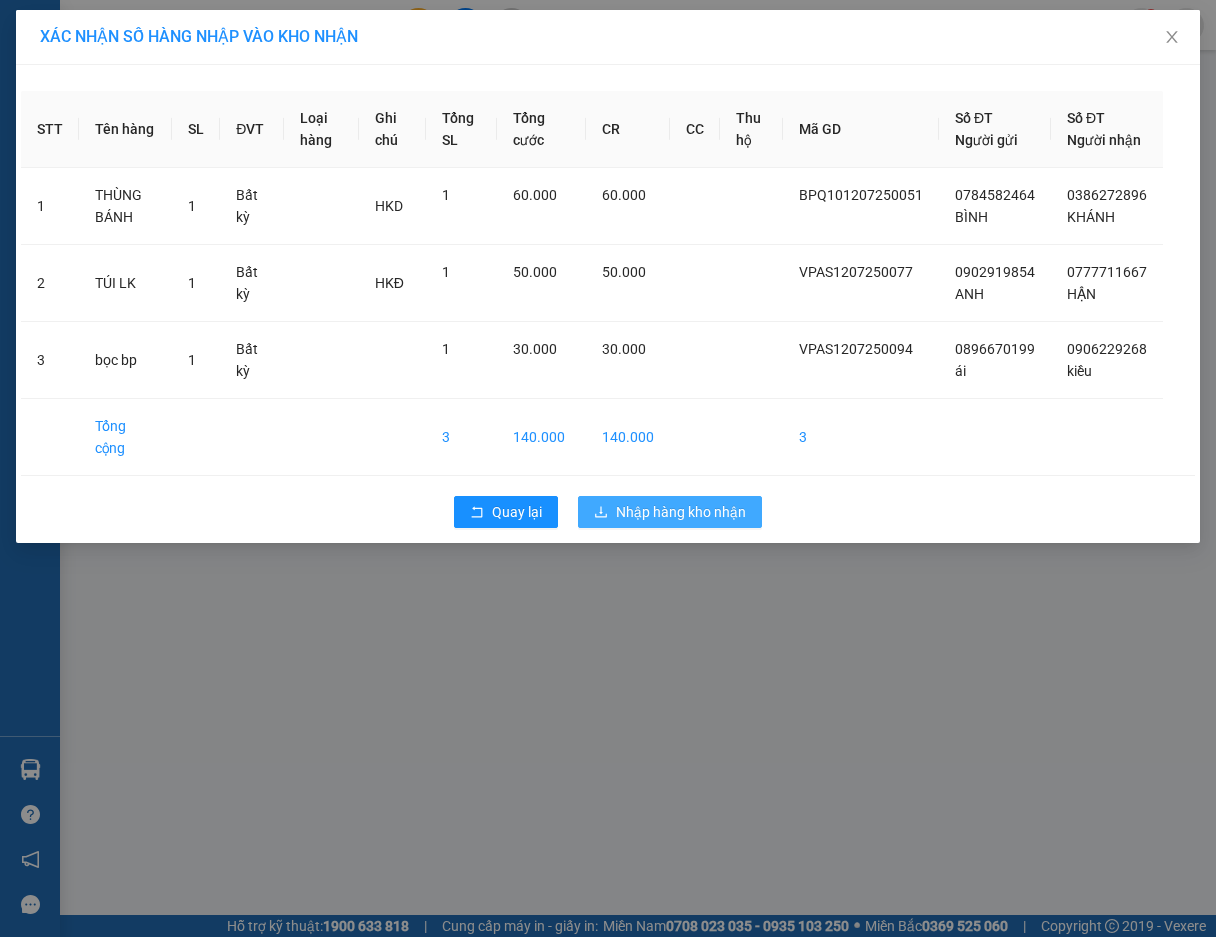 click on "Nhập hàng kho nhận" at bounding box center [681, 512] 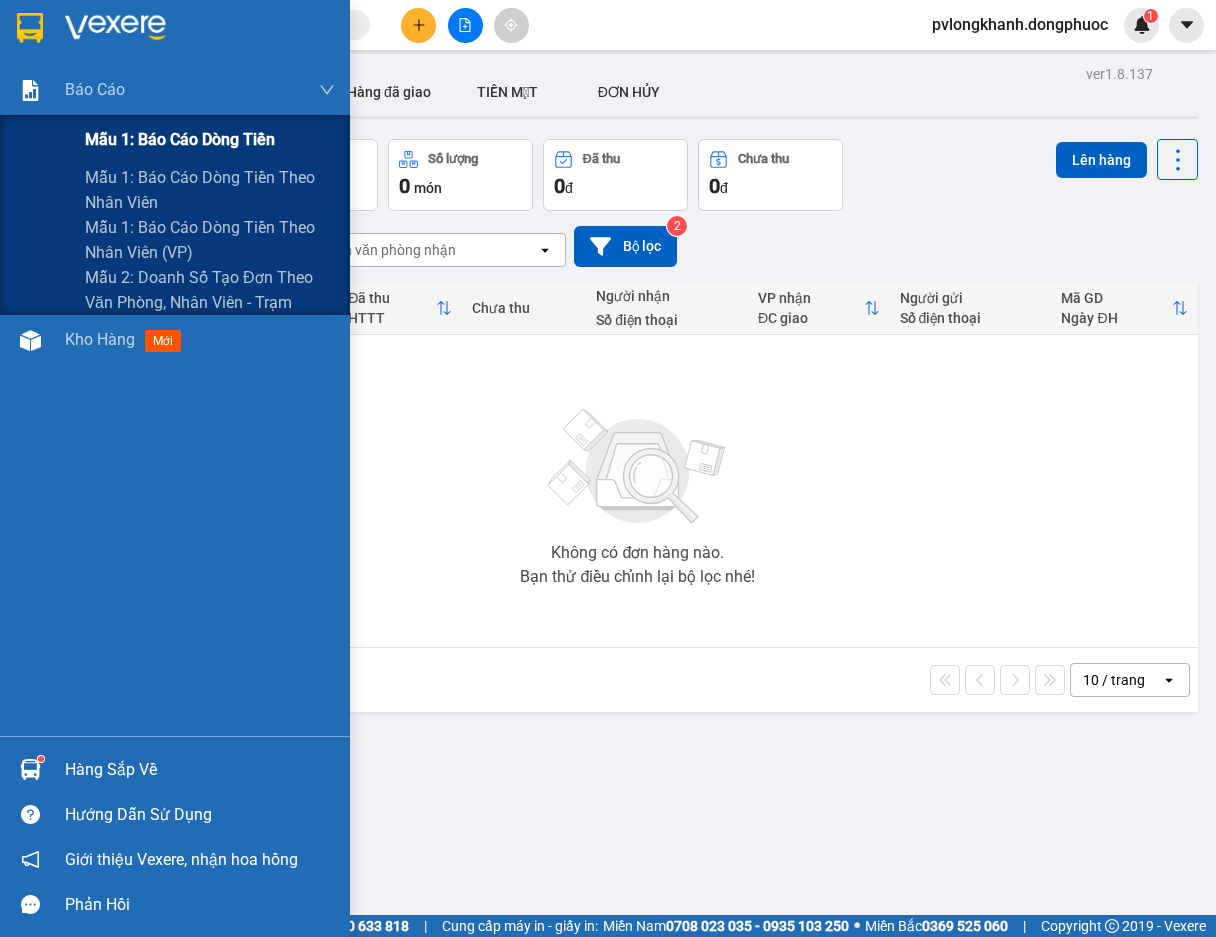 click on "Mẫu 1: Báo cáo dòng tiền" at bounding box center [180, 139] 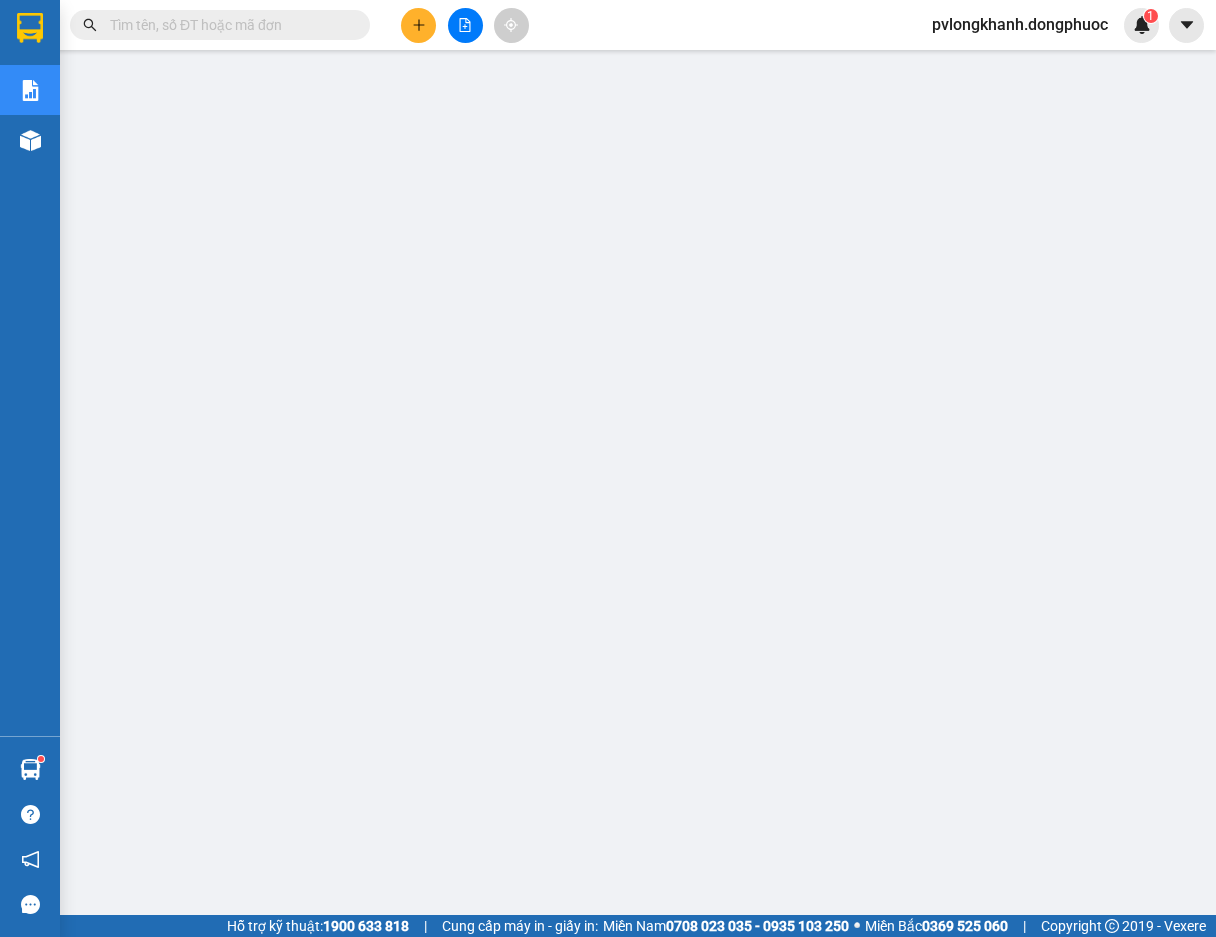 scroll, scrollTop: 0, scrollLeft: 0, axis: both 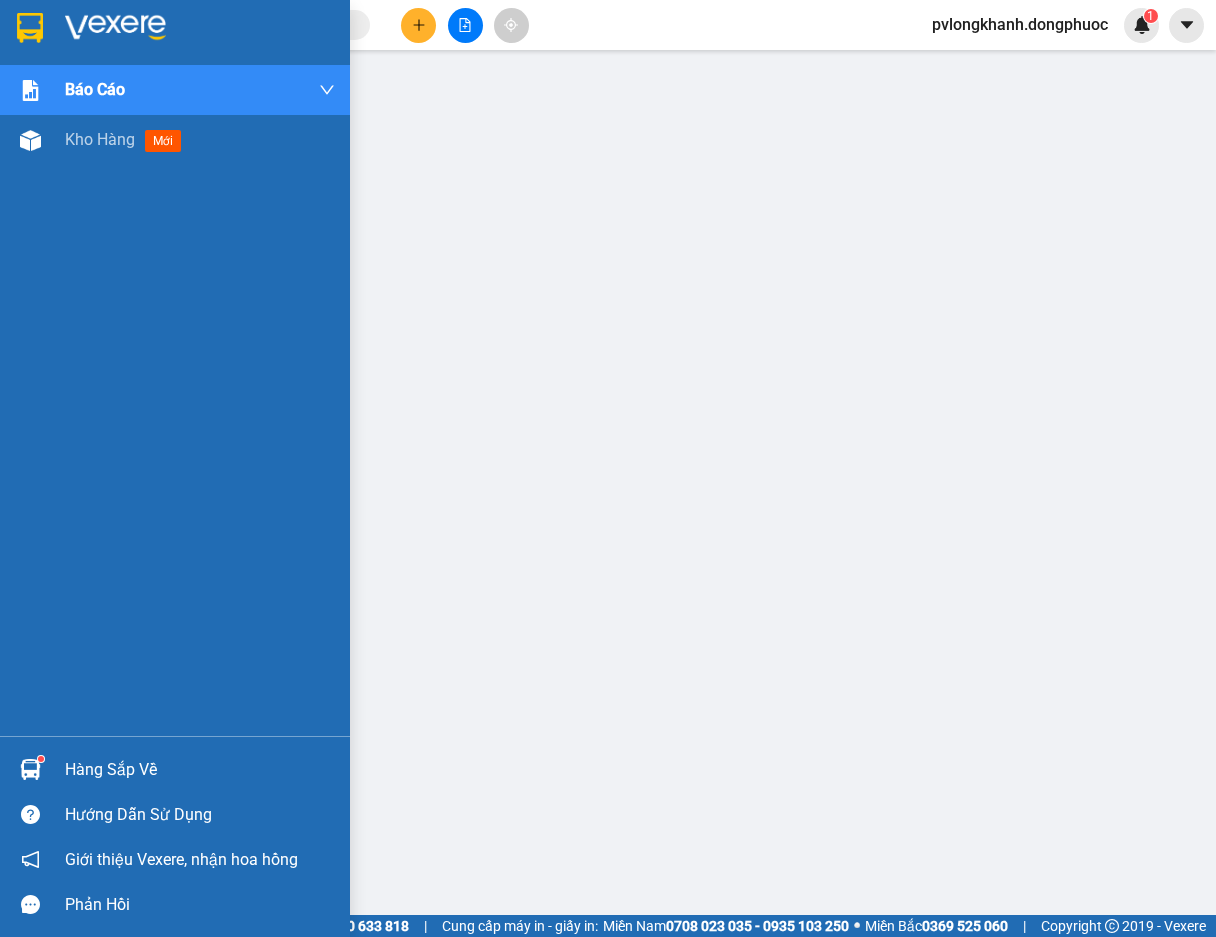 click on "Hàng sắp về" at bounding box center (200, 770) 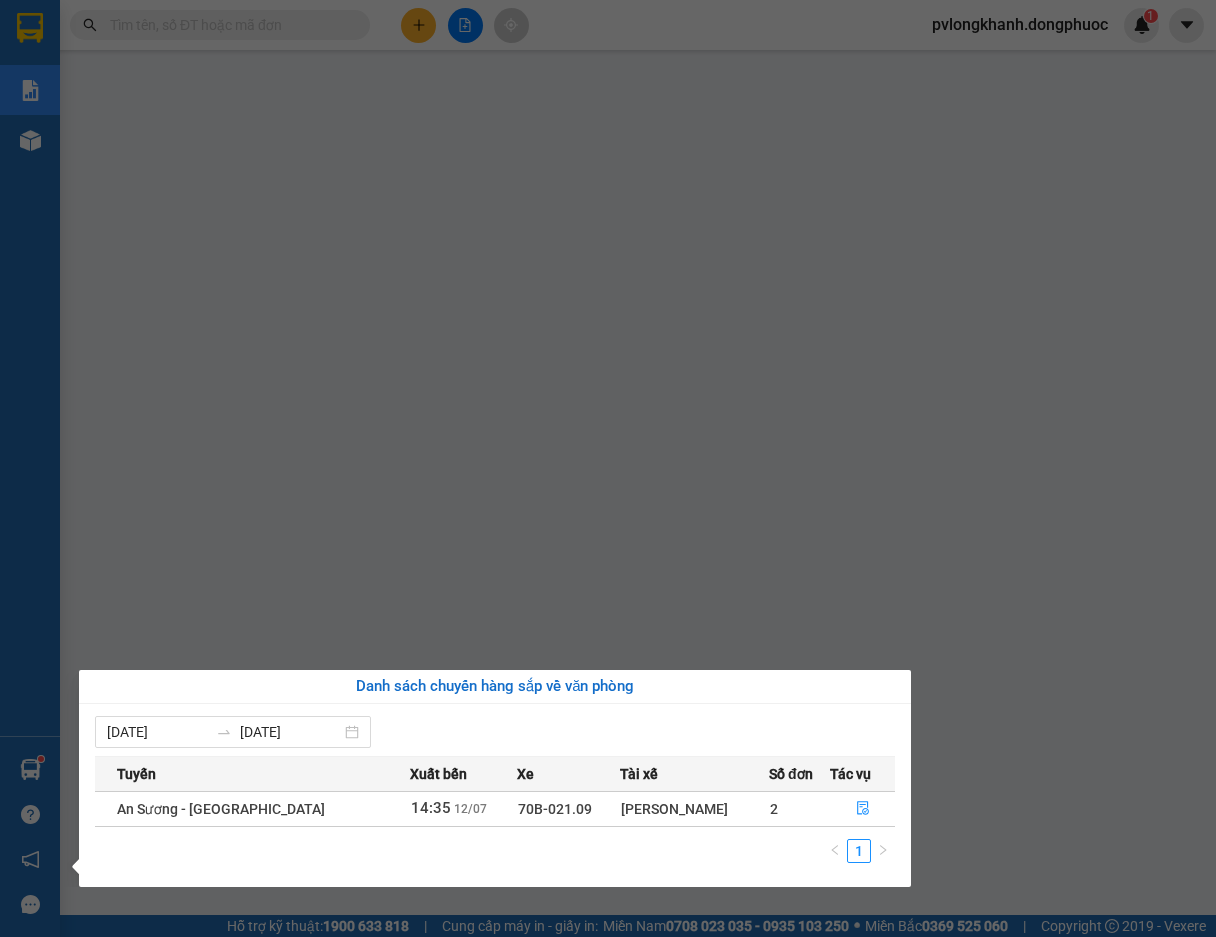 click on "Báo cáo Mẫu 1: Báo cáo dòng tiền  Mẫu 1: Báo cáo dòng tiền theo nhân viên Mẫu 1: Báo cáo dòng tiền theo nhân viên (VP) Mẫu 2: Doanh số tạo đơn theo Văn phòng, nhân viên - Trạm     Kho hàng mới Hàng sắp về Hướng dẫn sử dụng Giới thiệu Vexere, nhận hoa hồng Phản hồi Phần mềm hỗ trợ bạn tốt chứ?" at bounding box center (30, 468) 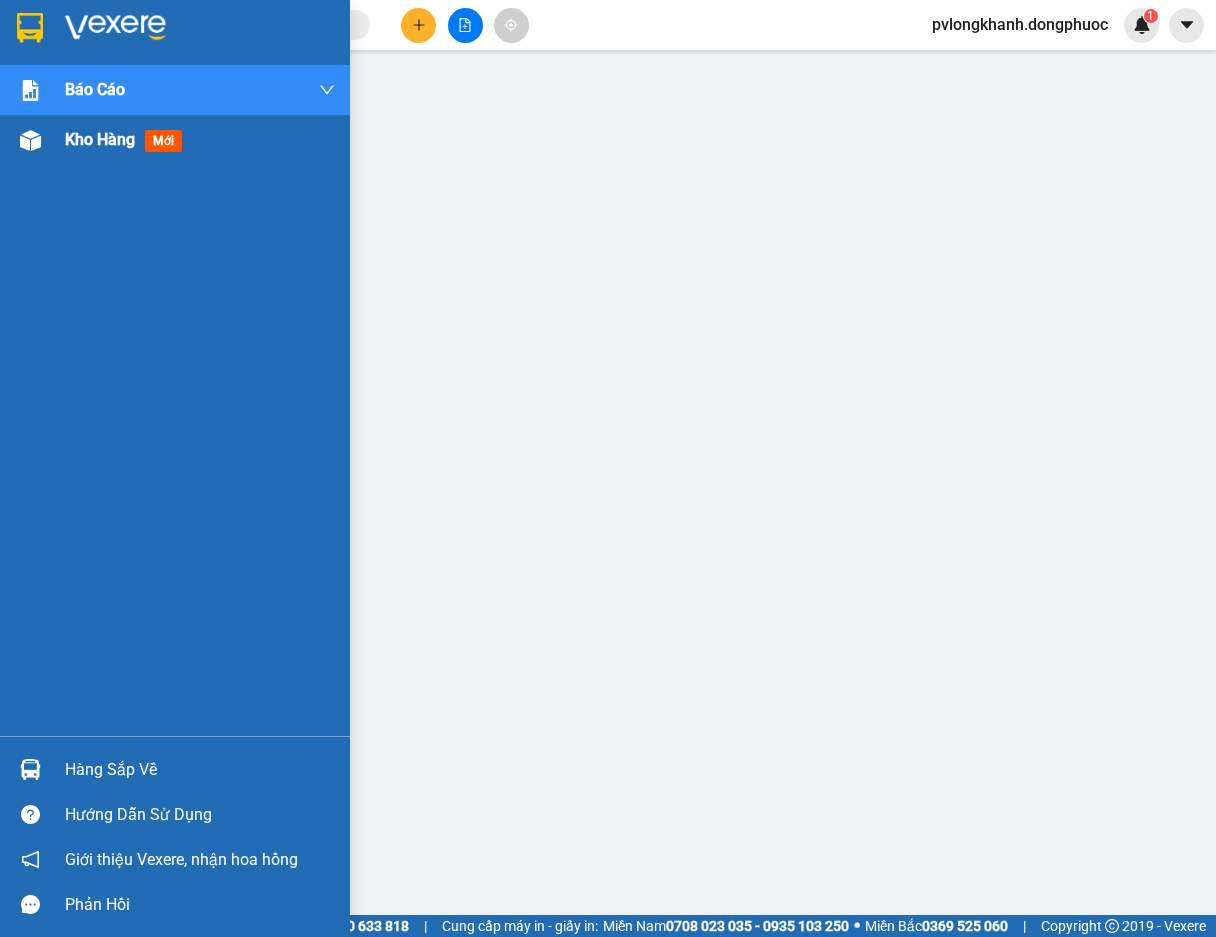click on "Kho hàng" at bounding box center (100, 139) 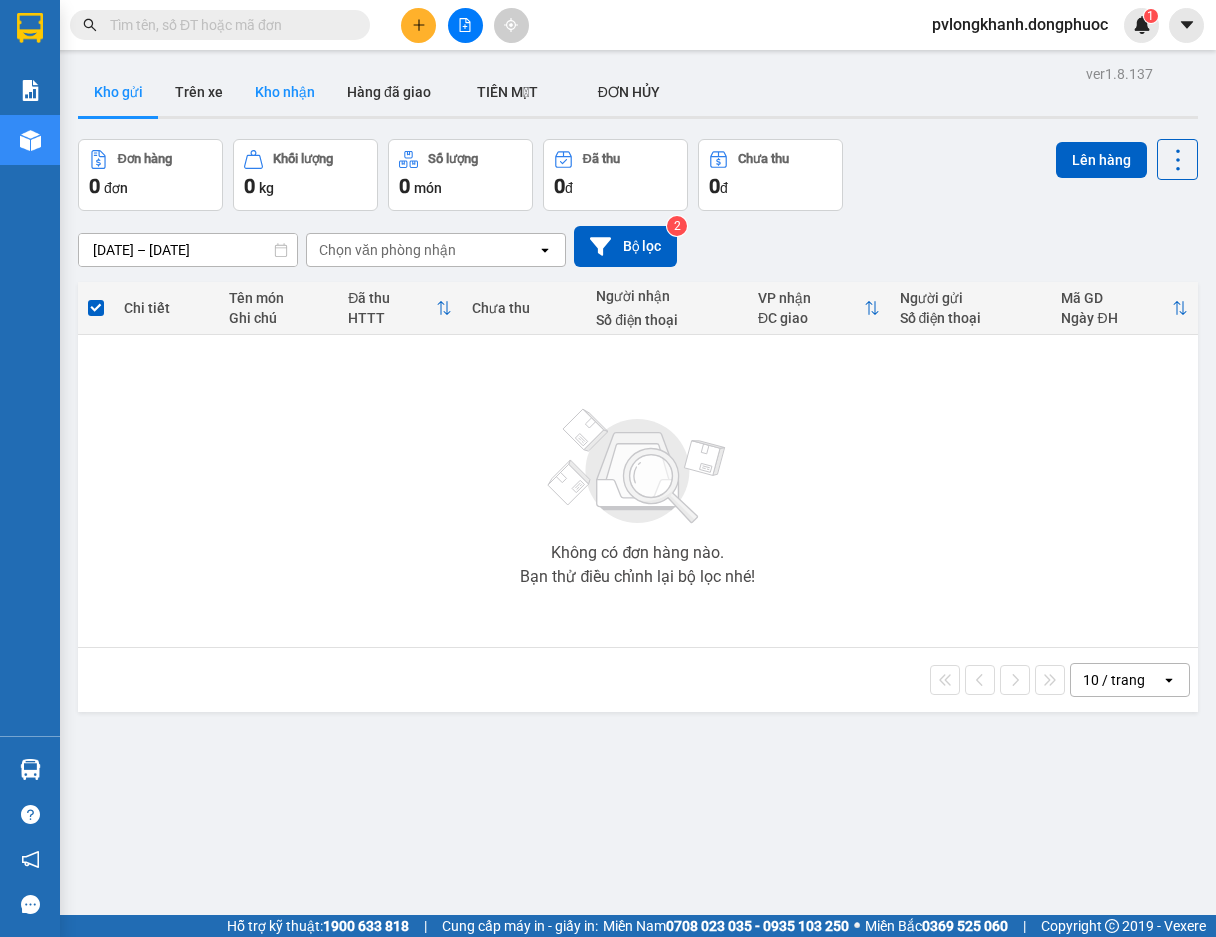click on "Kho nhận" at bounding box center [285, 92] 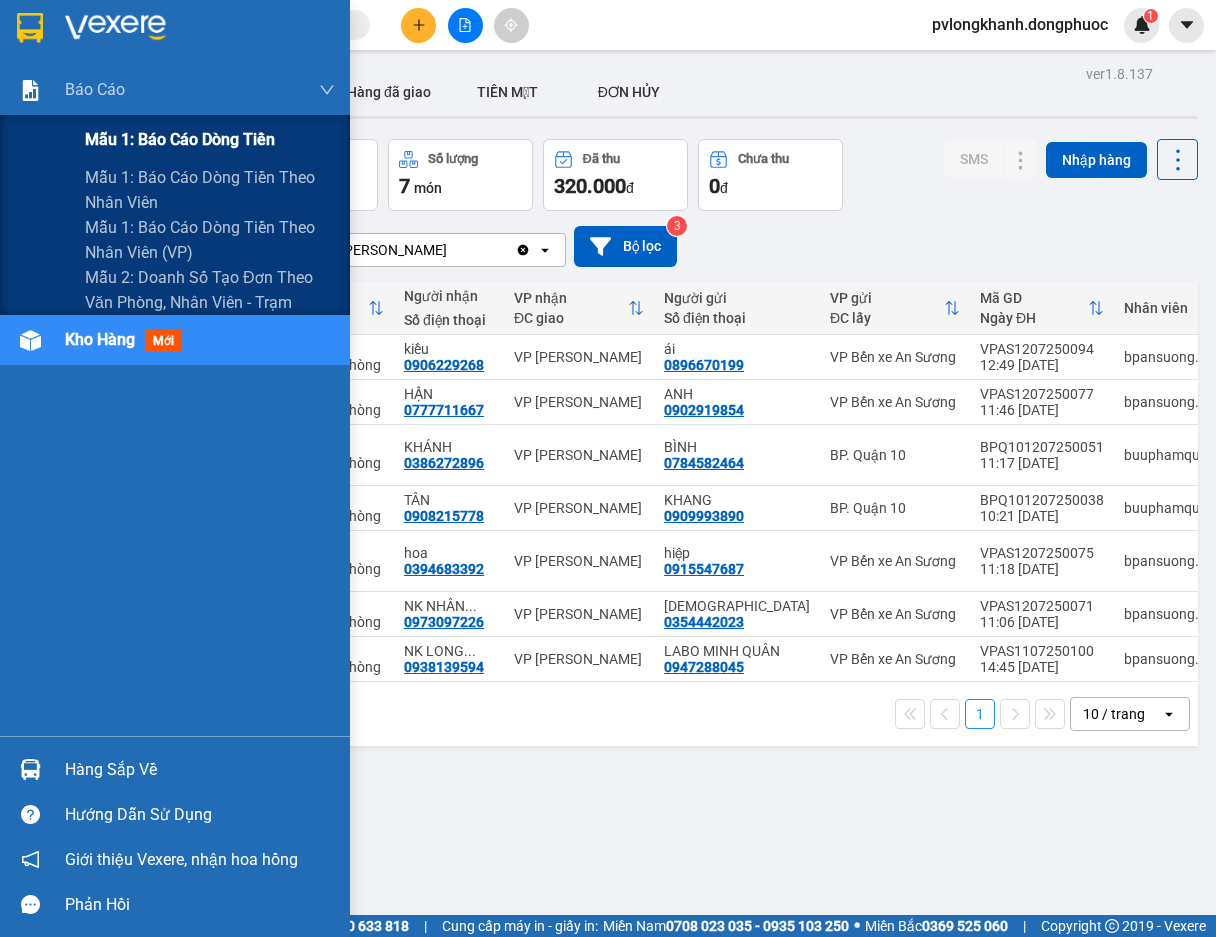 click on "Mẫu 1: Báo cáo dòng tiền" at bounding box center (180, 139) 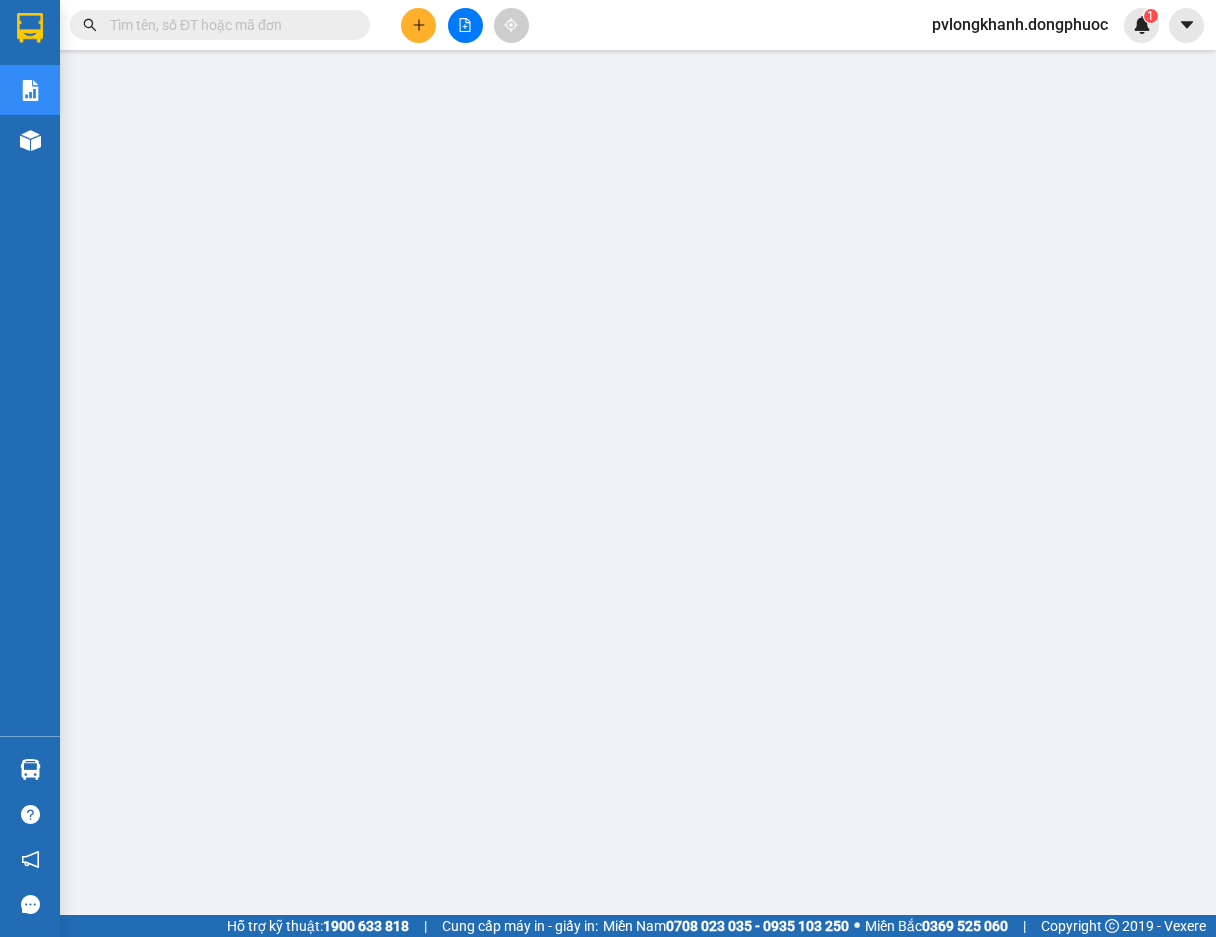 scroll, scrollTop: 55, scrollLeft: 0, axis: vertical 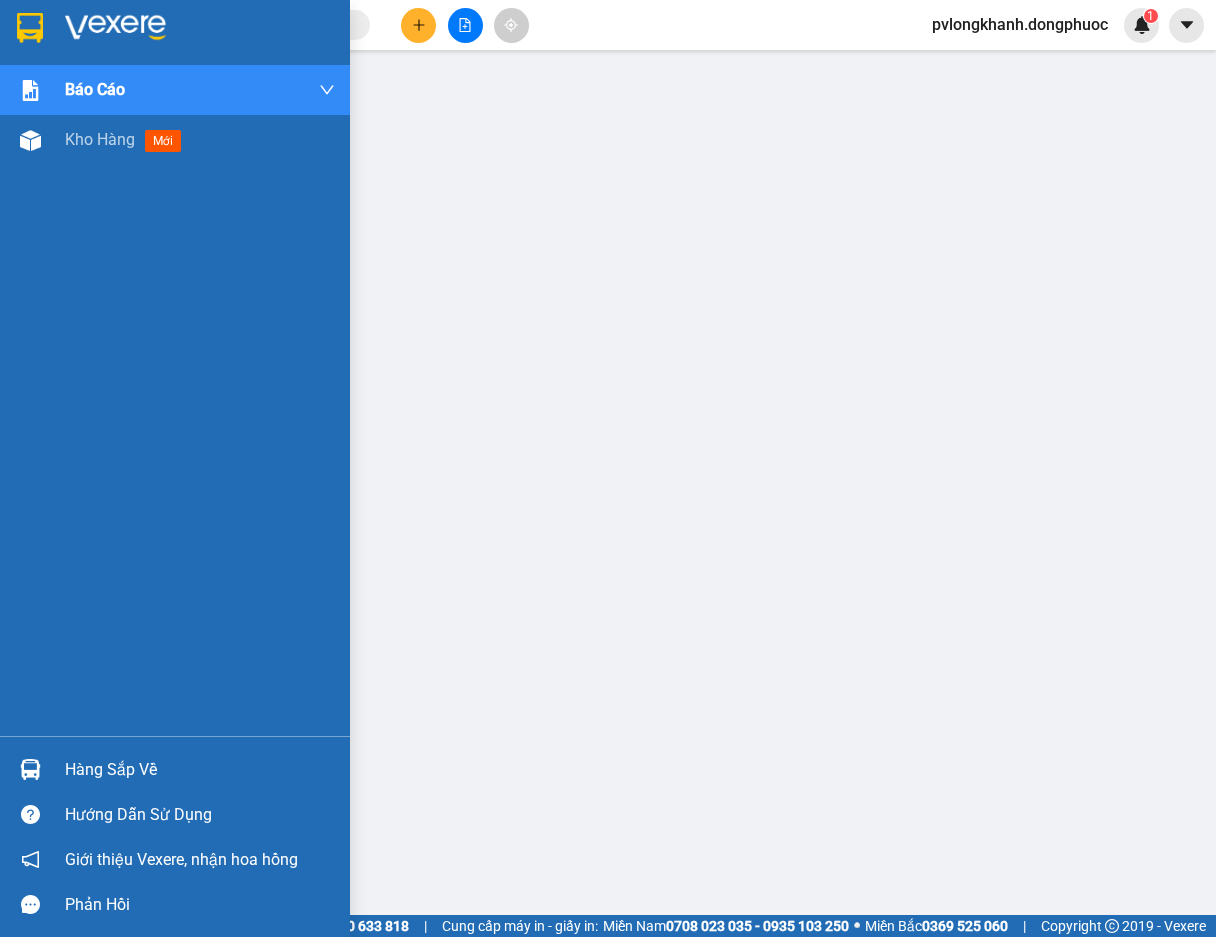 click on "Báo cáo Mẫu 1: Báo cáo dòng tiền  Mẫu 1: Báo cáo dòng tiền theo nhân viên Mẫu 1: Báo cáo dòng tiền theo nhân viên (VP) Mẫu 2: Doanh số tạo đơn theo Văn phòng, nhân viên - Trạm     Kho hàng mới" at bounding box center (175, 400) 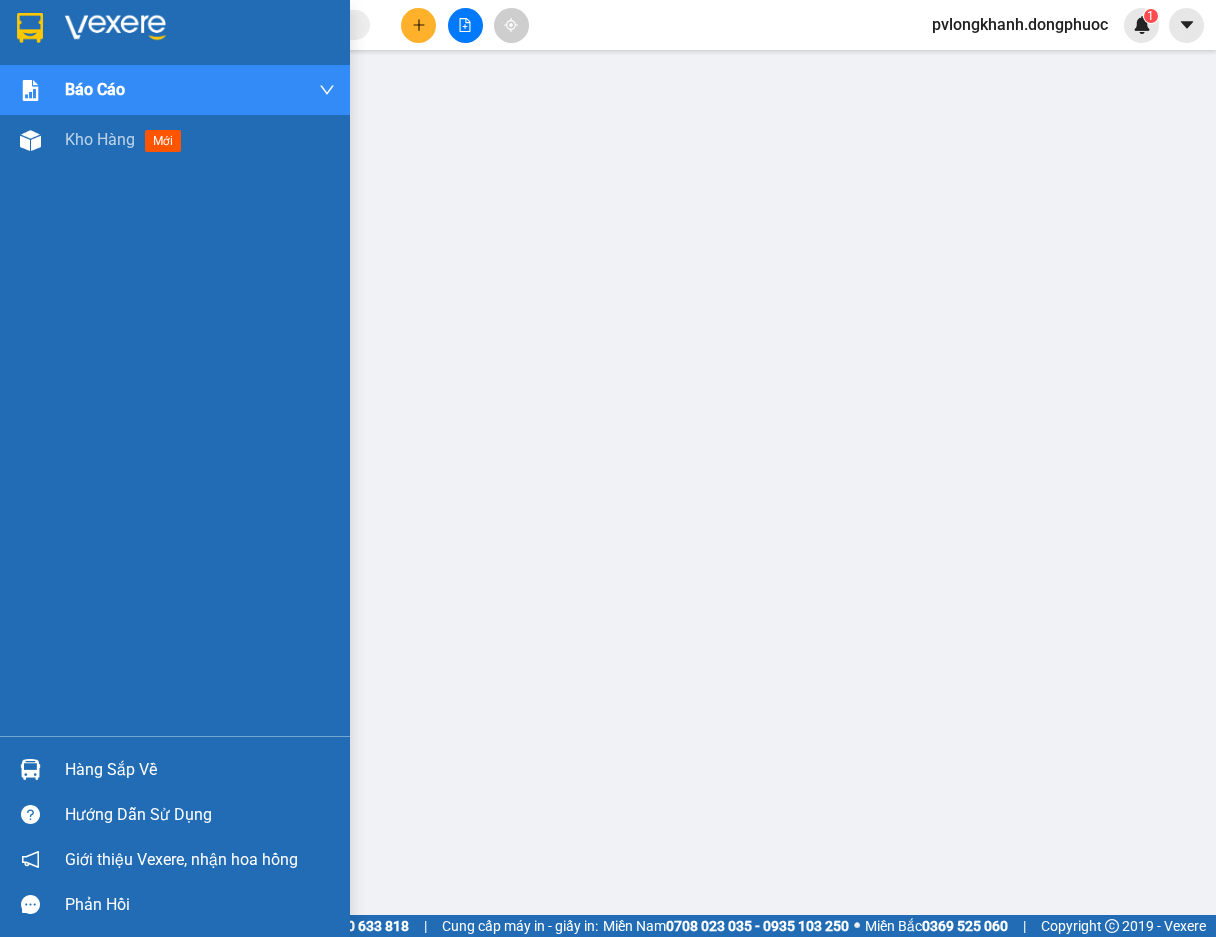 drag, startPoint x: 98, startPoint y: 132, endPoint x: 166, endPoint y: 213, distance: 105.75916 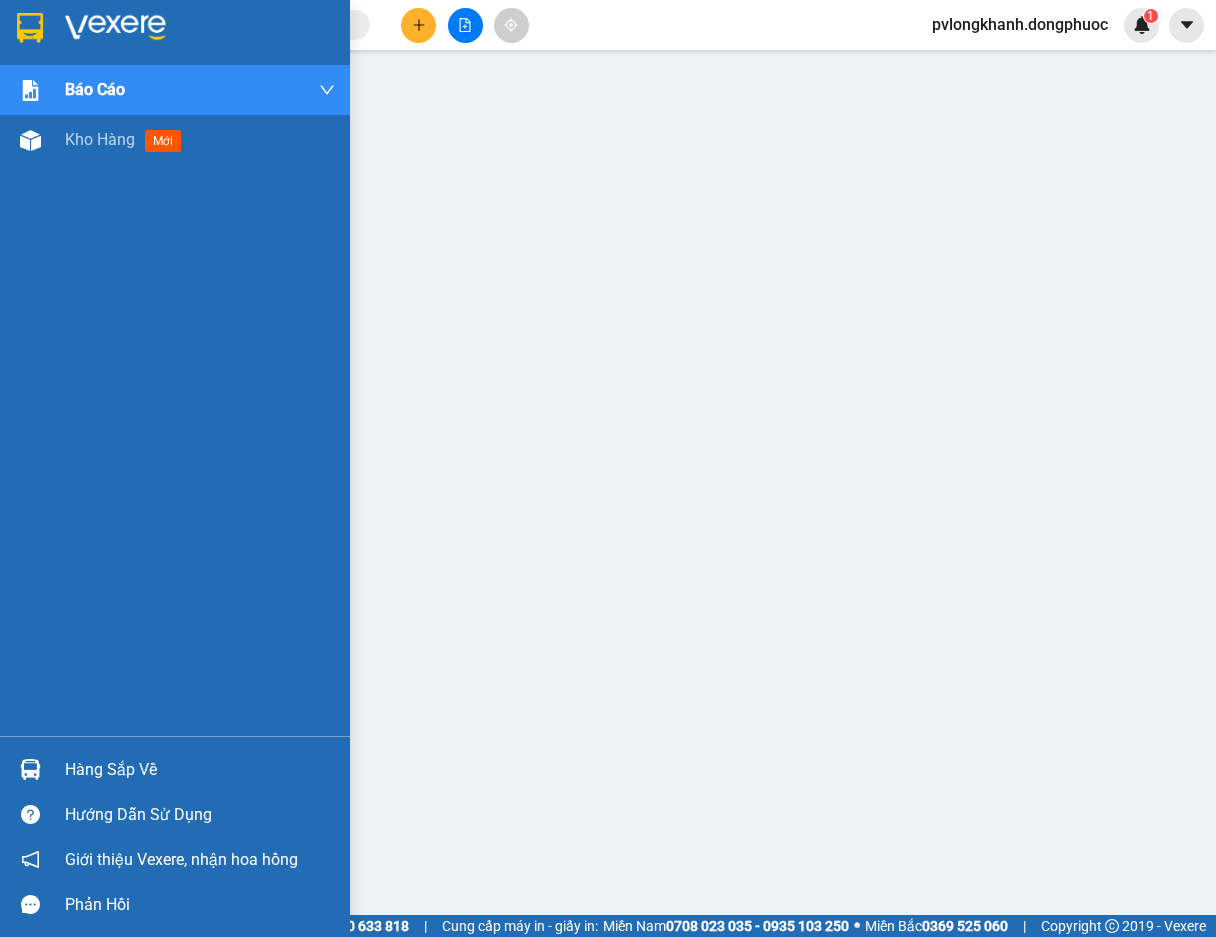 click on "Kho hàng" at bounding box center [100, 139] 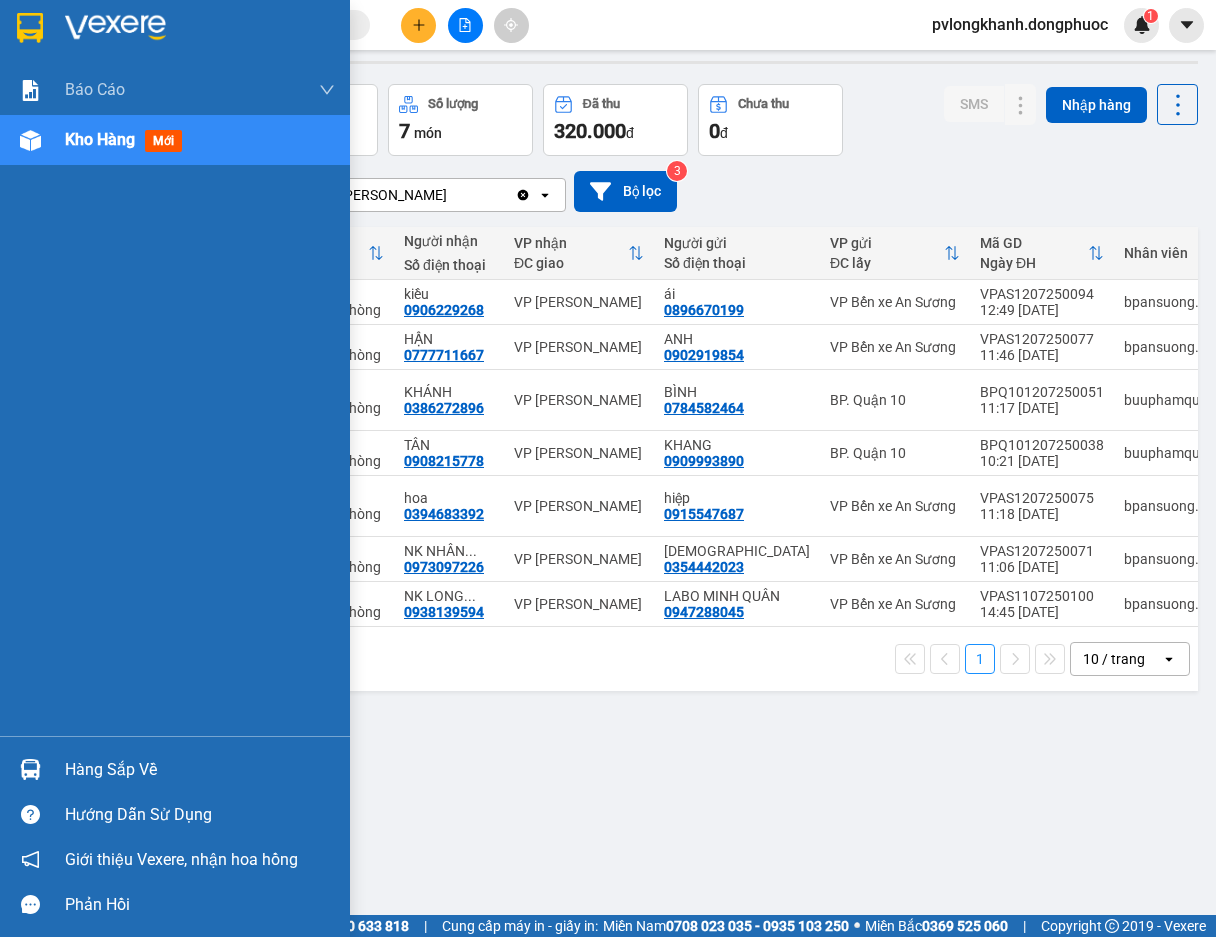 click on "Hàng sắp về" at bounding box center (200, 770) 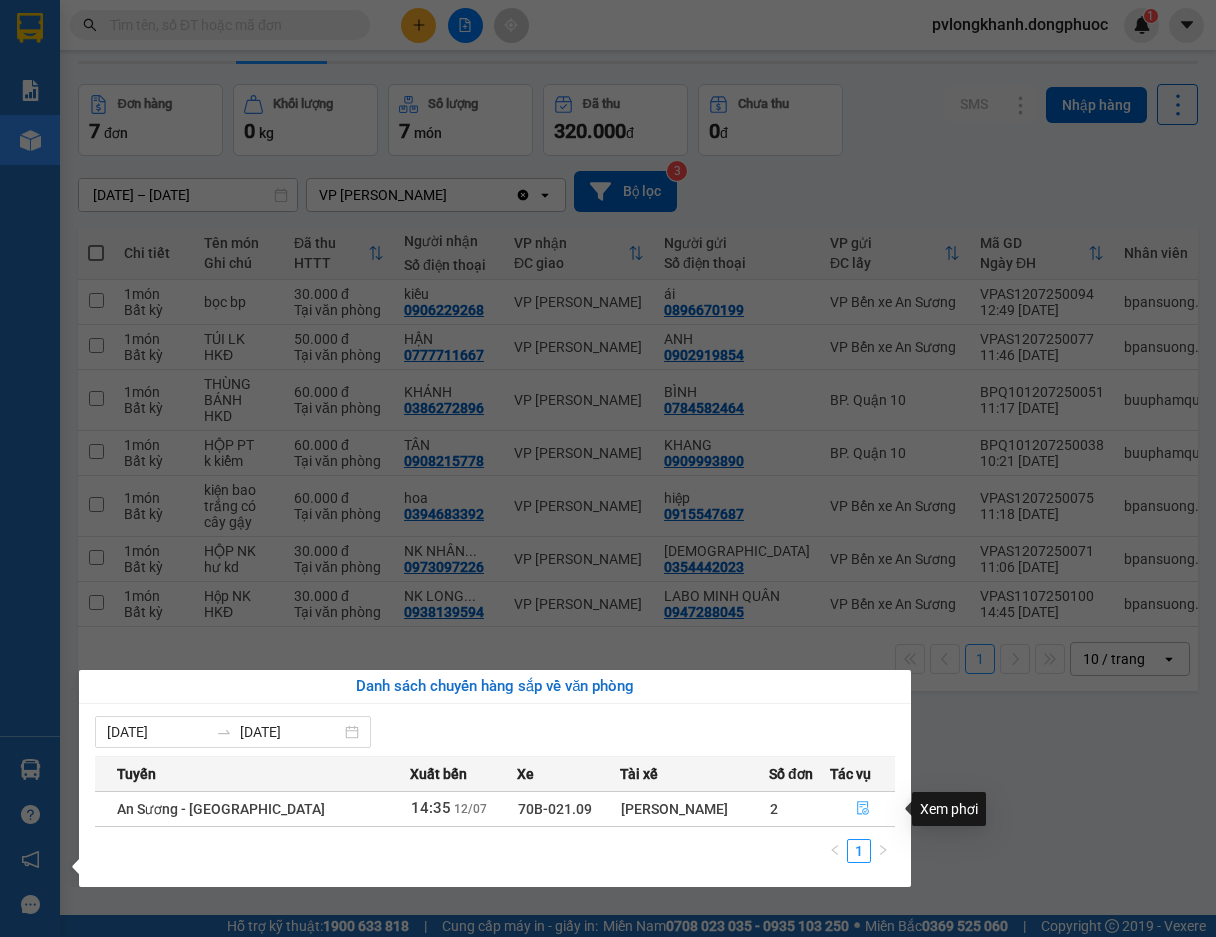 click 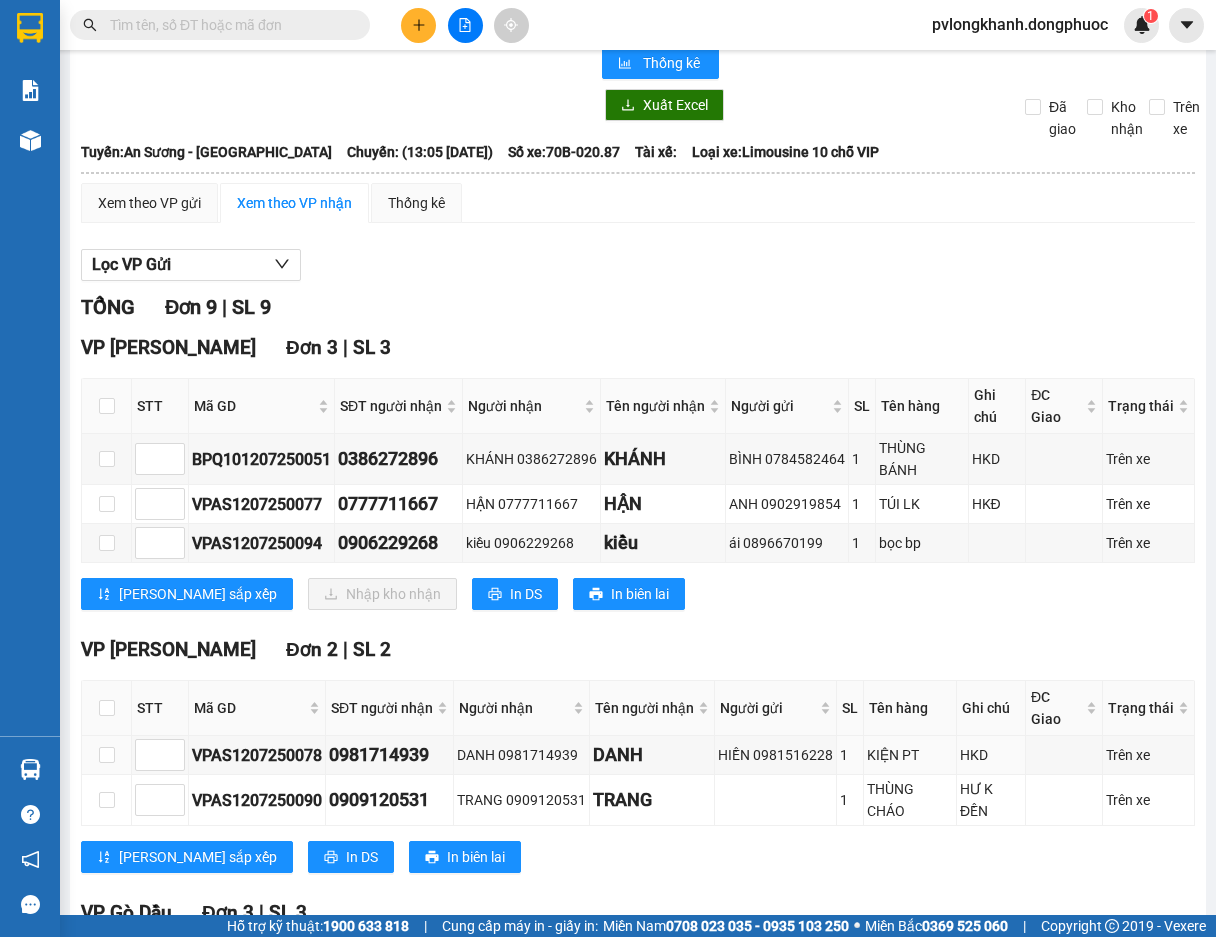 scroll, scrollTop: 0, scrollLeft: 0, axis: both 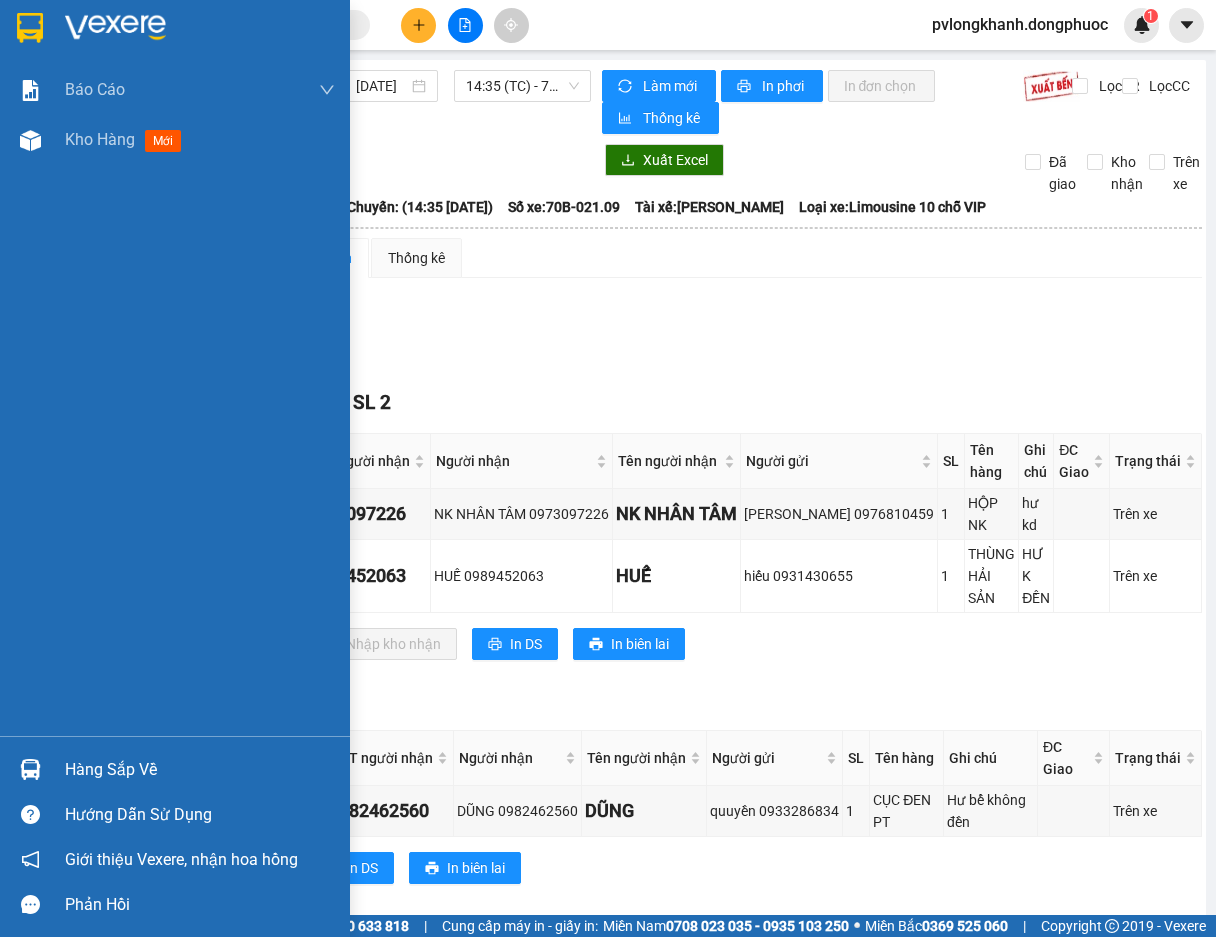 click on "Hàng sắp về" at bounding box center [200, 770] 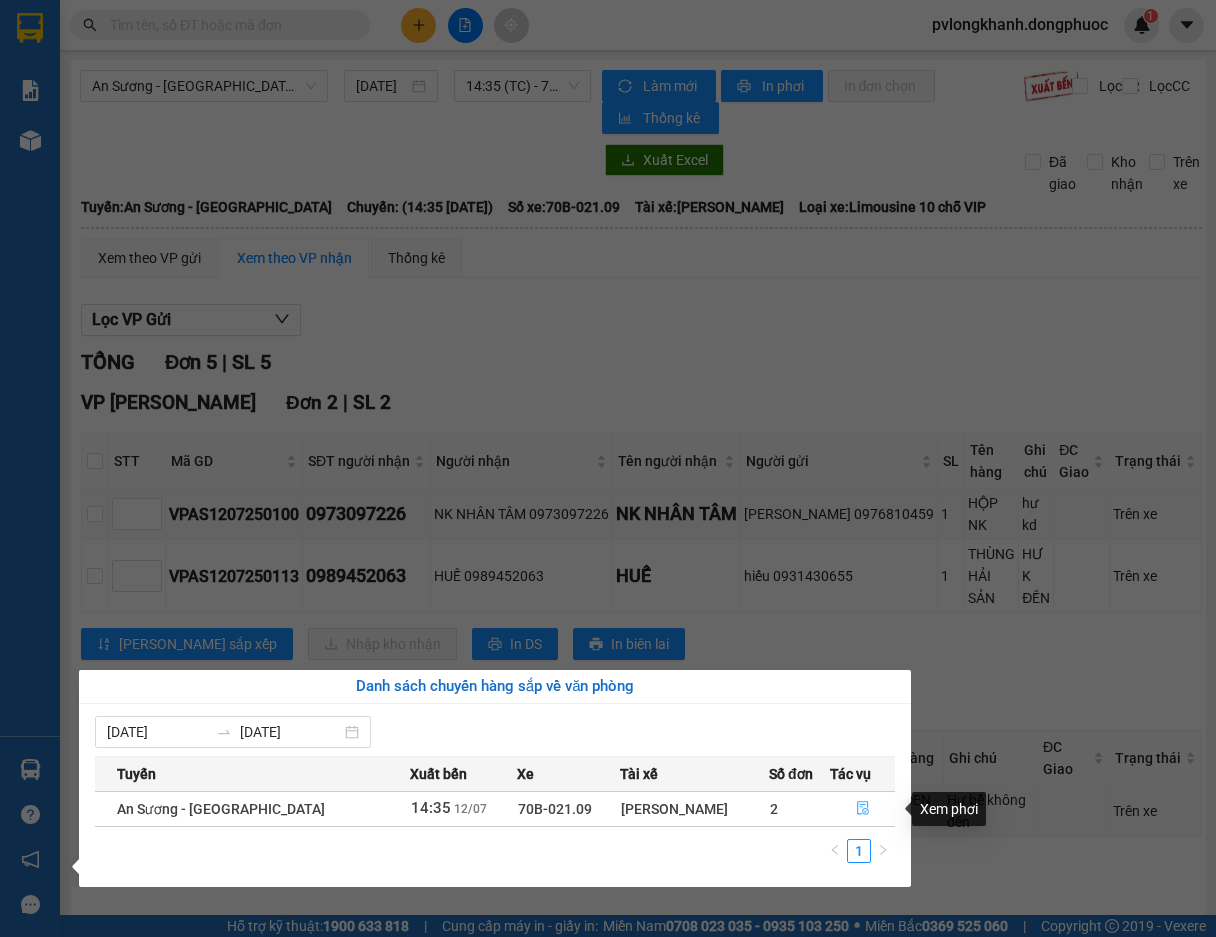click 